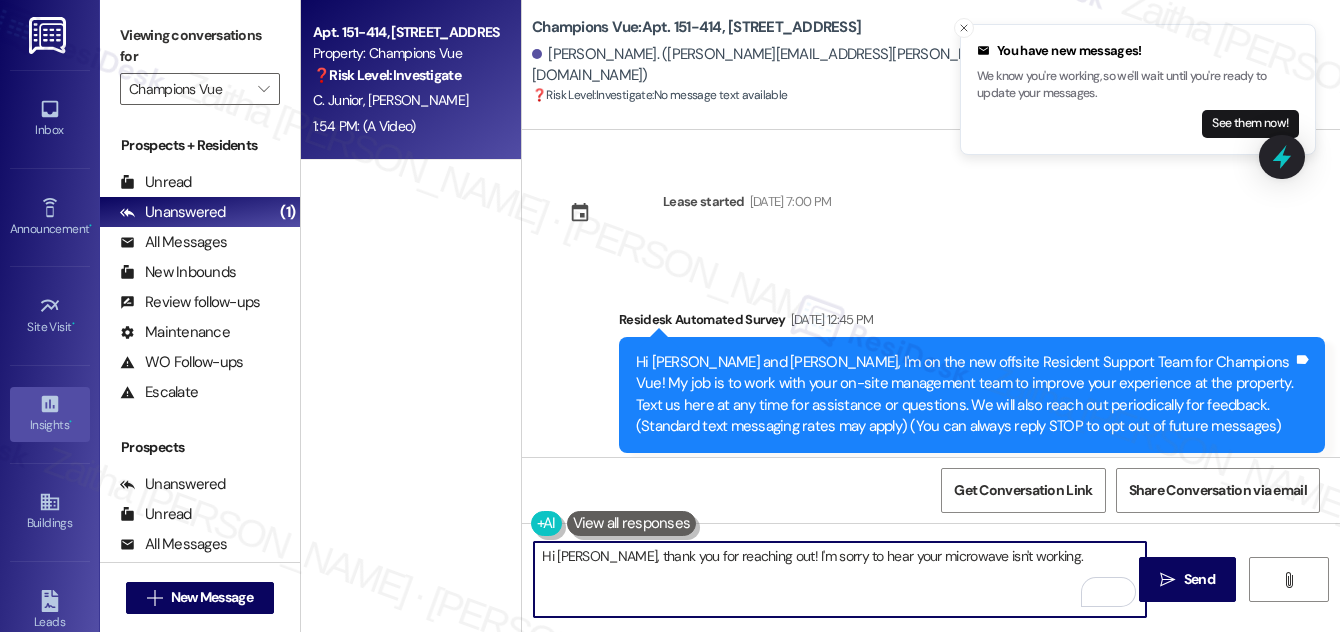 scroll, scrollTop: 0, scrollLeft: 0, axis: both 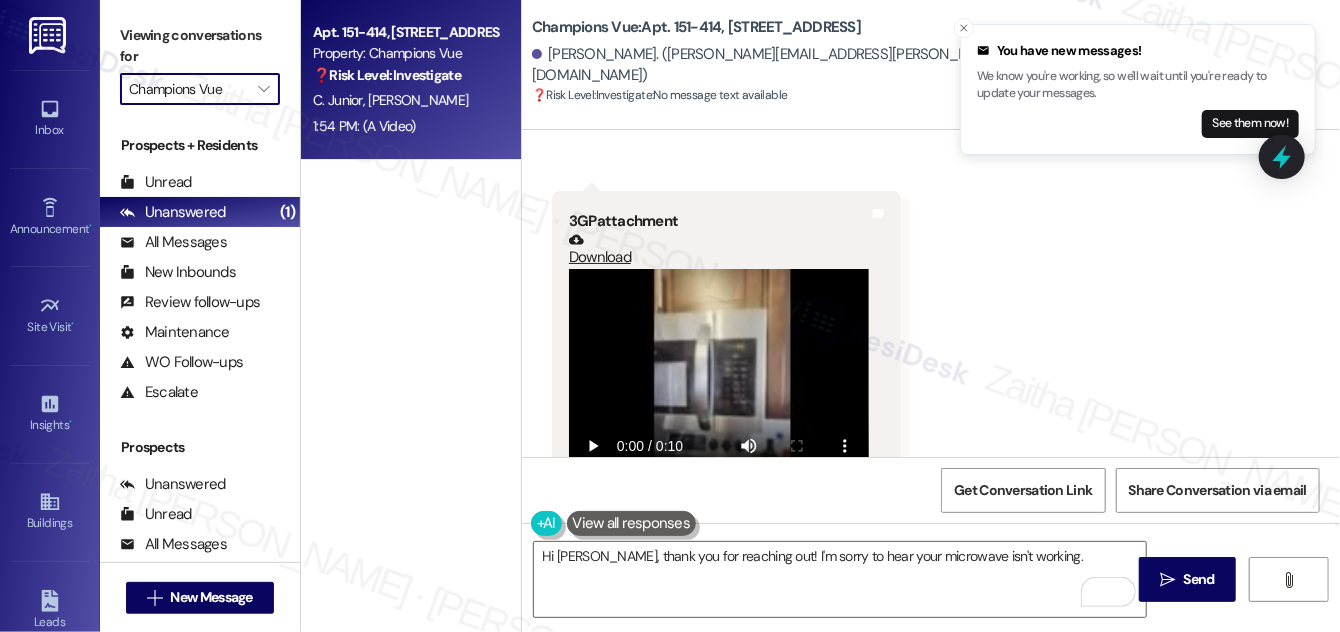 click on "Champions Vue" at bounding box center (188, 89) 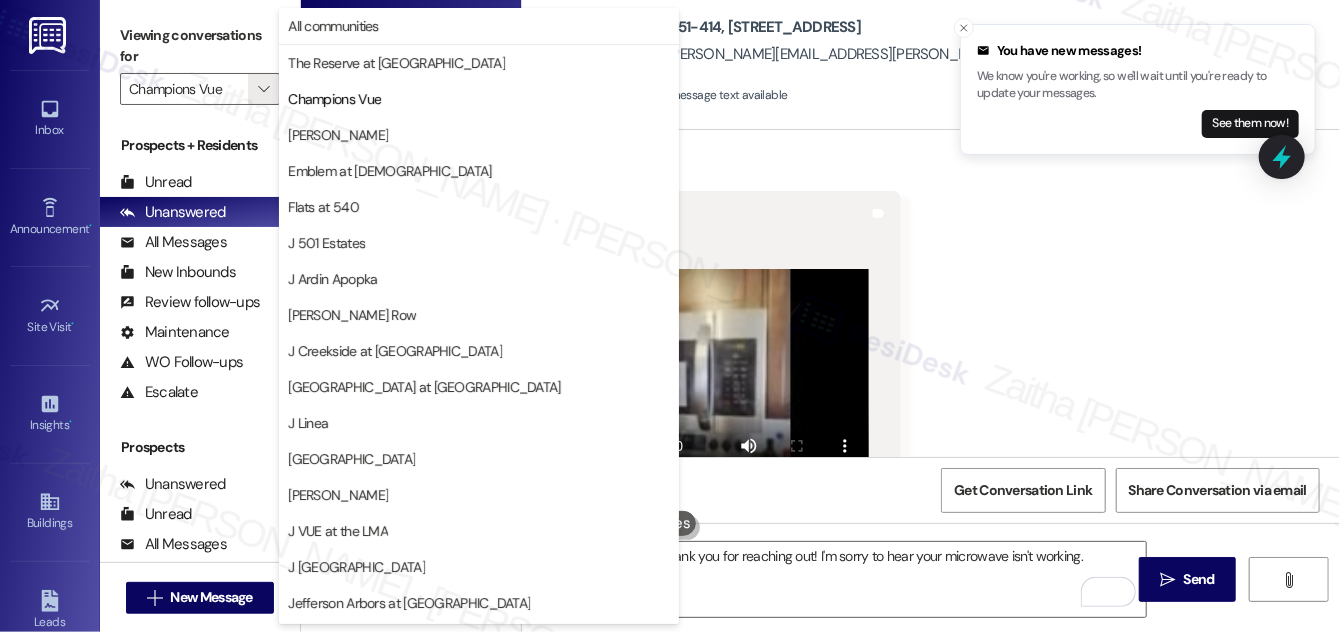 click on "Received via SMS [PERSON_NAME] 1:54 PM Hello, my microwave is not working normally. Tags and notes Tagged as:   Maintenance request Click to highlight conversations about Maintenance request Received via SMS 1:54 PM [PERSON_NAME][GEOGRAPHIC_DATA] 1:54 PM 3GP  attachment   Download   Tags and notes" at bounding box center (931, 250) 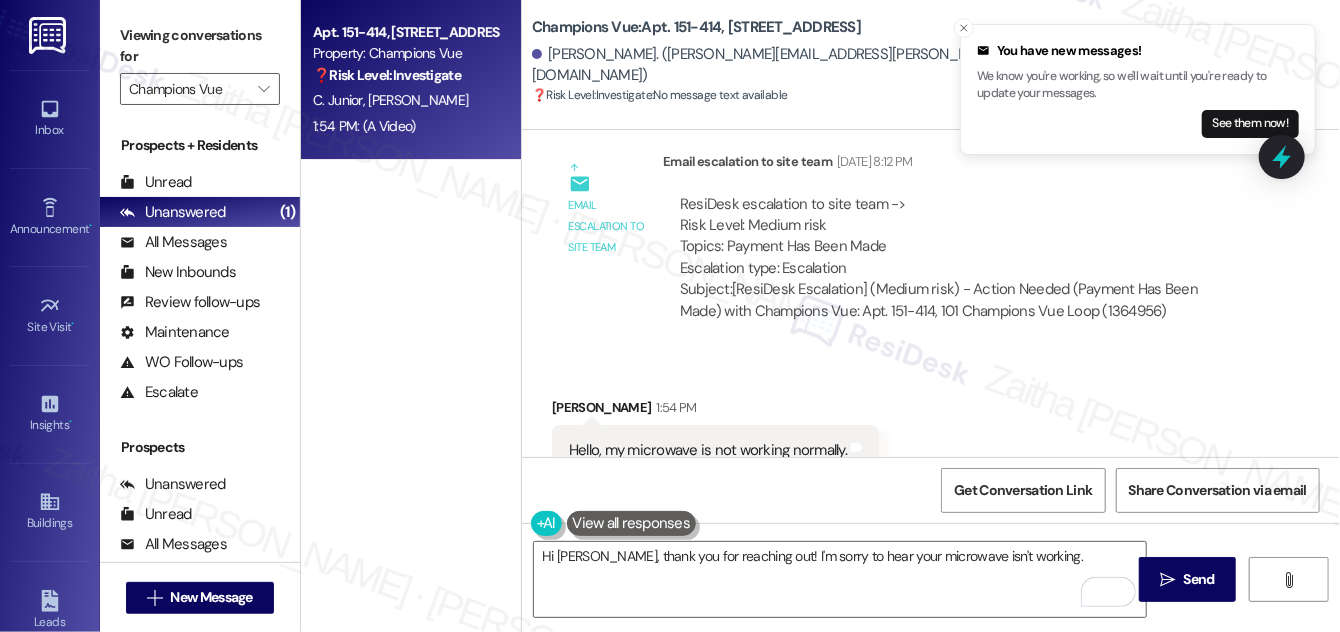 scroll, scrollTop: 16176, scrollLeft: 0, axis: vertical 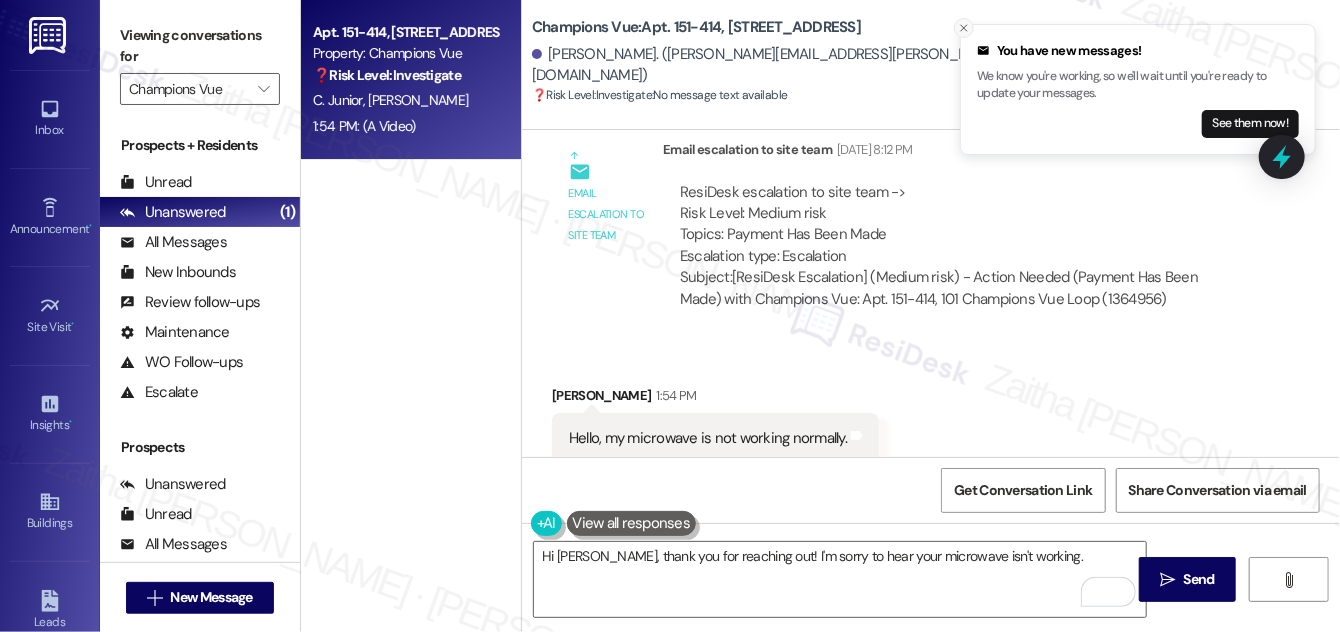 click 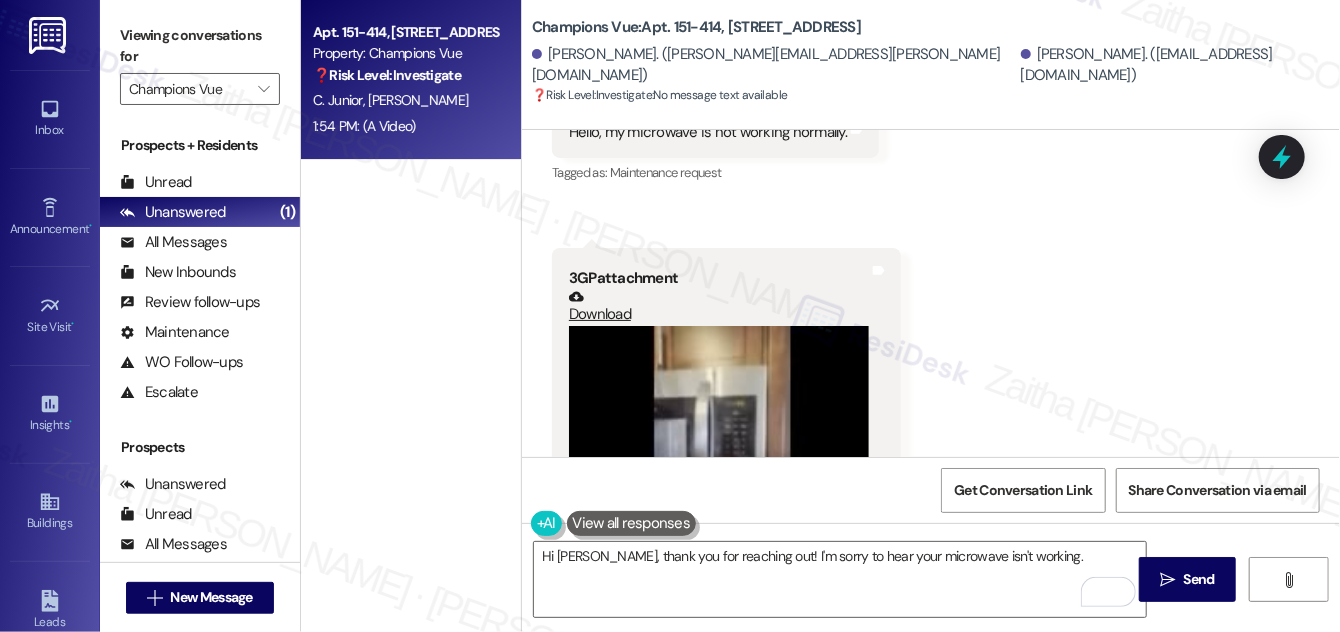 scroll, scrollTop: 16539, scrollLeft: 0, axis: vertical 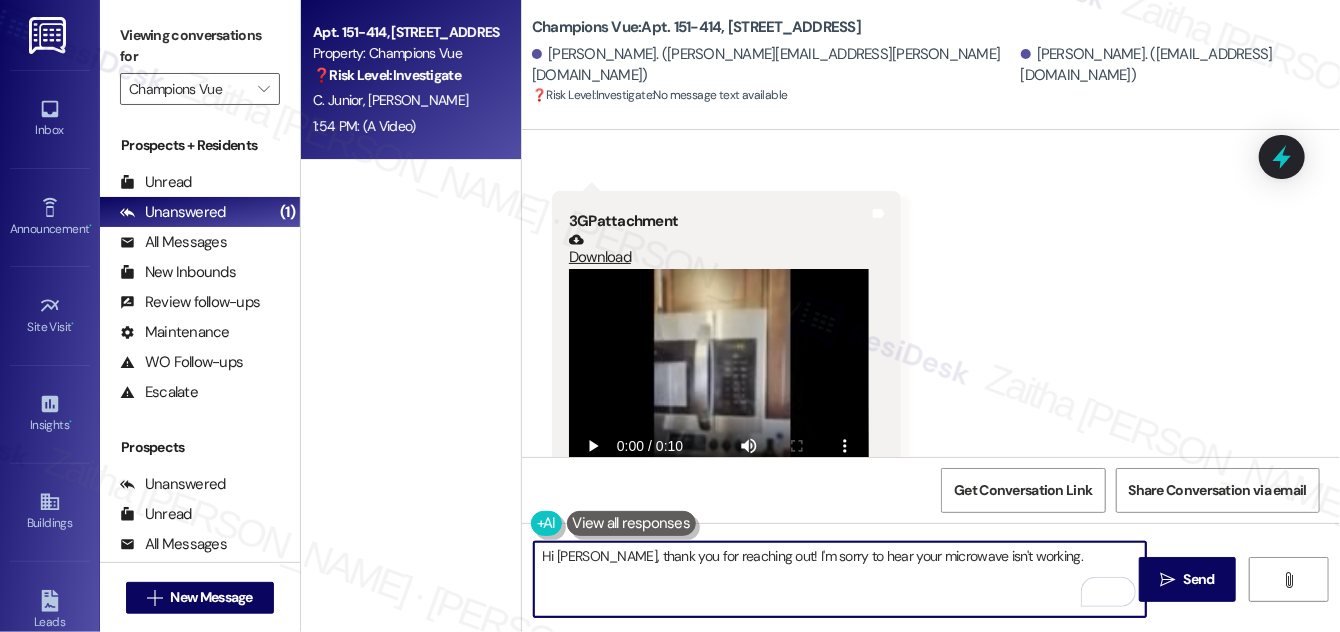click on "Hi [PERSON_NAME], thank you for reaching out! I'm sorry to hear your microwave isn't working." at bounding box center (840, 579) 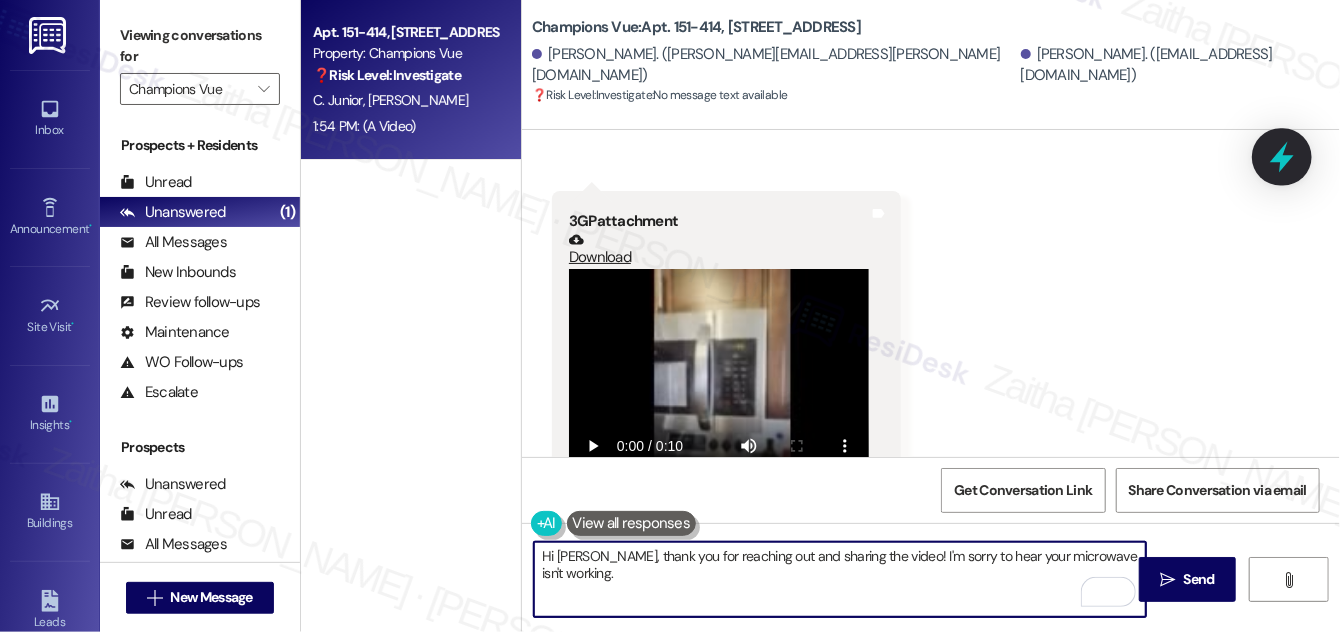 type on "Hi [PERSON_NAME], thank you for reaching out and sharing the video! I'm sorry to hear your microwave isn't working." 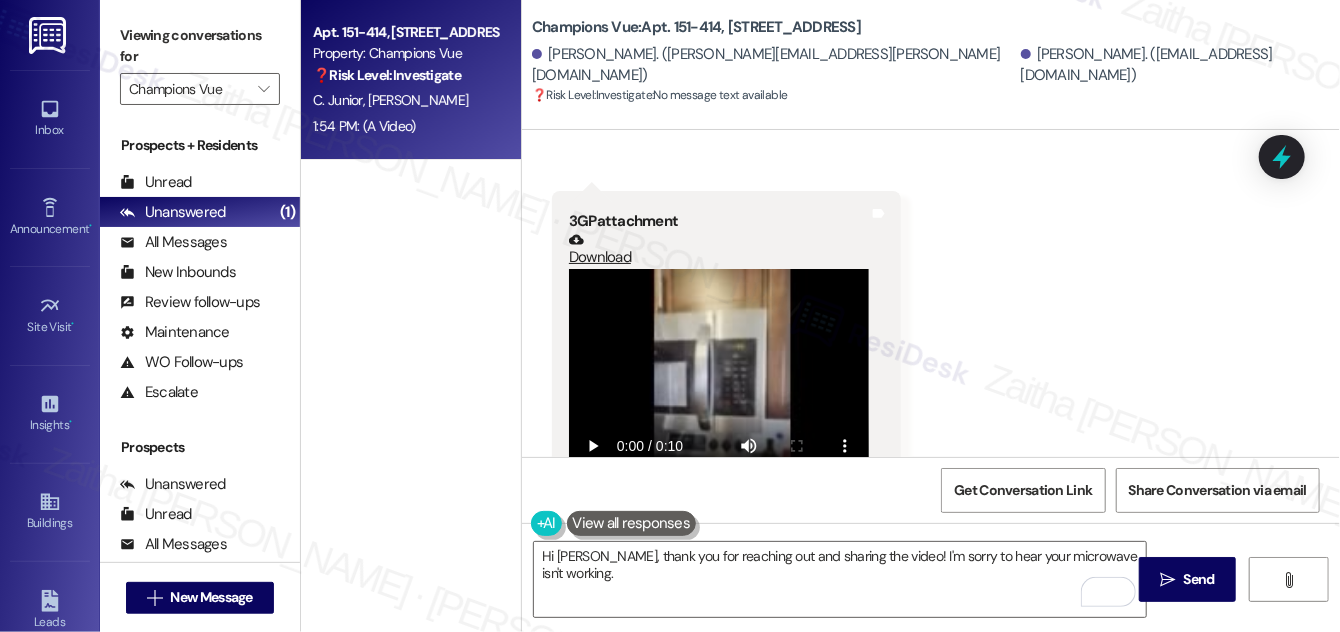 drag, startPoint x: 1285, startPoint y: 158, endPoint x: 1128, endPoint y: 180, distance: 158.5339 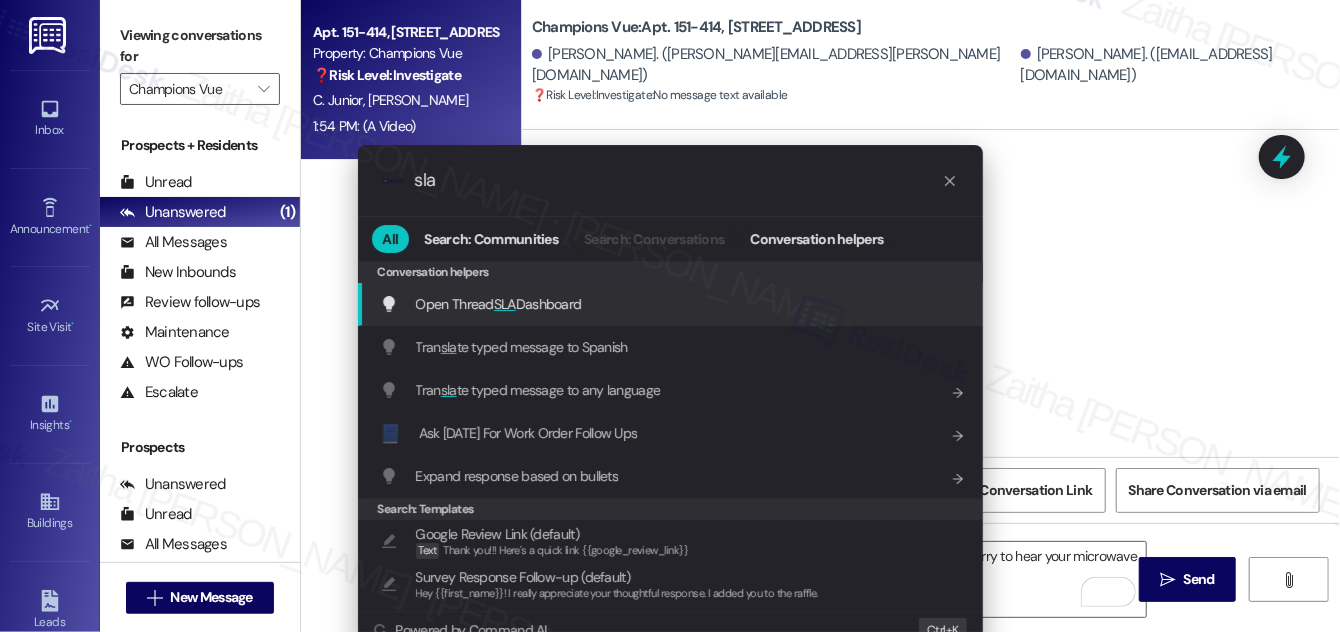 click on "SLA" at bounding box center (505, 304) 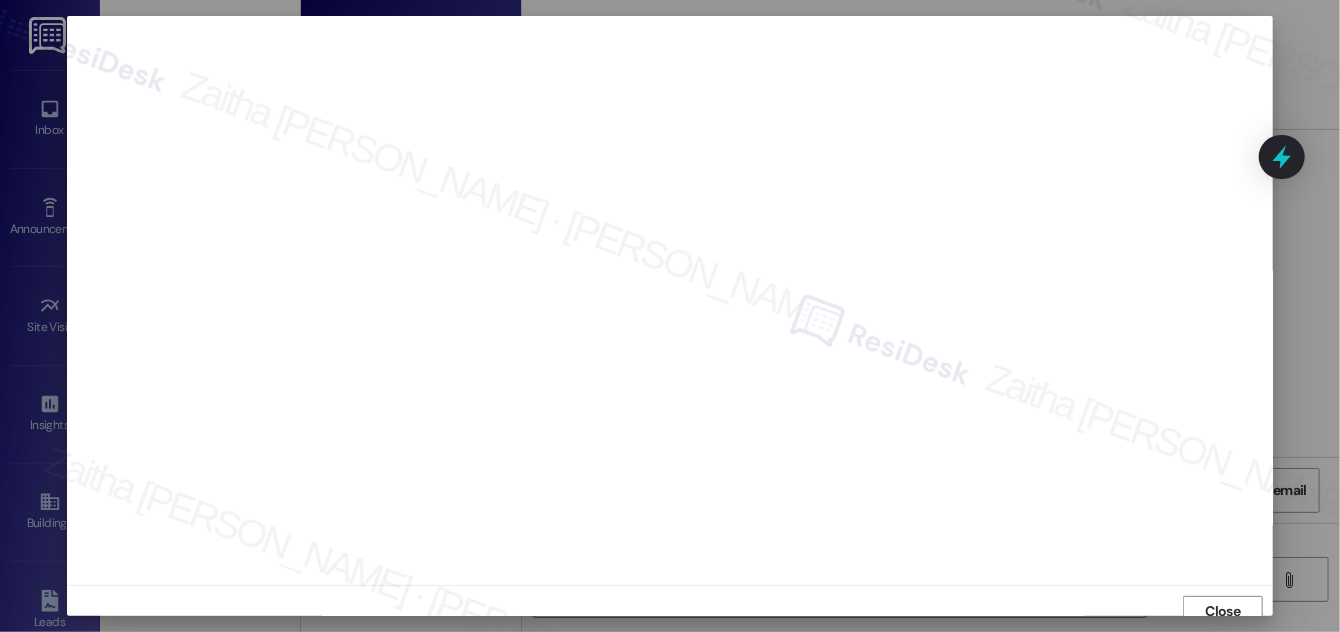 scroll, scrollTop: 11, scrollLeft: 0, axis: vertical 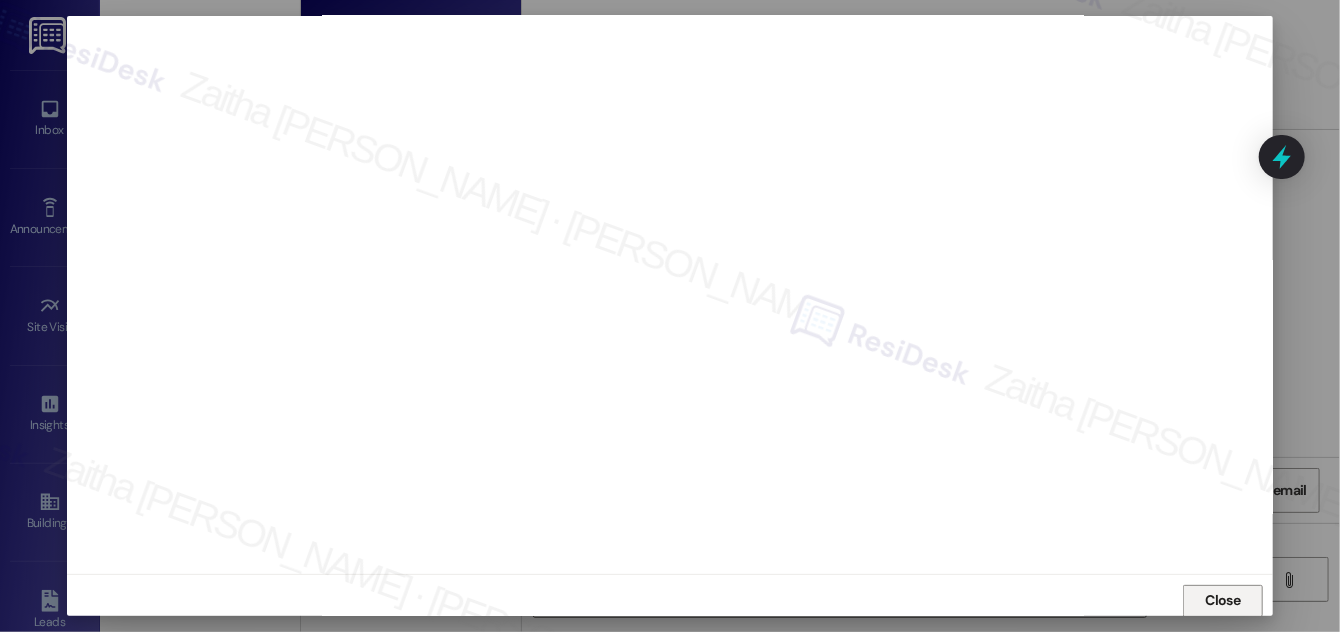 click on "Close" at bounding box center (1223, 600) 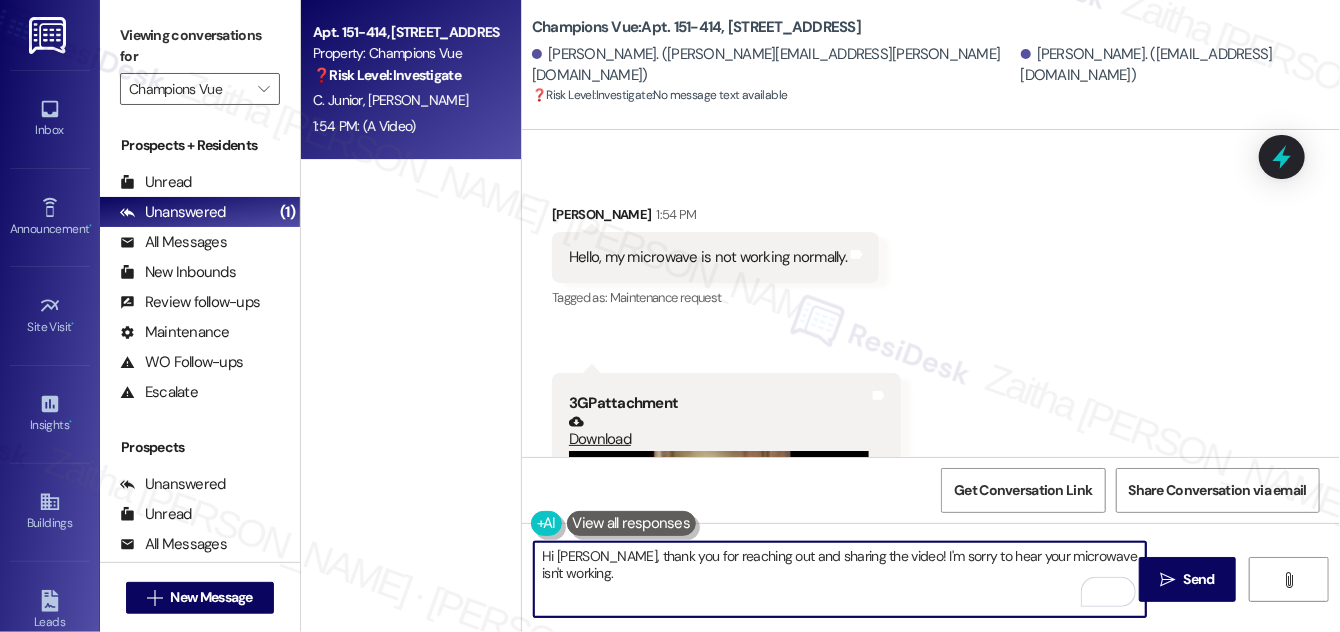 scroll, scrollTop: 16266, scrollLeft: 0, axis: vertical 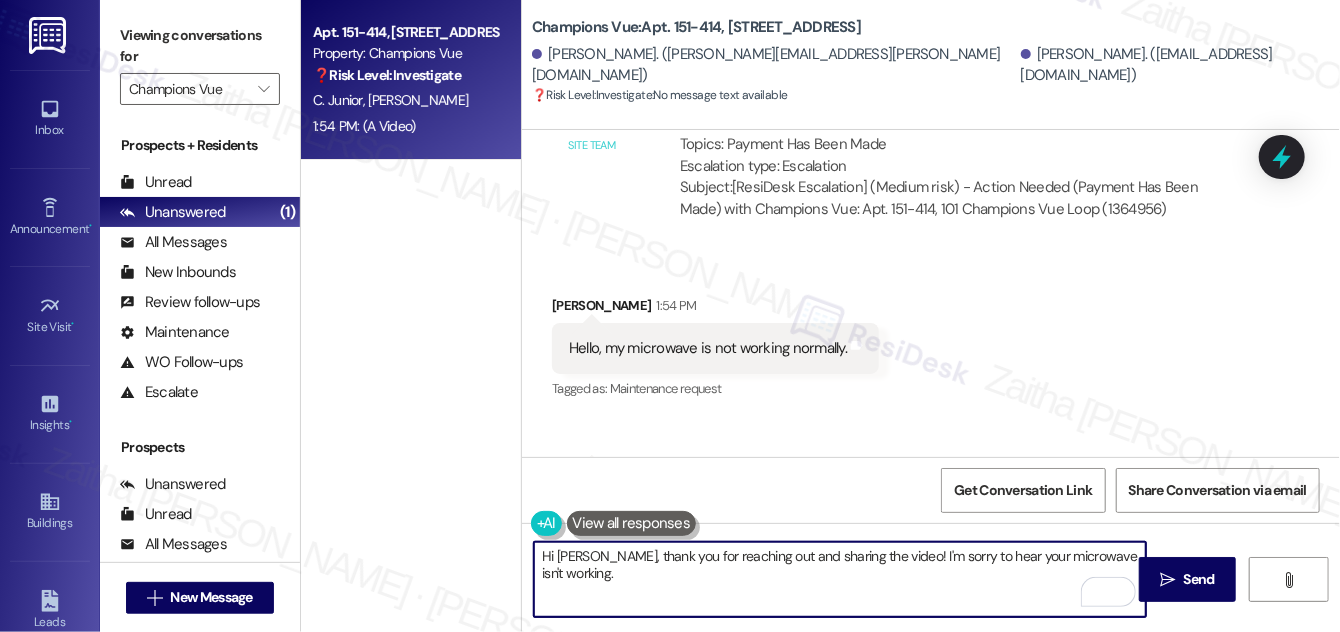 drag, startPoint x: 1267, startPoint y: 156, endPoint x: 1145, endPoint y: 182, distance: 124.73973 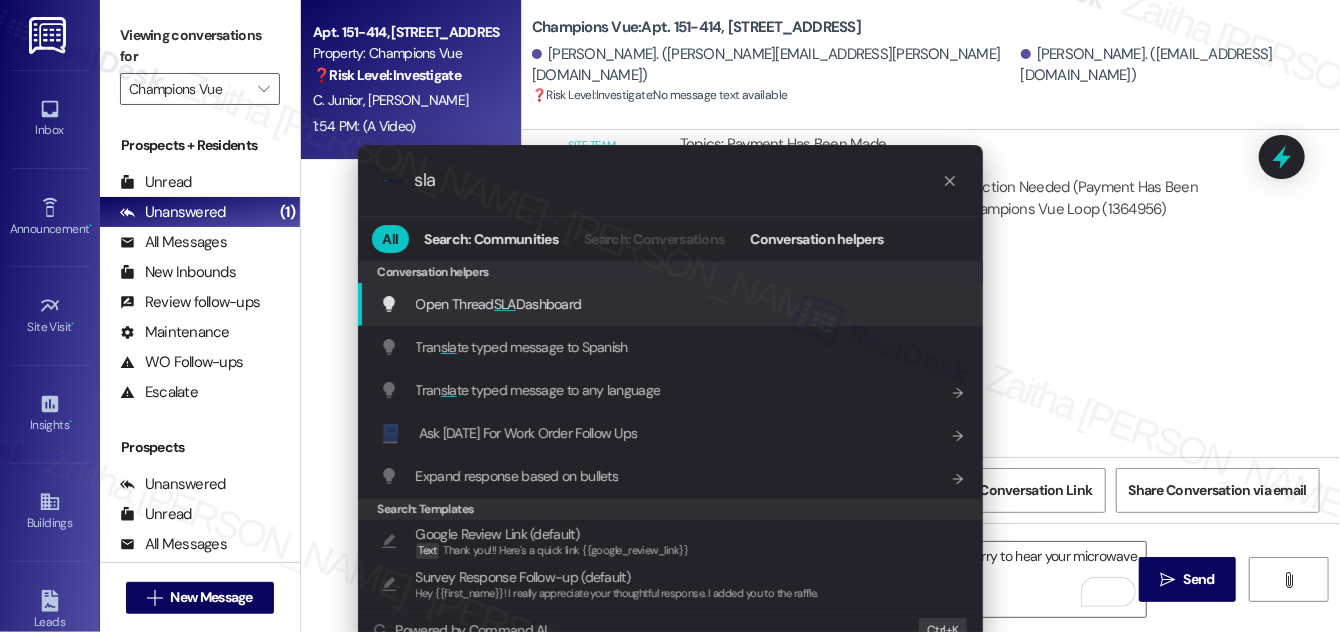 type on "sla" 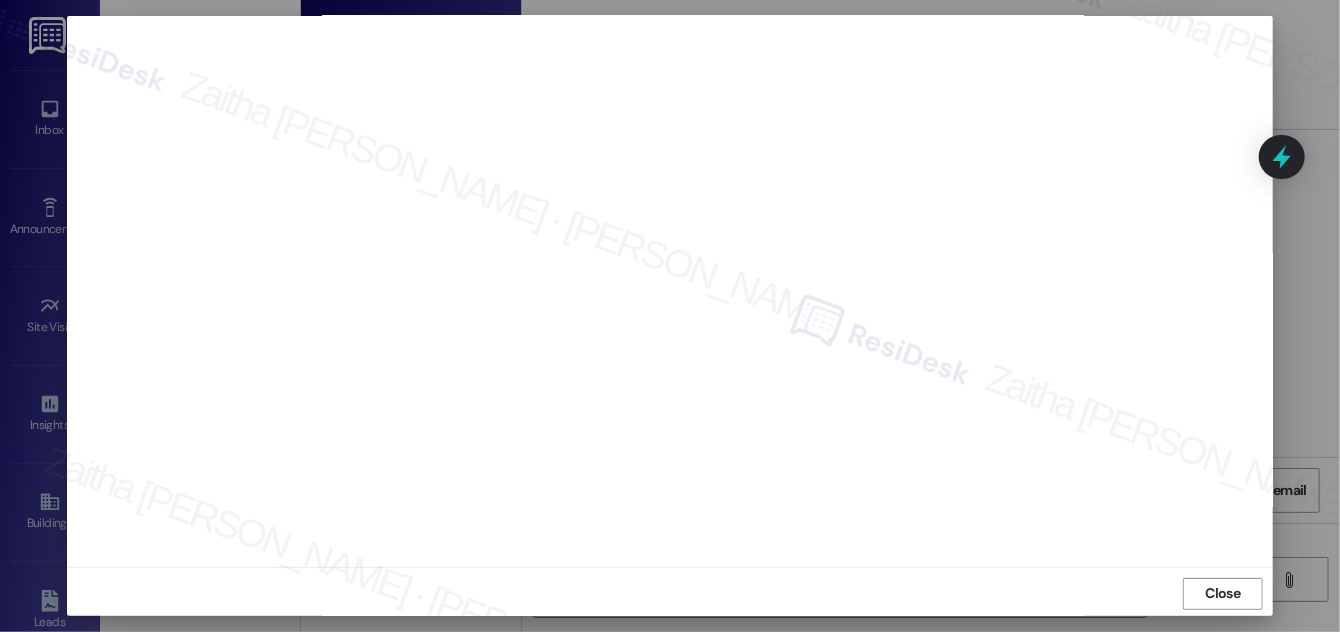 scroll, scrollTop: 21, scrollLeft: 0, axis: vertical 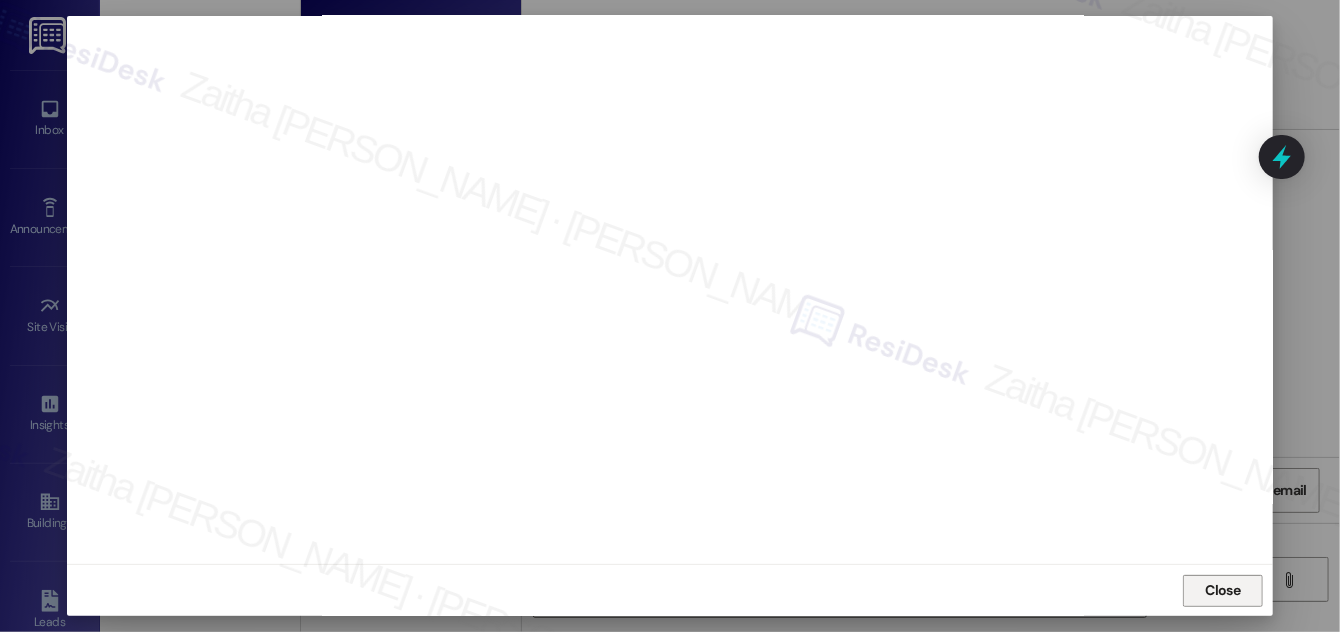 click on "Close" at bounding box center (1223, 590) 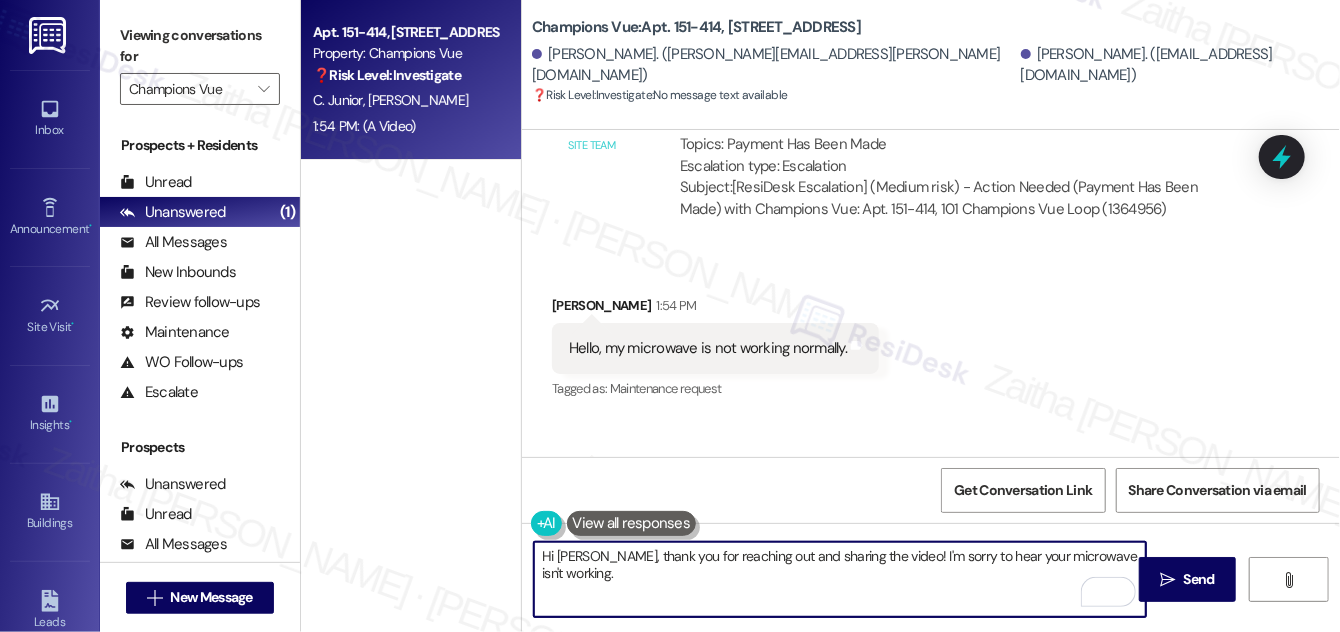 click on "Hi [PERSON_NAME], thank you for reaching out and sharing the video! I'm sorry to hear your microwave isn't working." at bounding box center (840, 579) 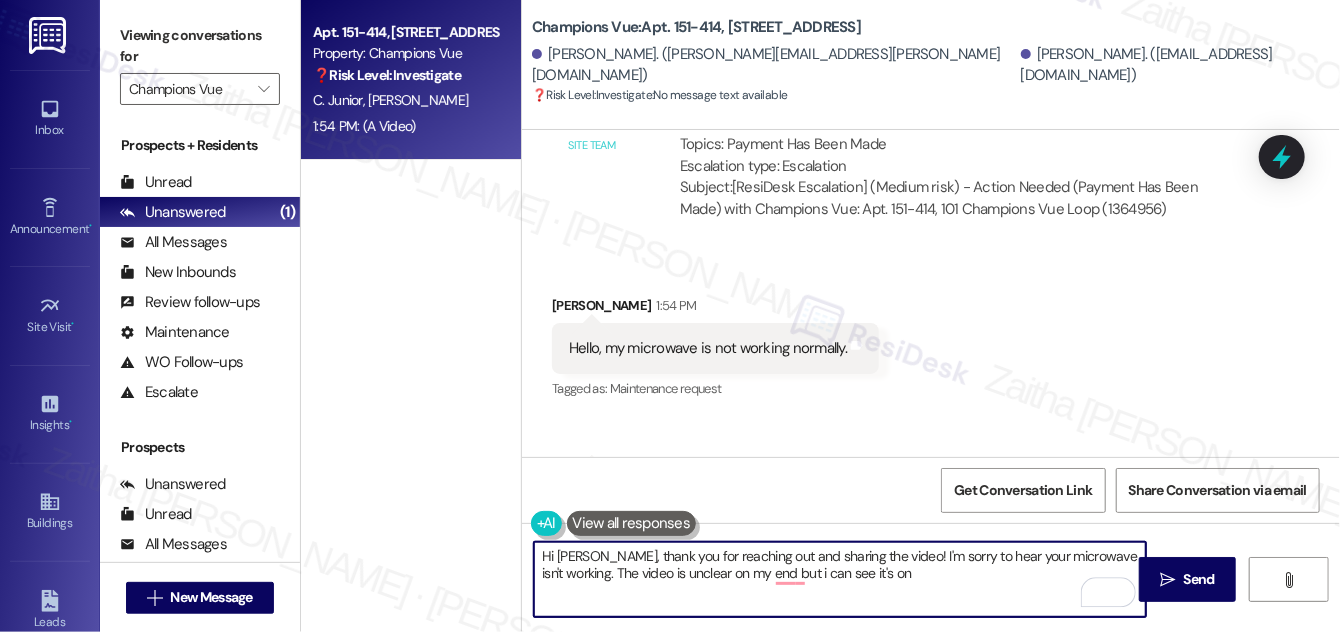 click on "Hi [PERSON_NAME], thank you for reaching out and sharing the video! I'm sorry to hear your microwave isn't working. The video is unclear on my end but i can see it's on" at bounding box center [840, 579] 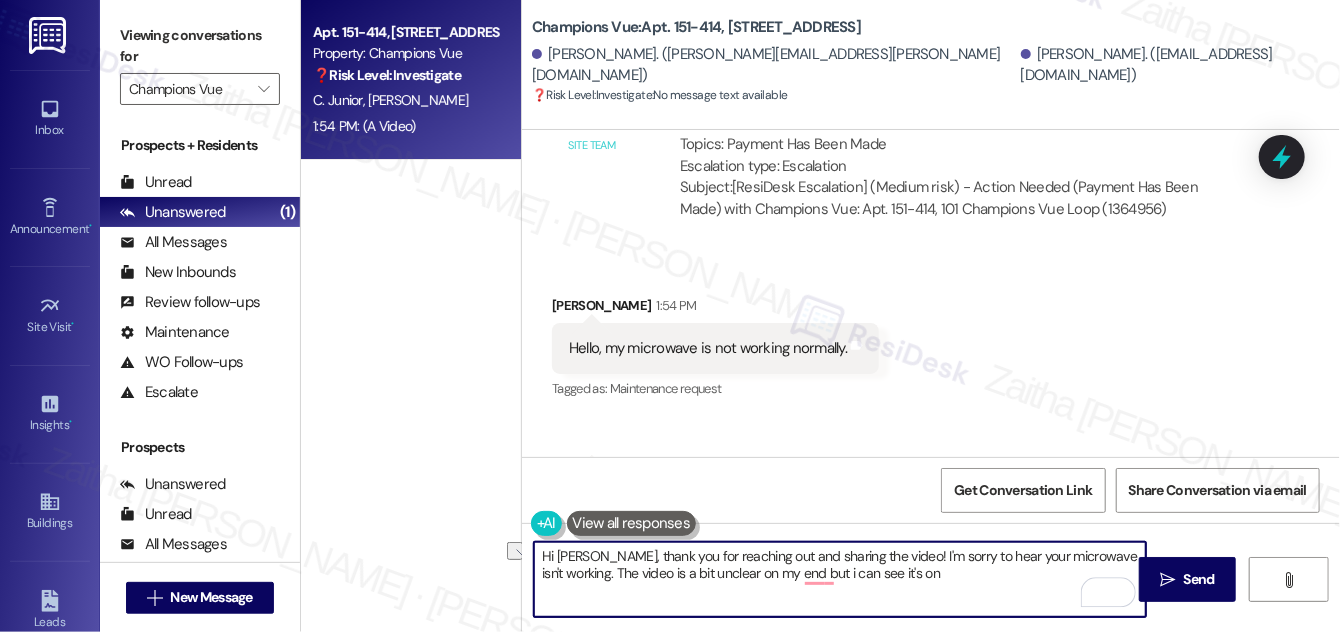 drag, startPoint x: 802, startPoint y: 576, endPoint x: 984, endPoint y: 567, distance: 182.2224 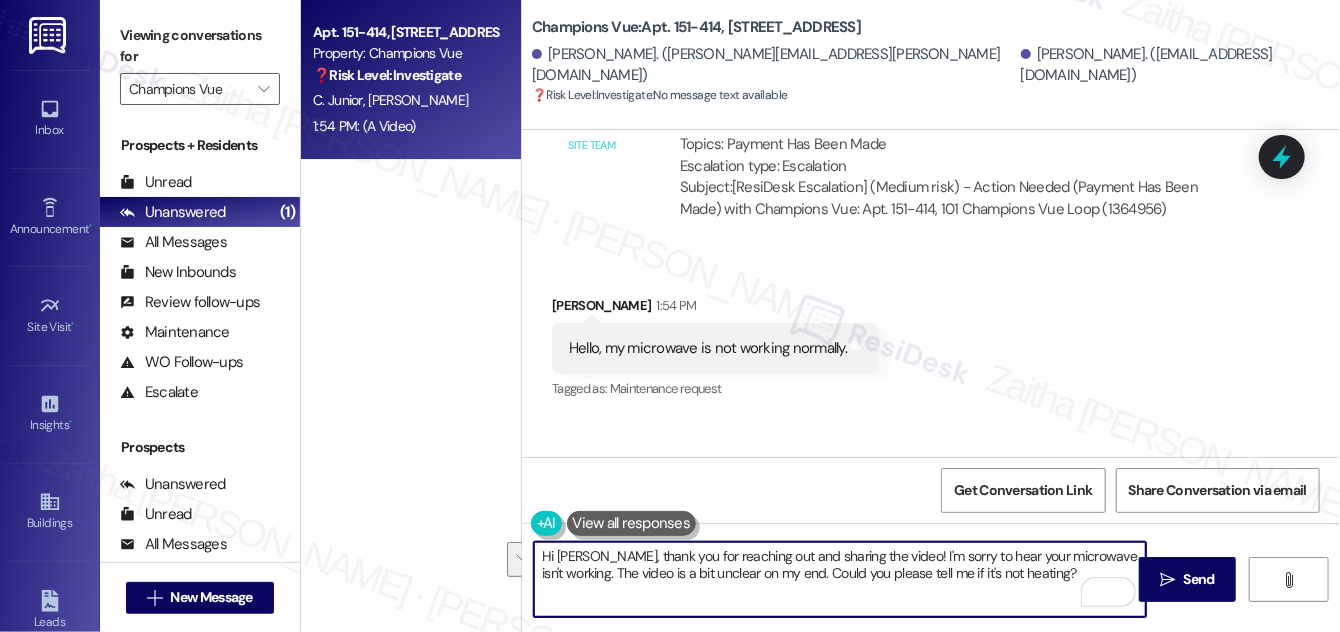 drag, startPoint x: 540, startPoint y: 551, endPoint x: 1053, endPoint y: 583, distance: 513.9971 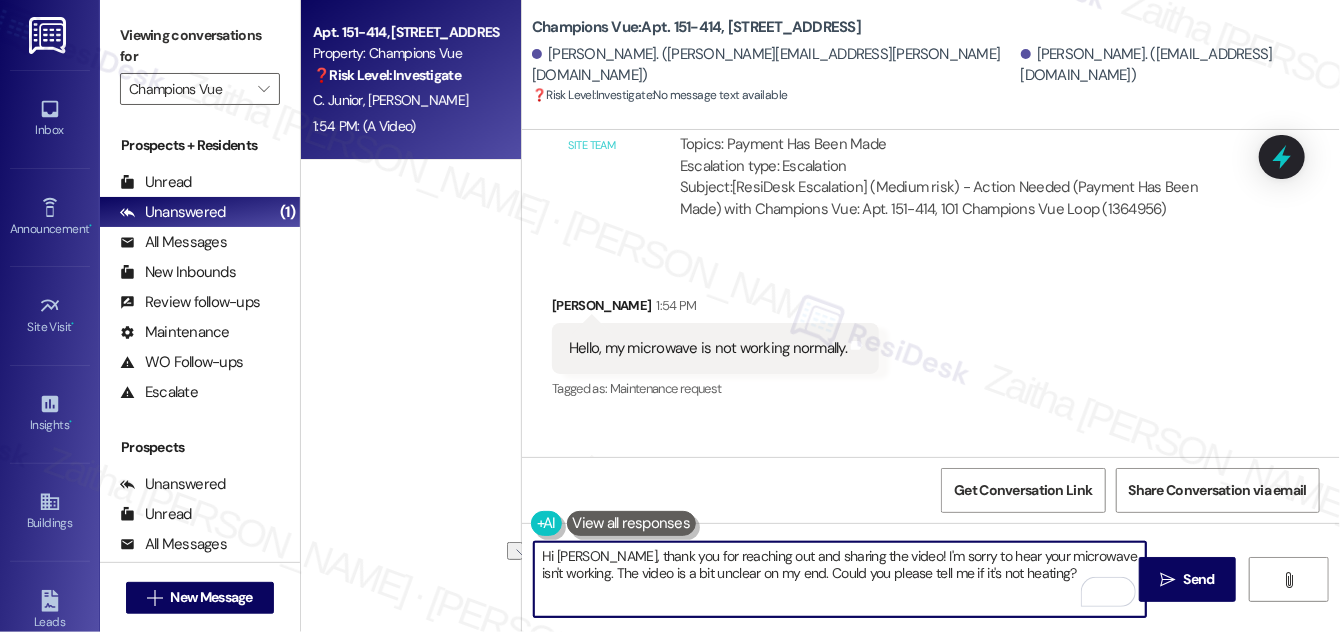 drag, startPoint x: 591, startPoint y: 570, endPoint x: 1019, endPoint y: 588, distance: 428.37833 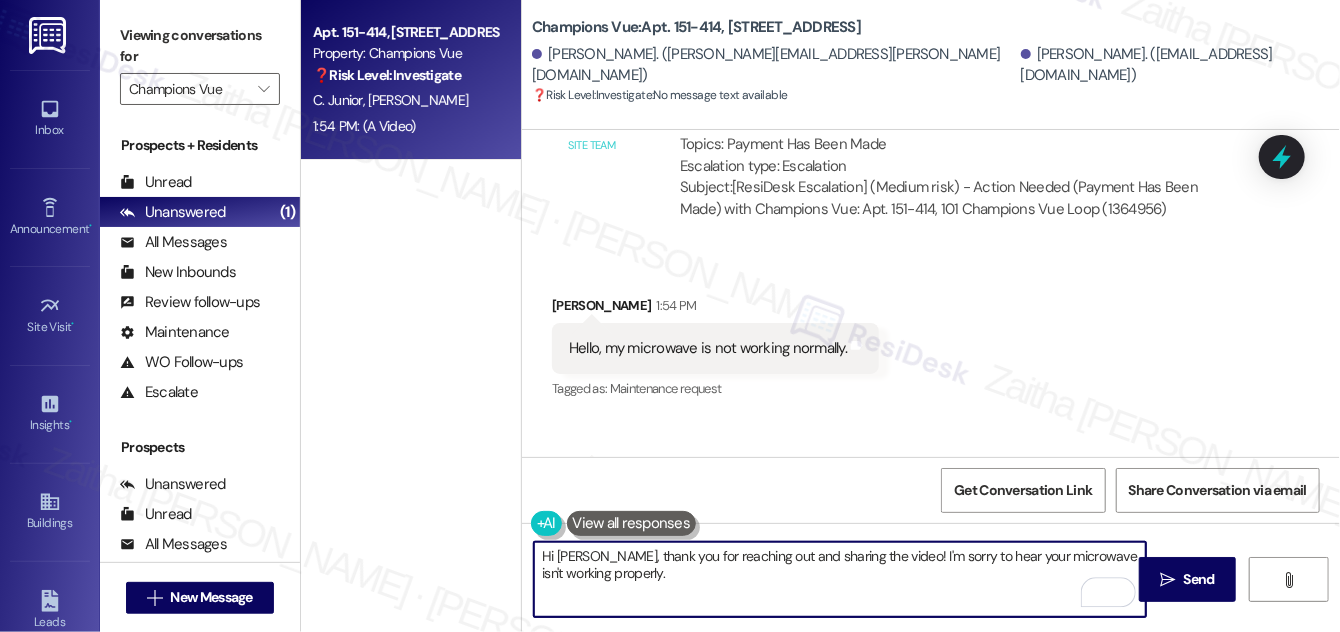 paste on "The video is a bit unclear on my end—can you let me know if the issue is that it’s not heating, or if there’s something else going on?" 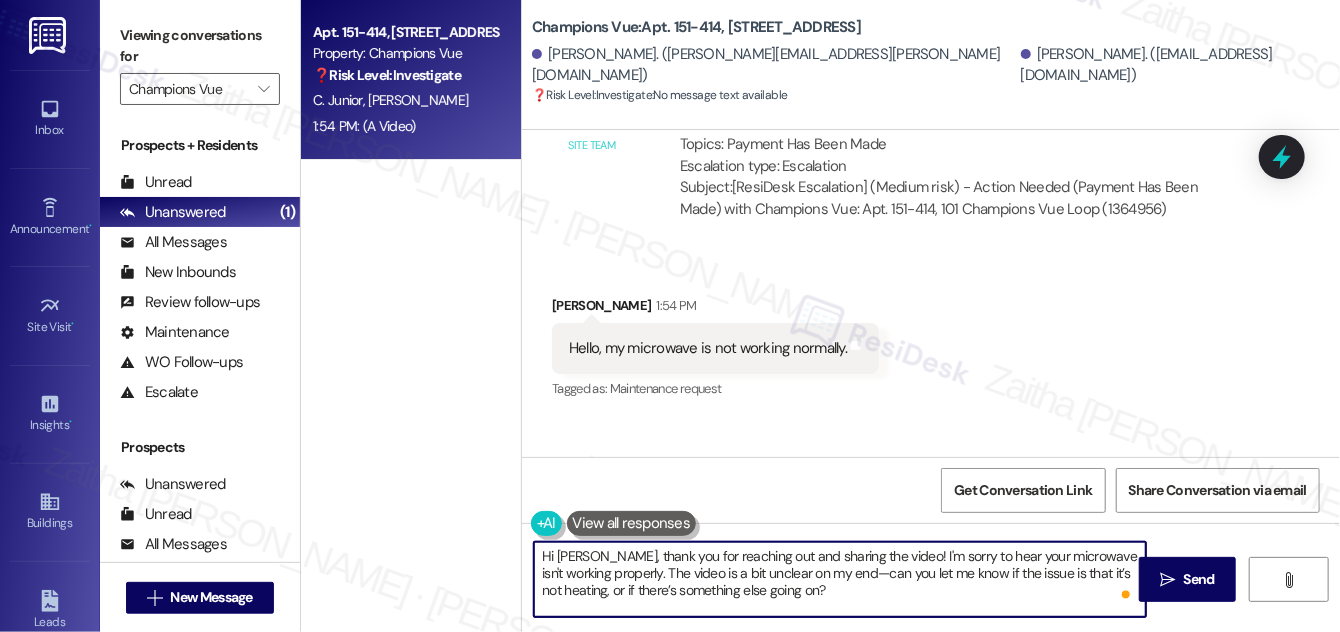 click on "Hi [PERSON_NAME], thank you for reaching out and sharing the video! I'm sorry to hear your microwave isn't working properly. The video is a bit unclear on my end—can you let me know if the issue is that it’s not heating, or if there’s something else going on?" at bounding box center [840, 579] 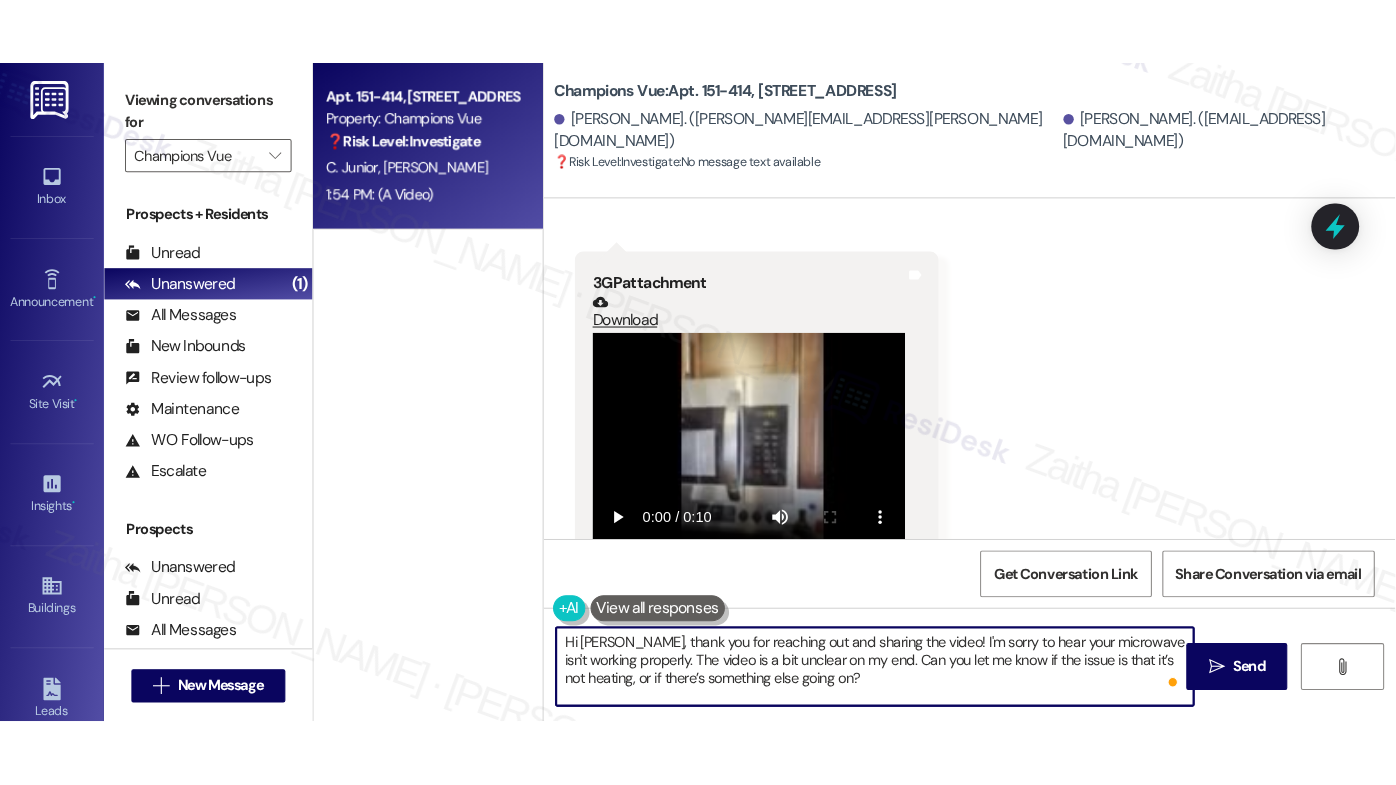 scroll, scrollTop: 16561, scrollLeft: 0, axis: vertical 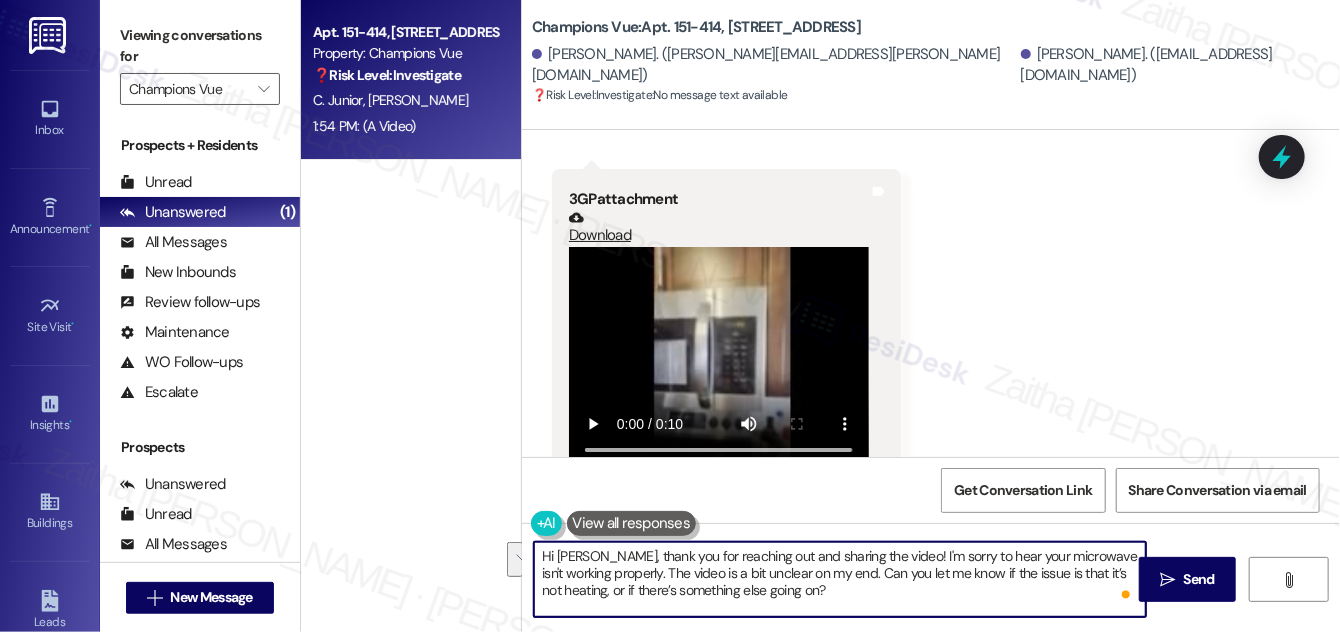 drag, startPoint x: 857, startPoint y: 569, endPoint x: 869, endPoint y: 595, distance: 28.635643 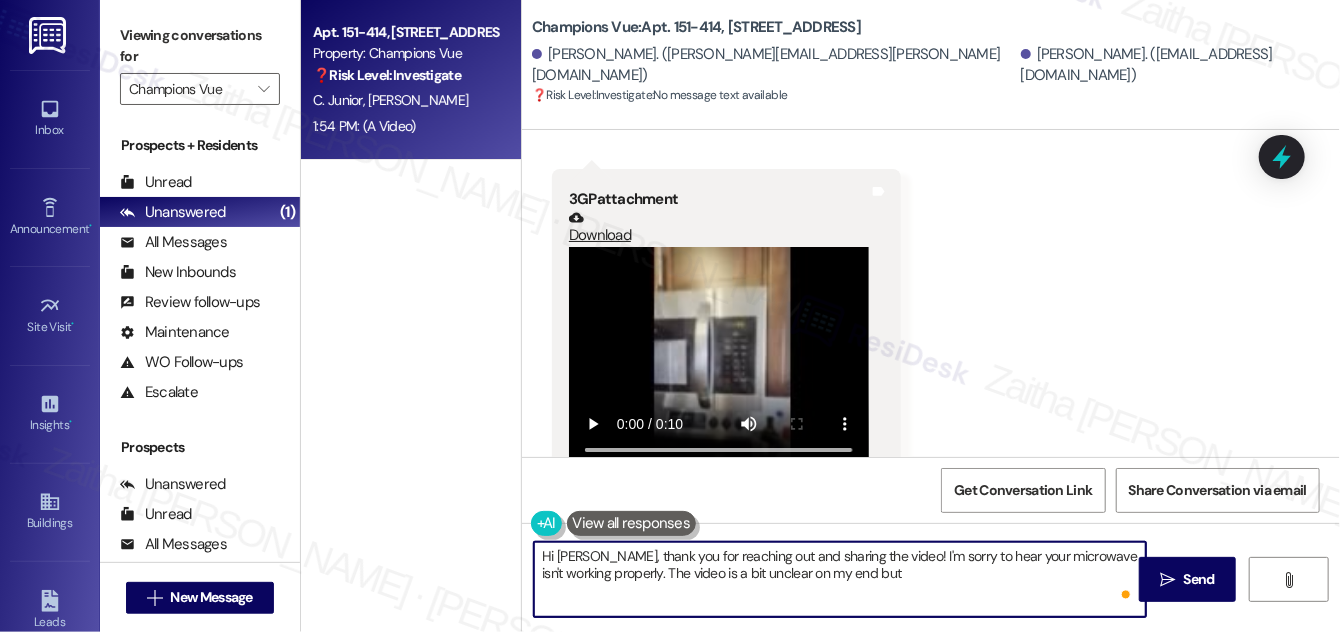 paste on "I noticed that the microwave timer starts but stops almost immediately. Just to clarify, does the microwave power off entirely when that happens, or does it stay on but not run? Any additional details you can share will help the team assess the issue more accurately." 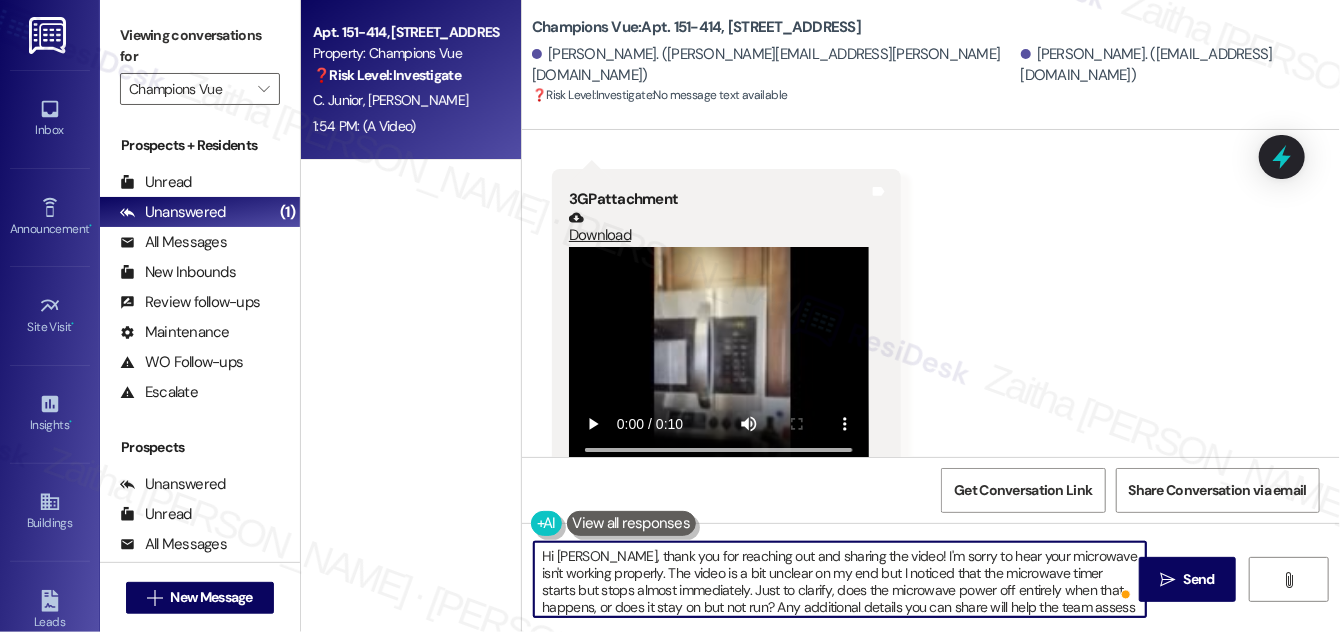 scroll, scrollTop: 50, scrollLeft: 0, axis: vertical 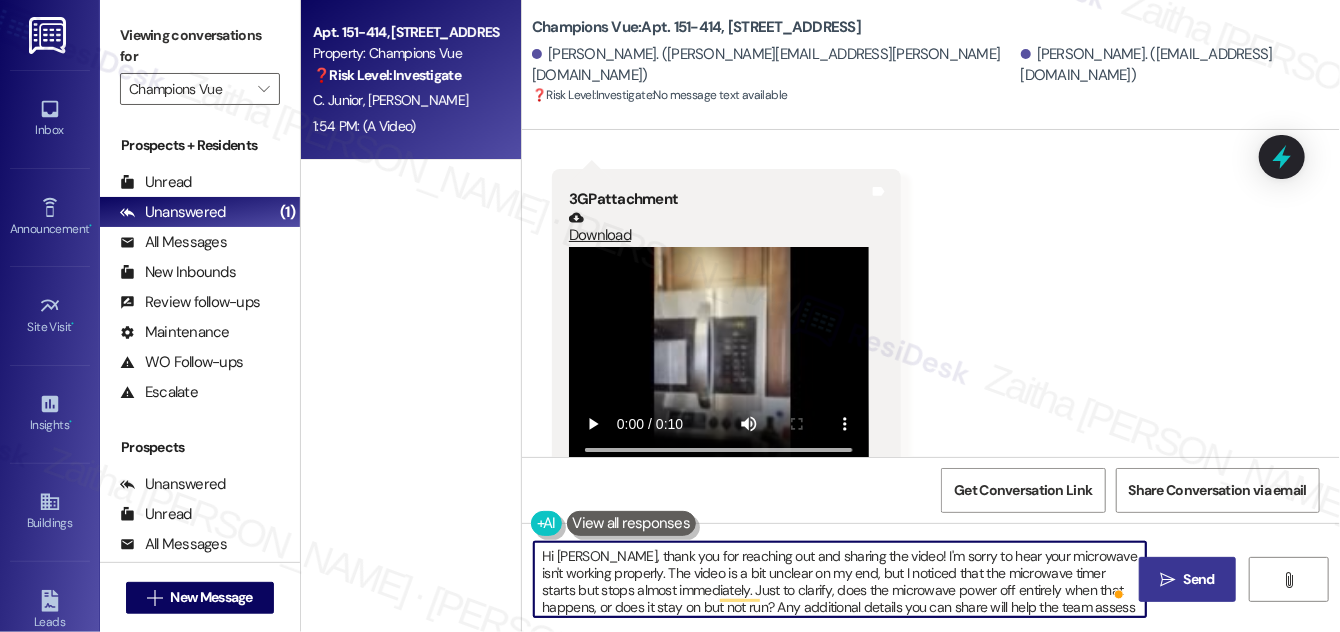 type on "Hi [PERSON_NAME], thank you for reaching out and sharing the video! I'm sorry to hear your microwave isn't working properly. The video is a bit unclear on my end, but I noticed that the microwave timer starts but stops almost immediately. Just to clarify, does the microwave power off entirely when that happens, or does it stay on but not run? Any additional details you can share will help the team assess the issue more accurately." 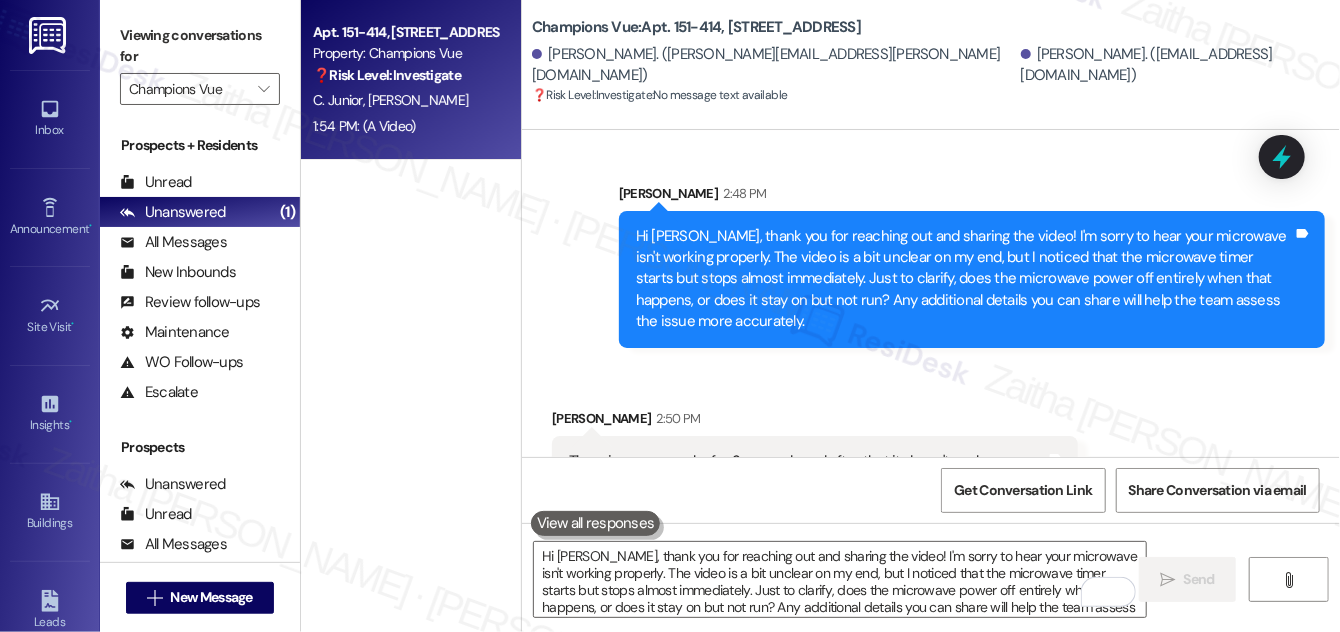scroll, scrollTop: 16925, scrollLeft: 0, axis: vertical 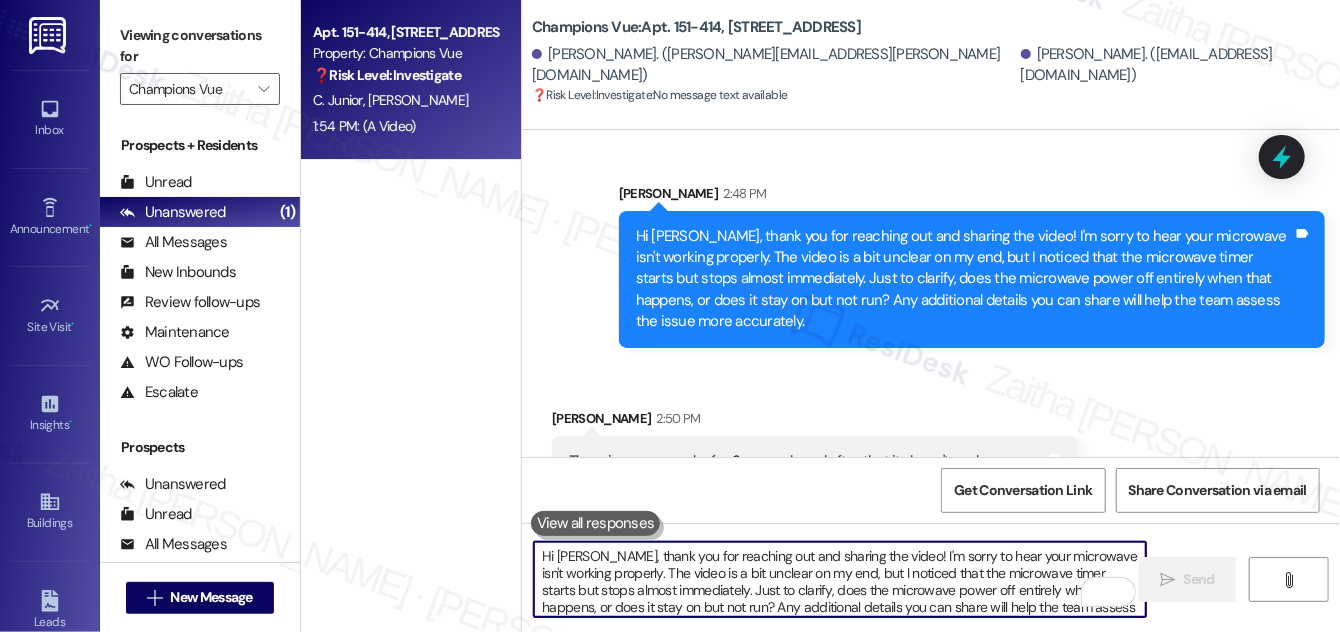 click on "Hi [PERSON_NAME], thank you for reaching out and sharing the video! I'm sorry to hear your microwave isn't working properly. The video is a bit unclear on my end, but I noticed that the microwave timer starts but stops almost immediately. Just to clarify, does the microwave power off entirely when that happens, or does it stay on but not run? Any additional details you can share will help the team assess the issue more accurately." at bounding box center [840, 579] 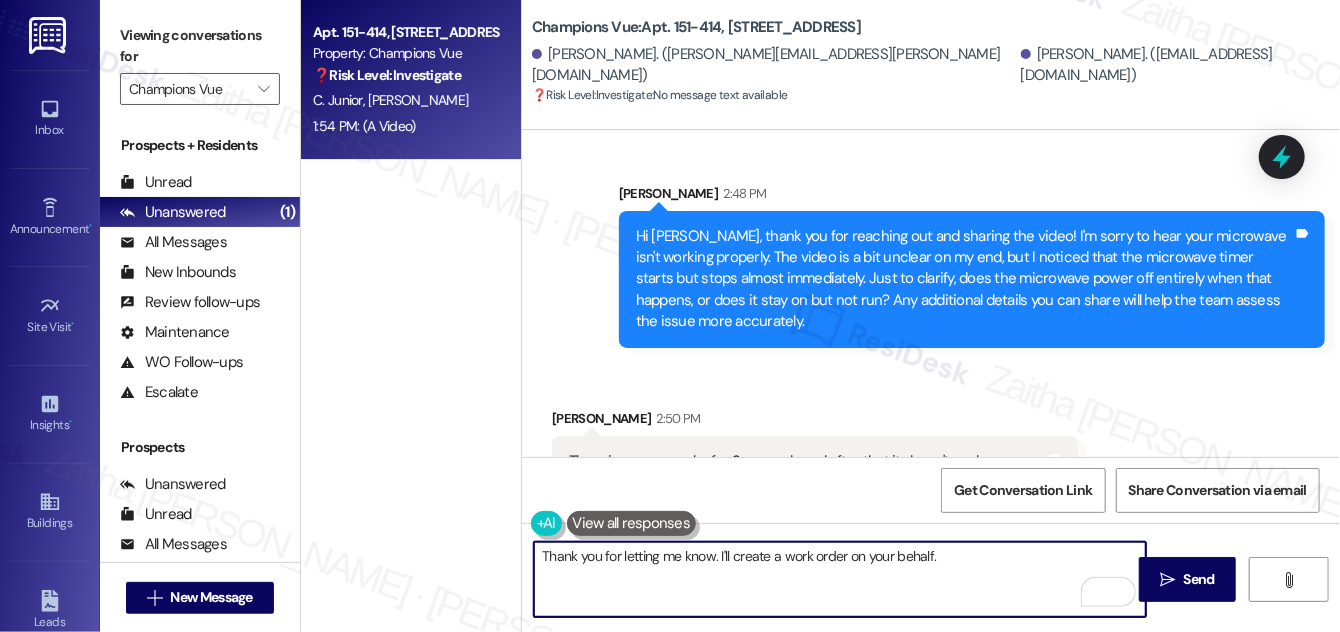 paste on "Do we have your permission to enter during your absence? Do you have pets that we should be aware of?" 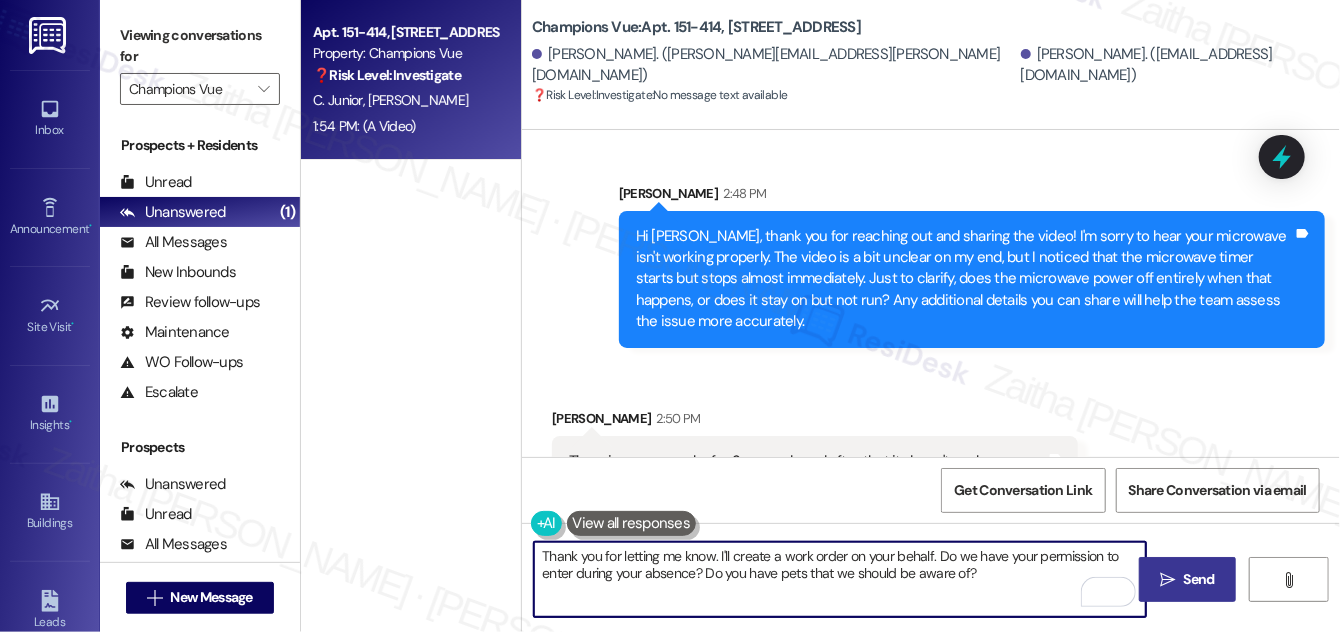 type on "Thank you for letting me know. I'll create a work order on your behalf. Do we have your permission to enter during your absence? Do you have pets that we should be aware of?" 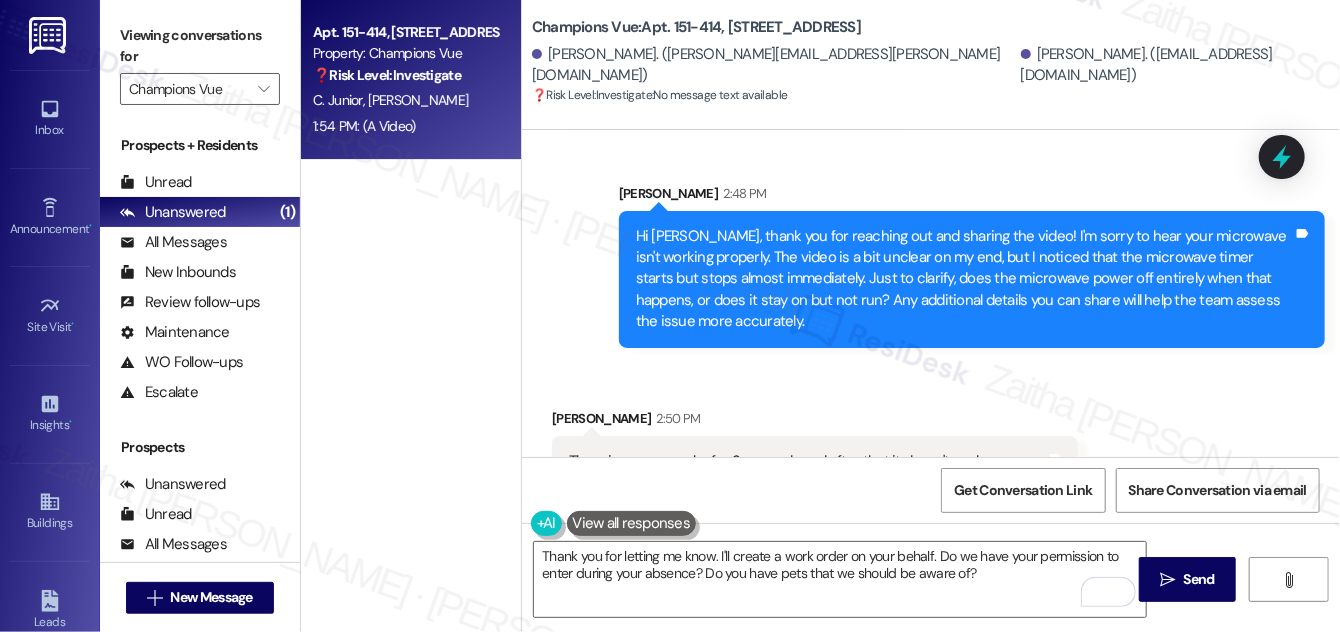 drag, startPoint x: 1181, startPoint y: 580, endPoint x: 1148, endPoint y: 524, distance: 65 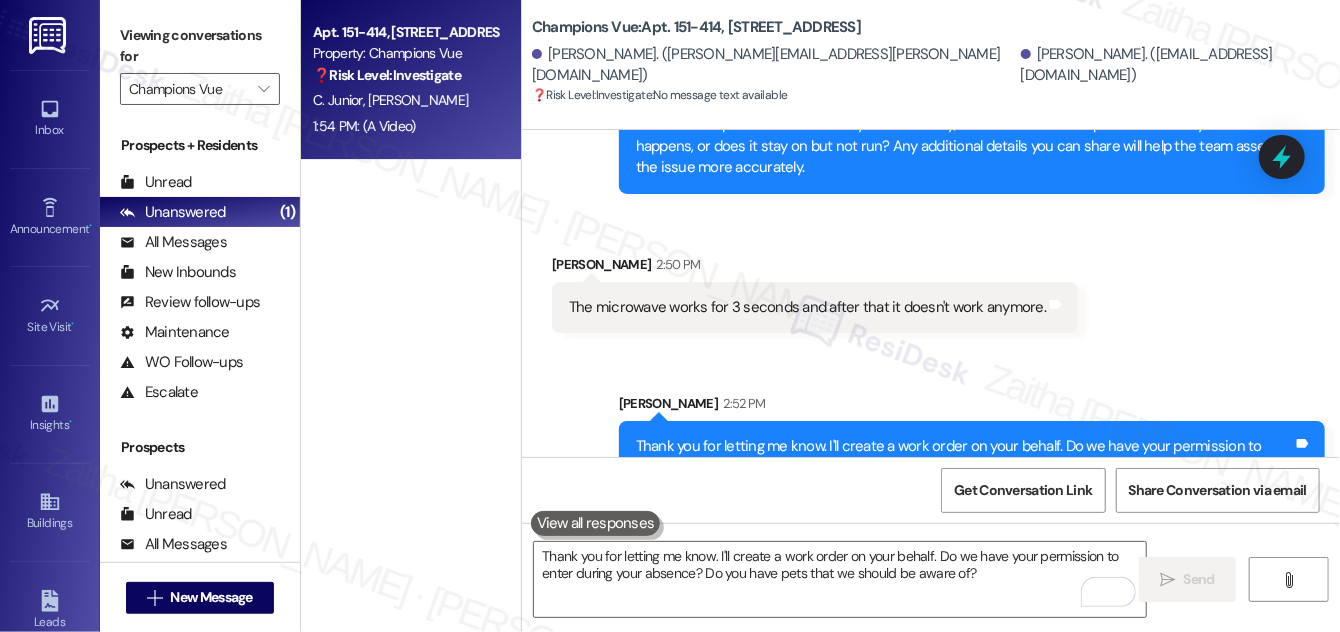 scroll, scrollTop: 17086, scrollLeft: 0, axis: vertical 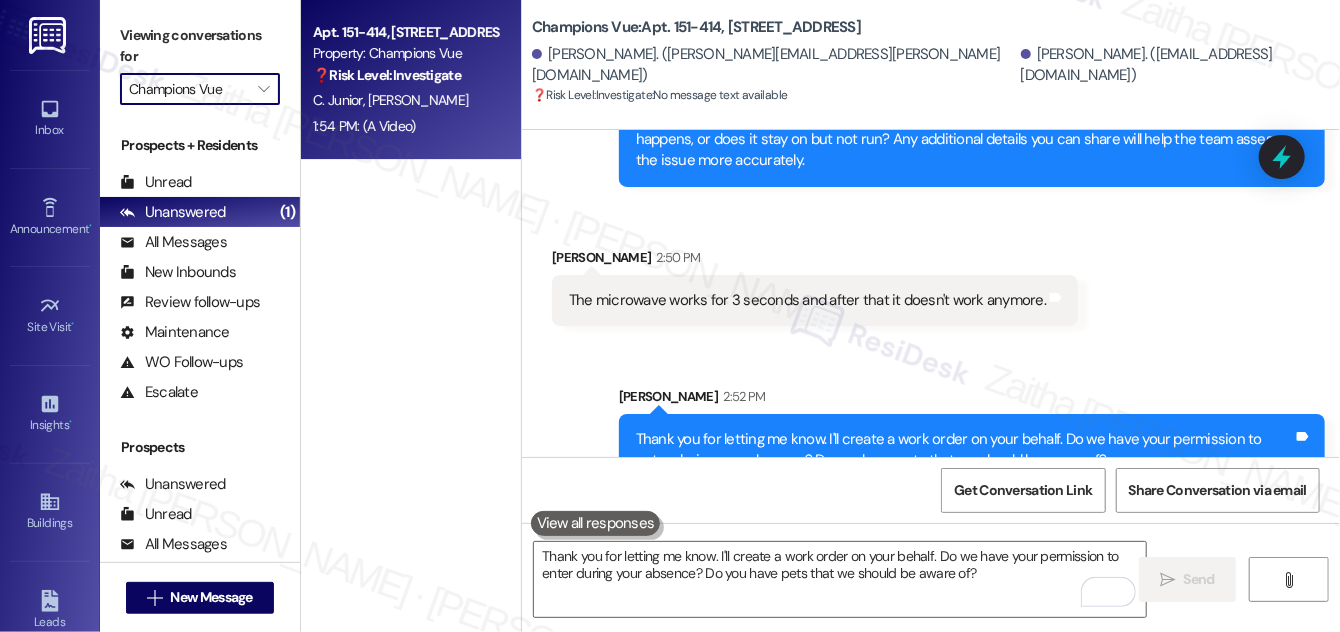 click on "Champions Vue" at bounding box center (188, 89) 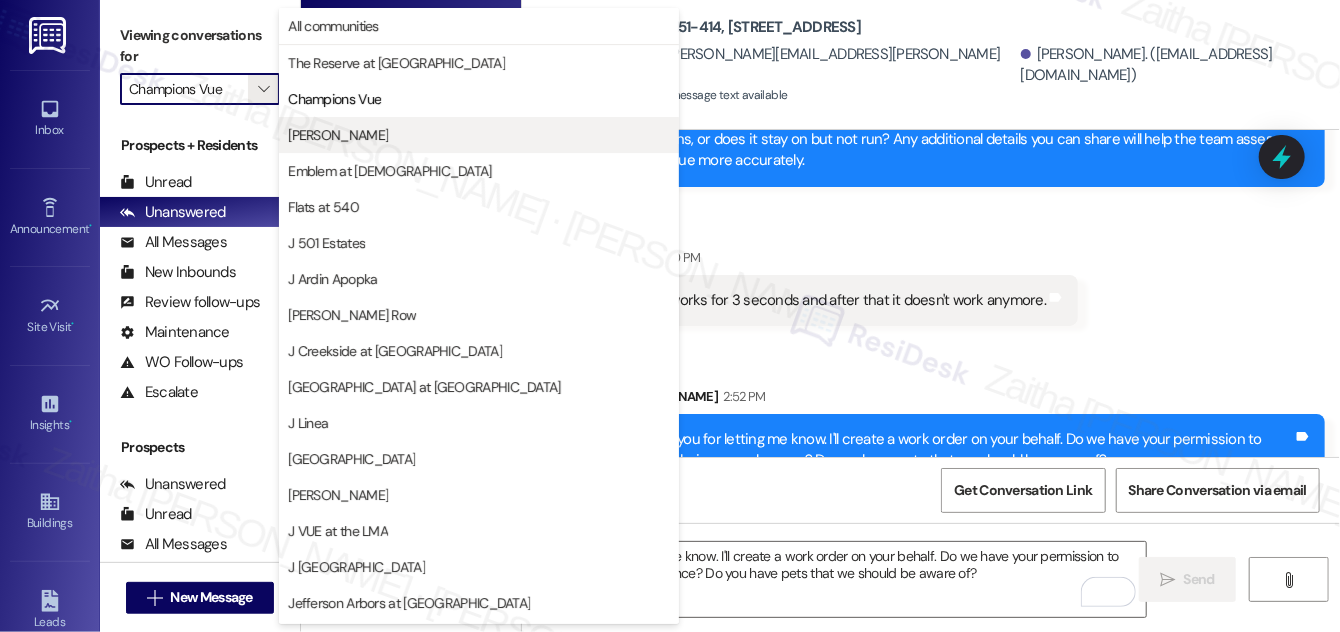 click on "[PERSON_NAME]" at bounding box center [479, 135] 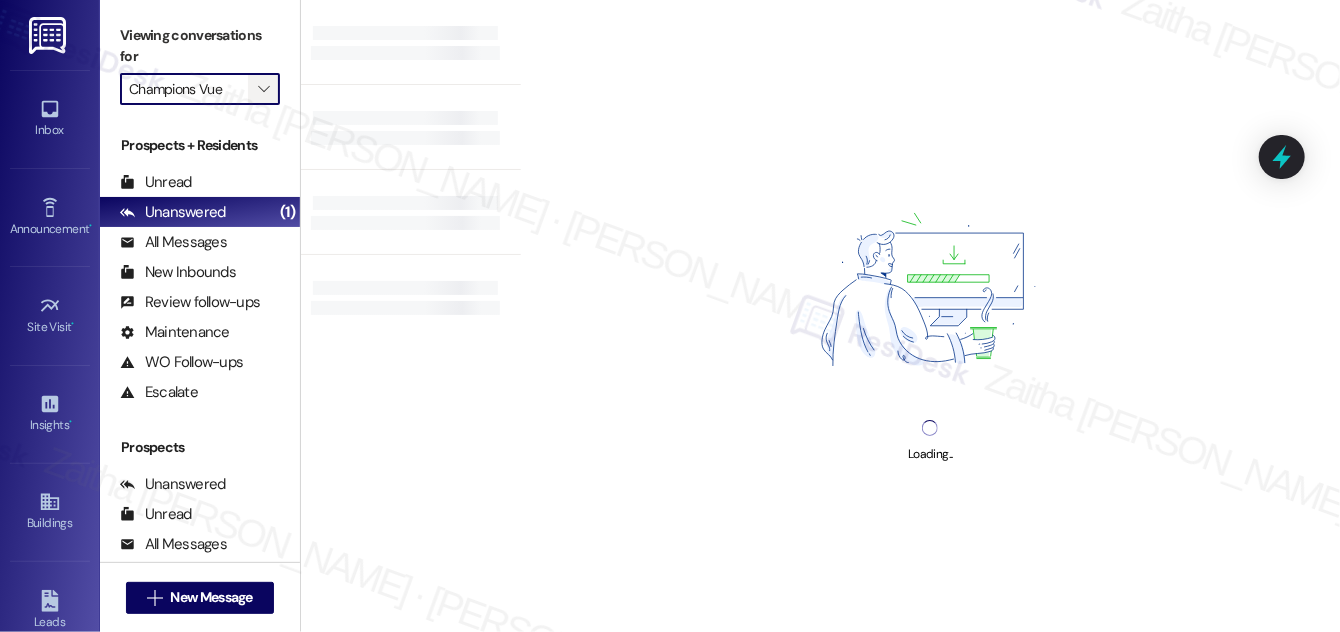 type on "[PERSON_NAME]" 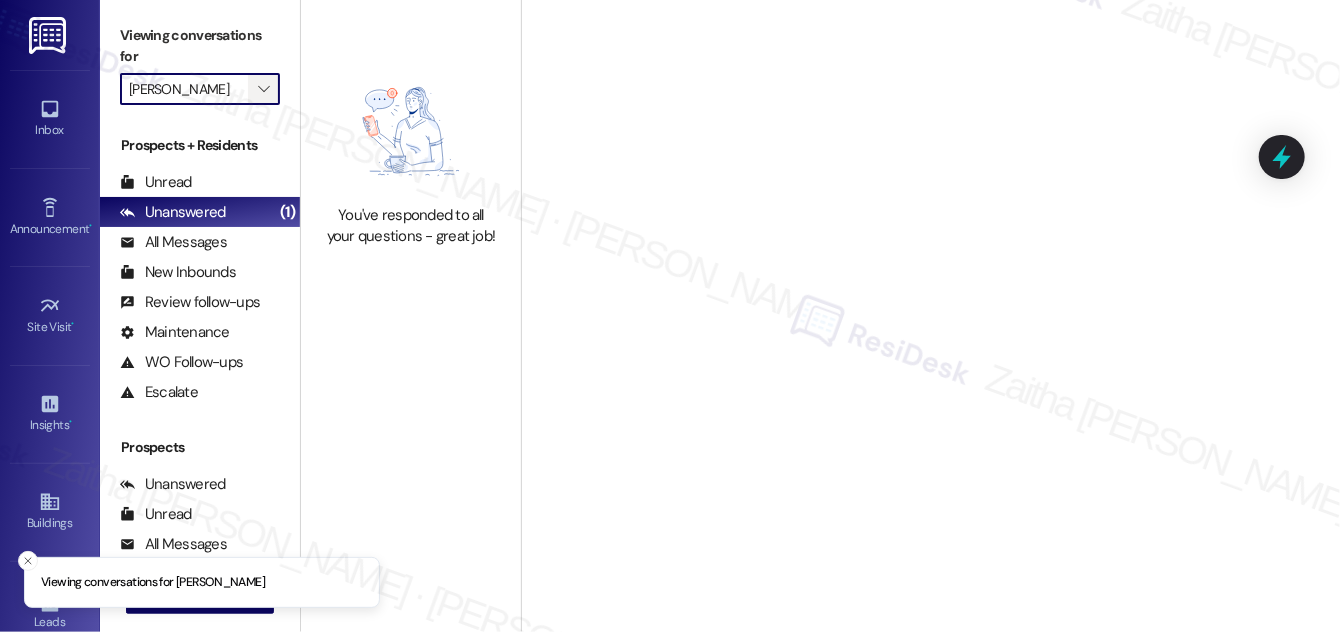 click on "" at bounding box center (263, 89) 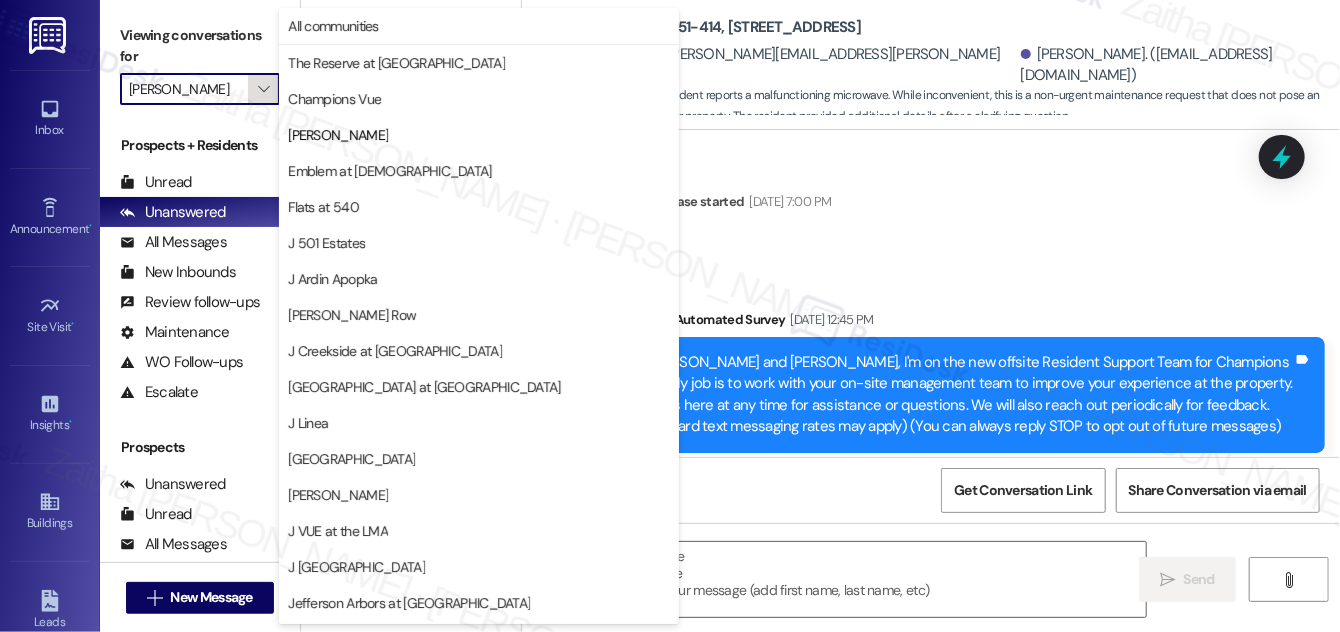 scroll, scrollTop: 17175, scrollLeft: 0, axis: vertical 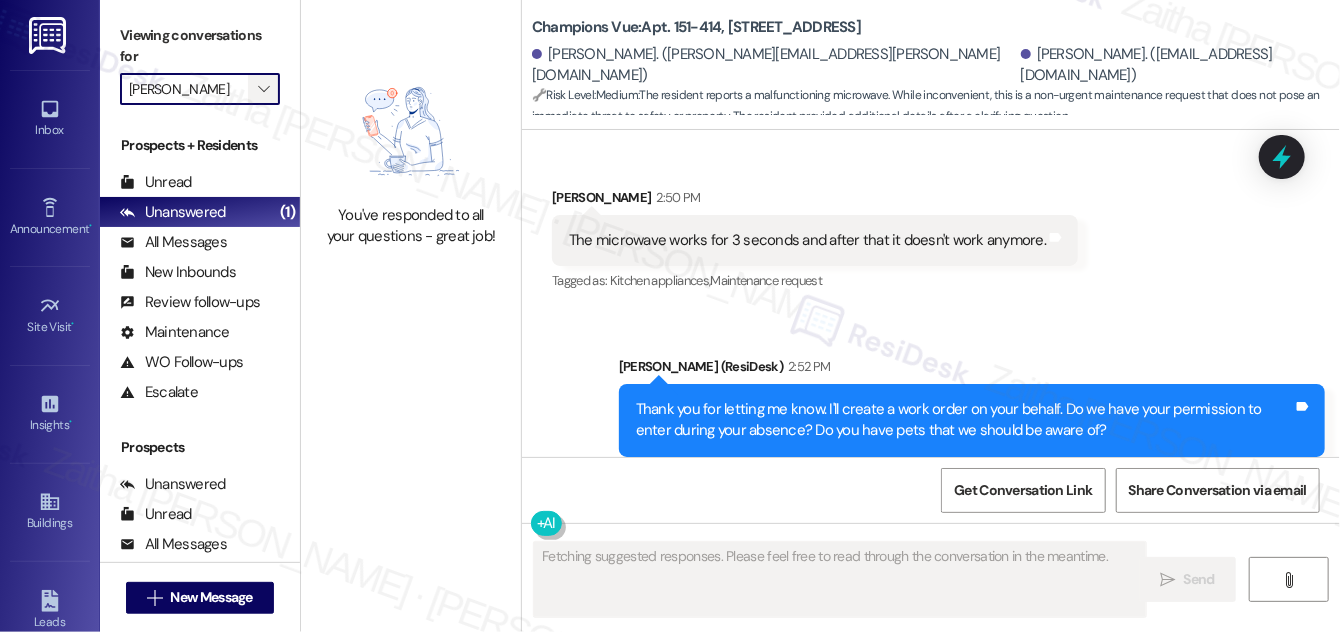 click on "" at bounding box center [263, 89] 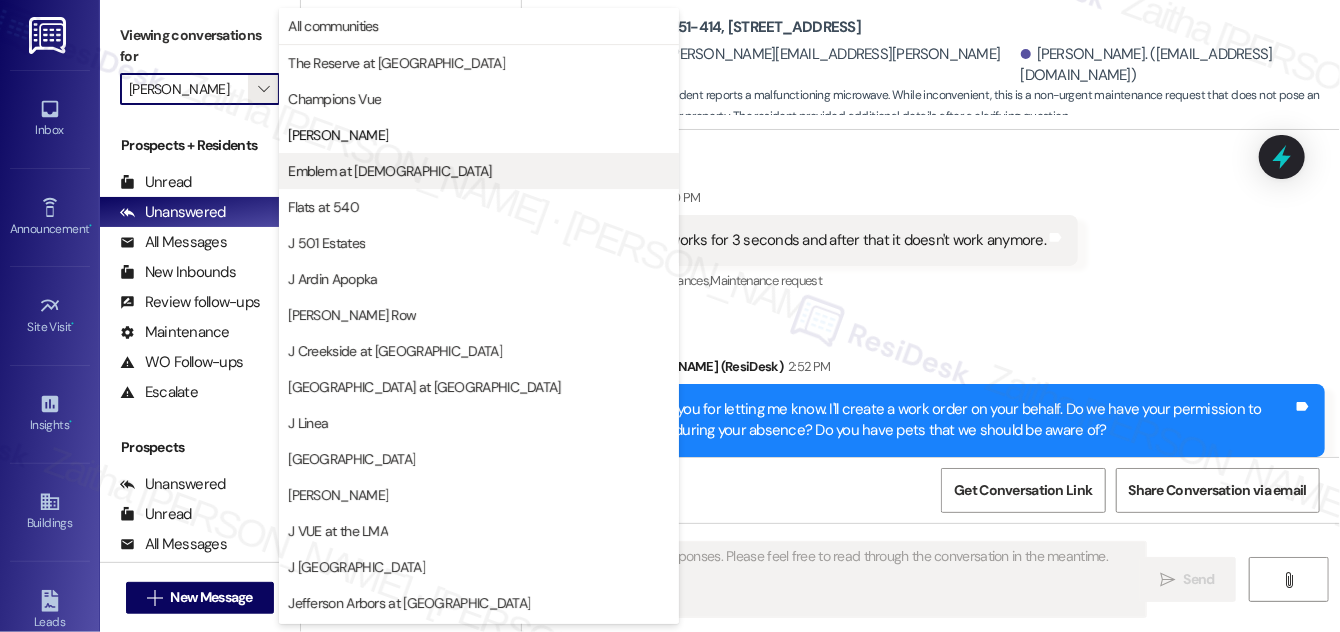 click on "Emblem at [DEMOGRAPHIC_DATA]" at bounding box center (389, 171) 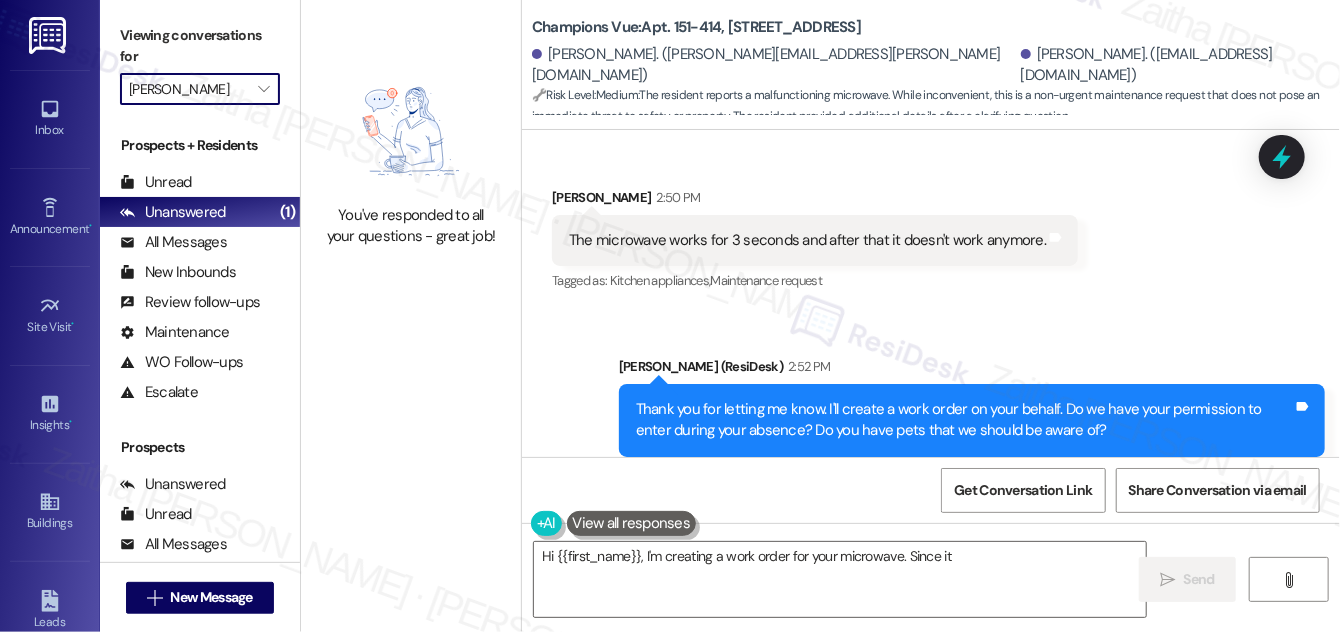 type on "Hi {{first_name}}, I'm creating a work order for your microwave. Since it runs" 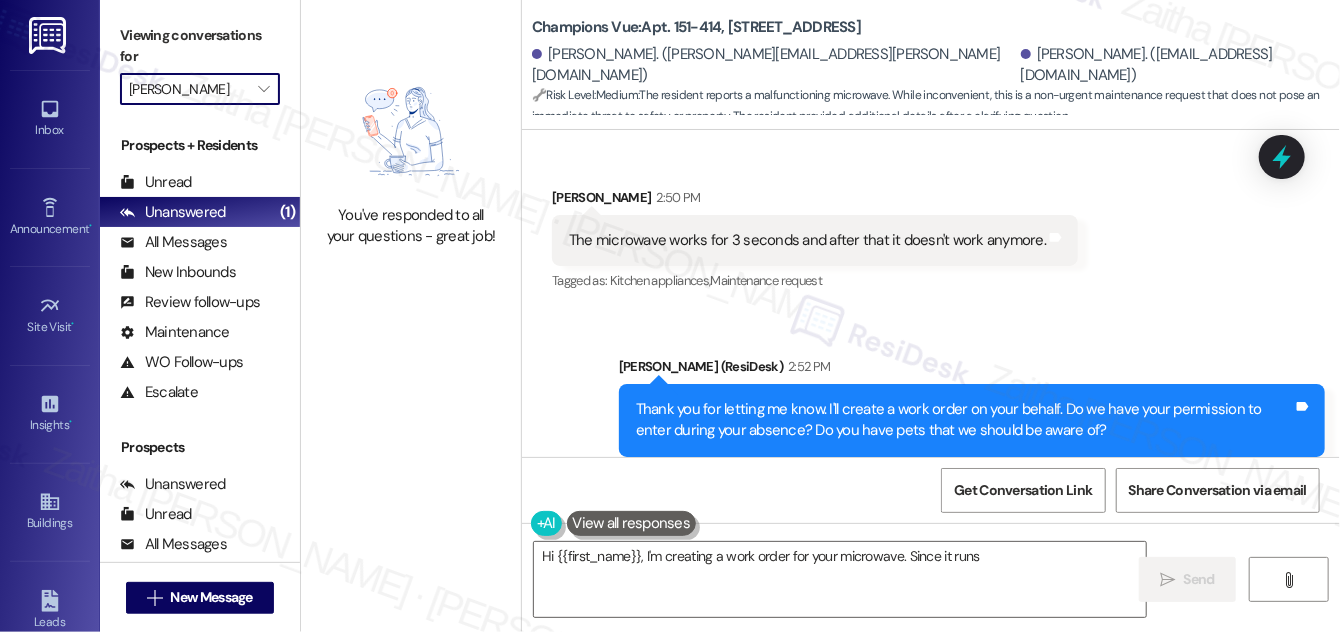 type on "Emblem at [DEMOGRAPHIC_DATA]" 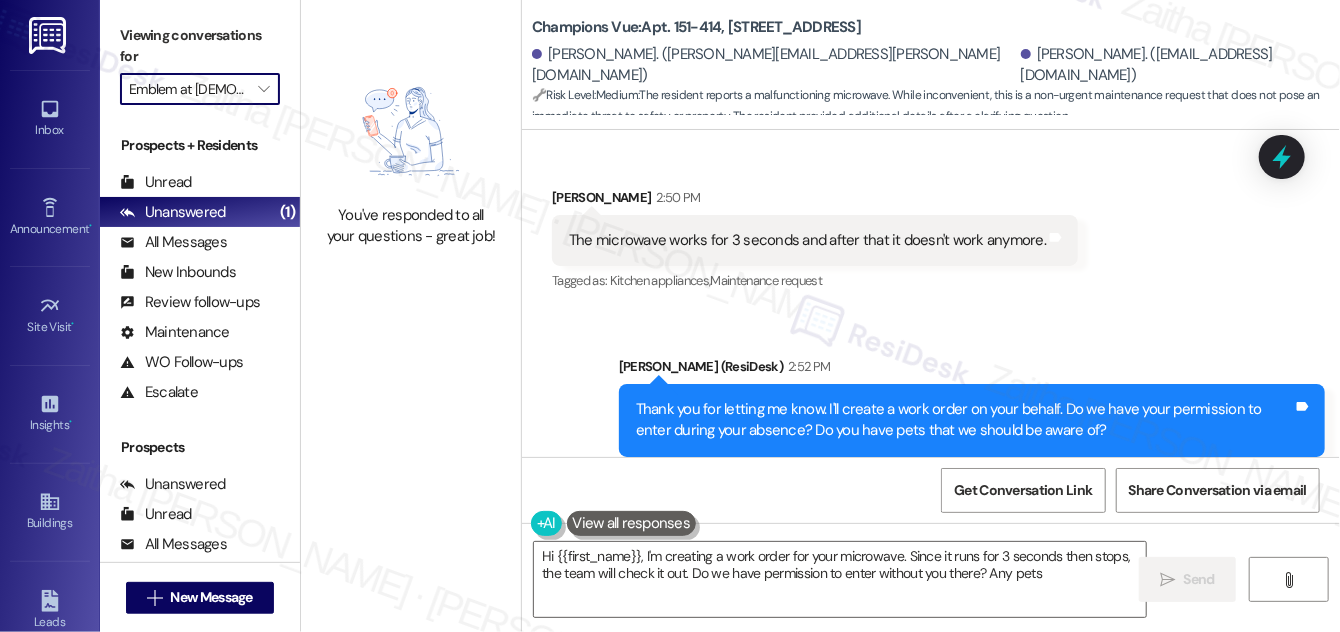 type on "Hi {{first_name}}, I'm creating a work order for your microwave. Since it runs for 3 seconds then stops, the team will check it out. Do we have permission to enter without you there? Any pets?" 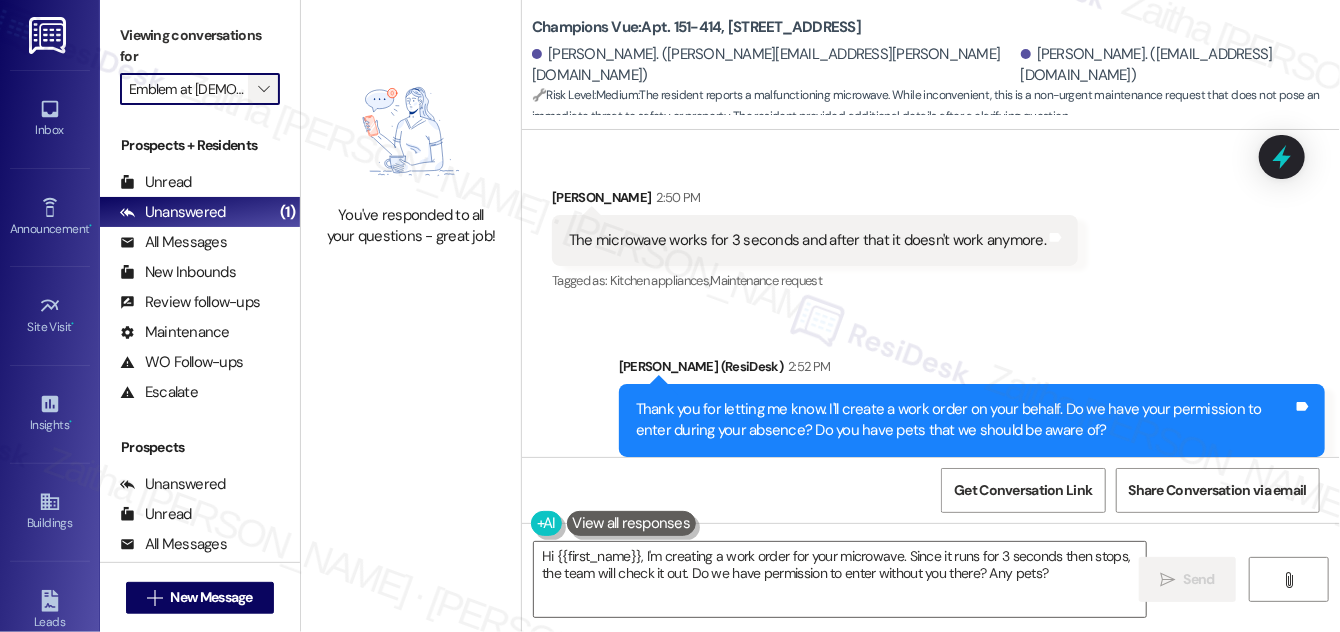 click on "" at bounding box center [263, 89] 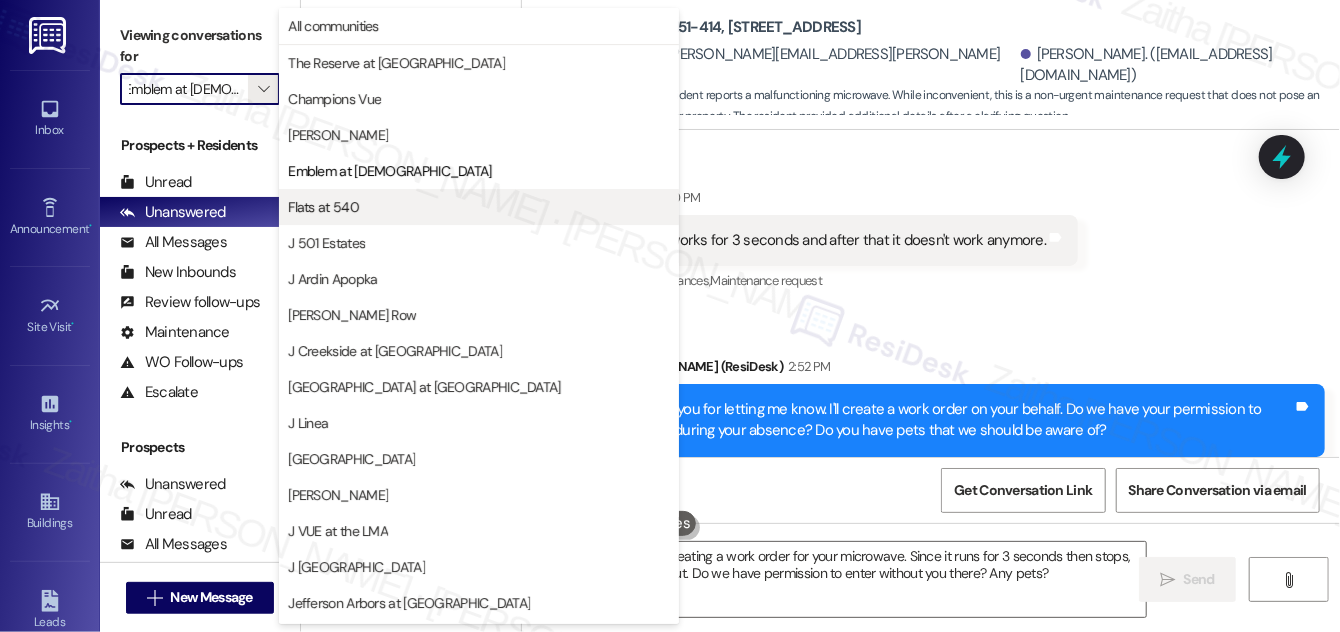 click on "Flats at 540" at bounding box center (479, 207) 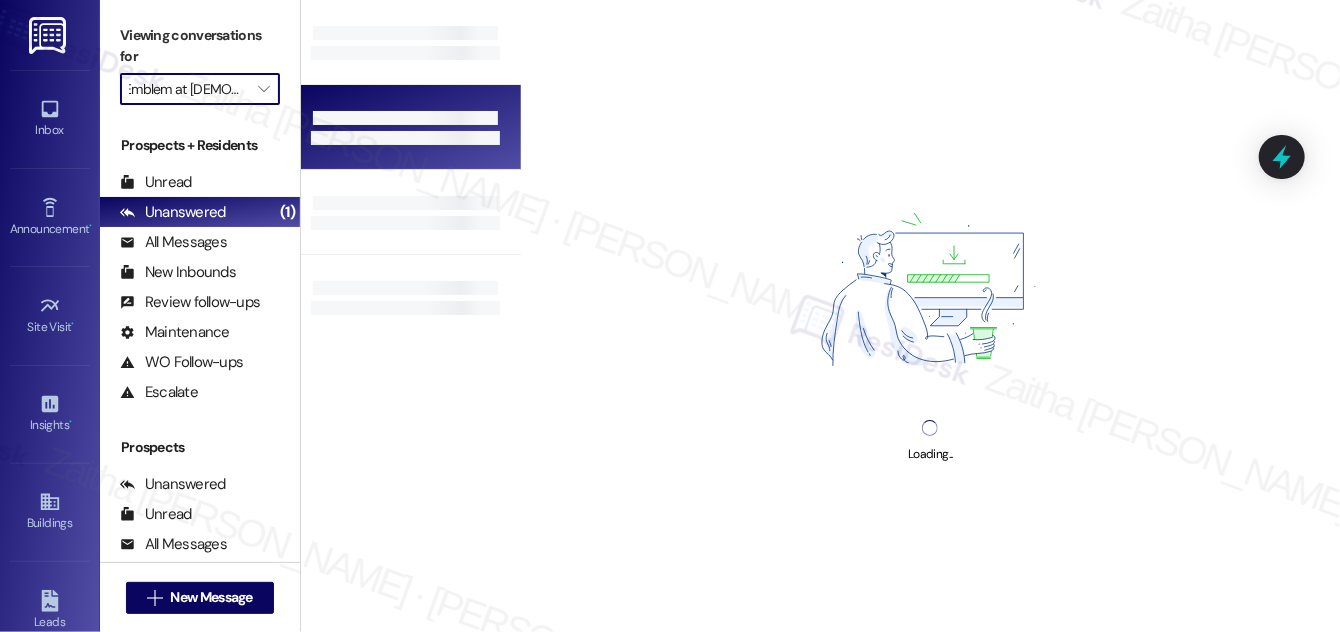 type on "Flats at 540" 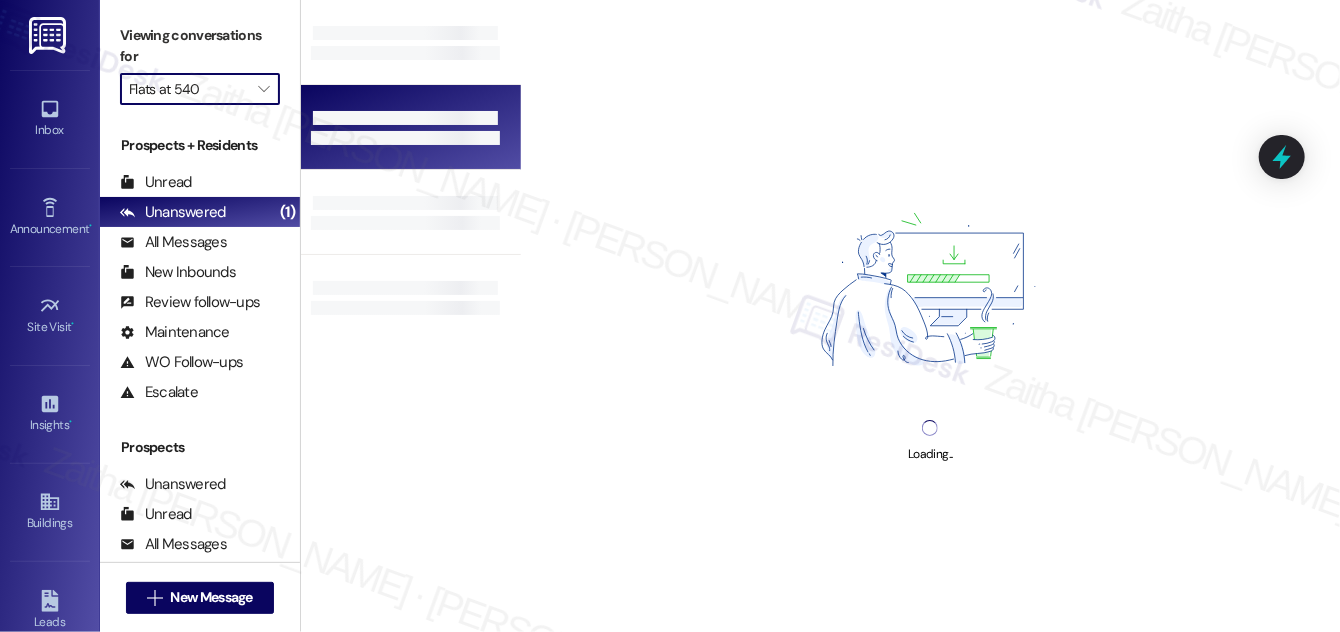 scroll, scrollTop: 0, scrollLeft: 0, axis: both 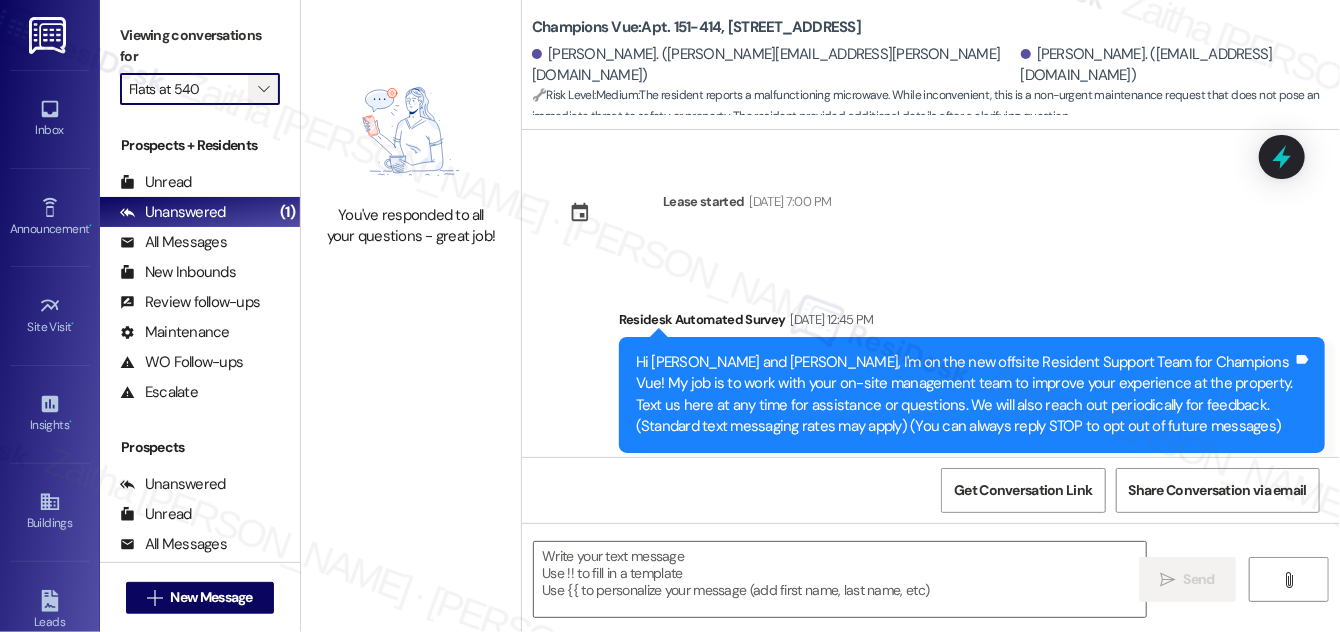 click on "" at bounding box center [263, 89] 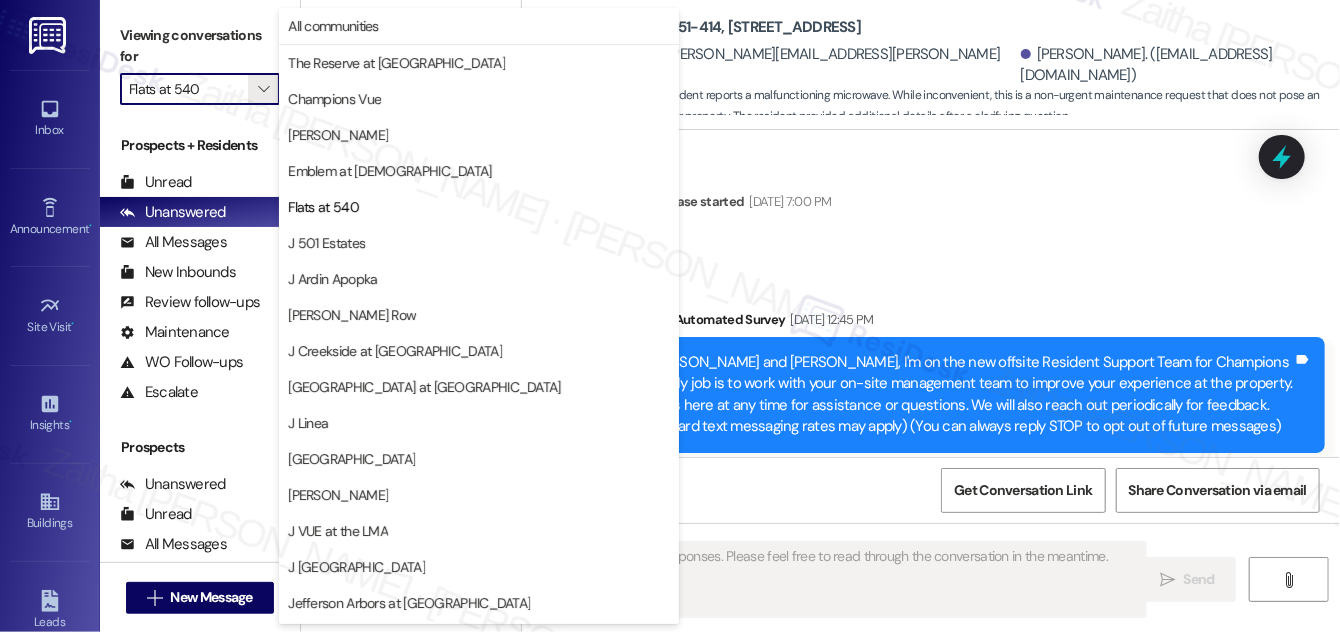 scroll, scrollTop: 16984, scrollLeft: 0, axis: vertical 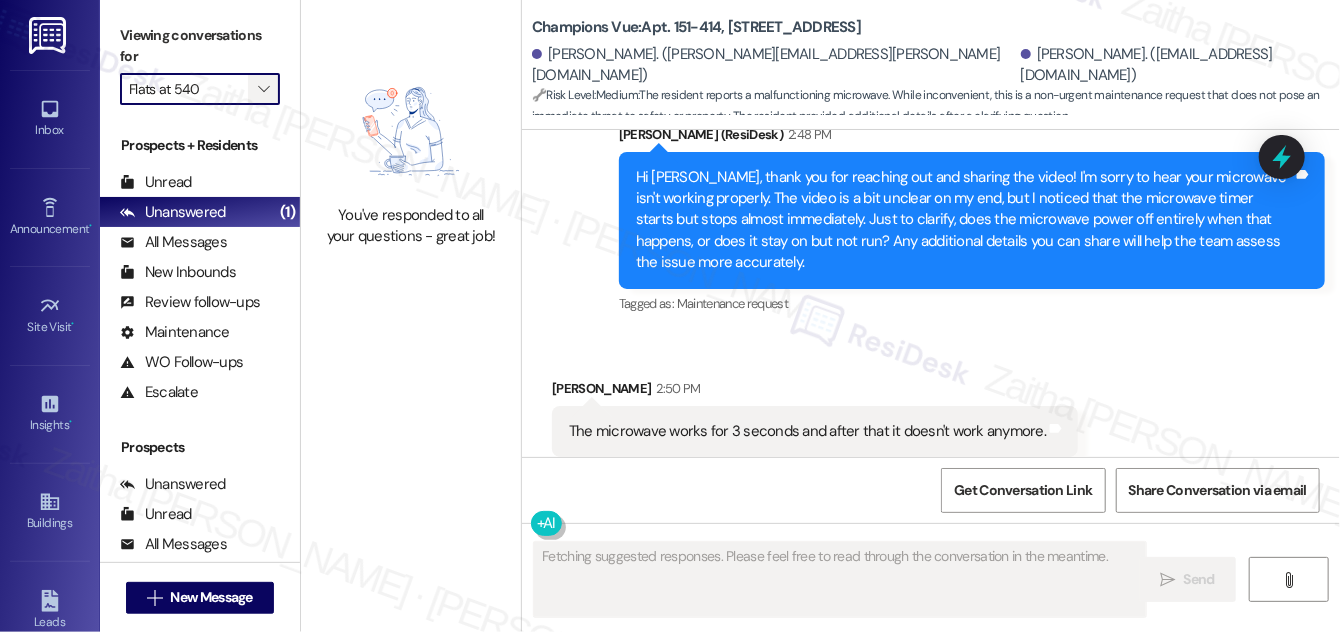 click on "" at bounding box center (263, 89) 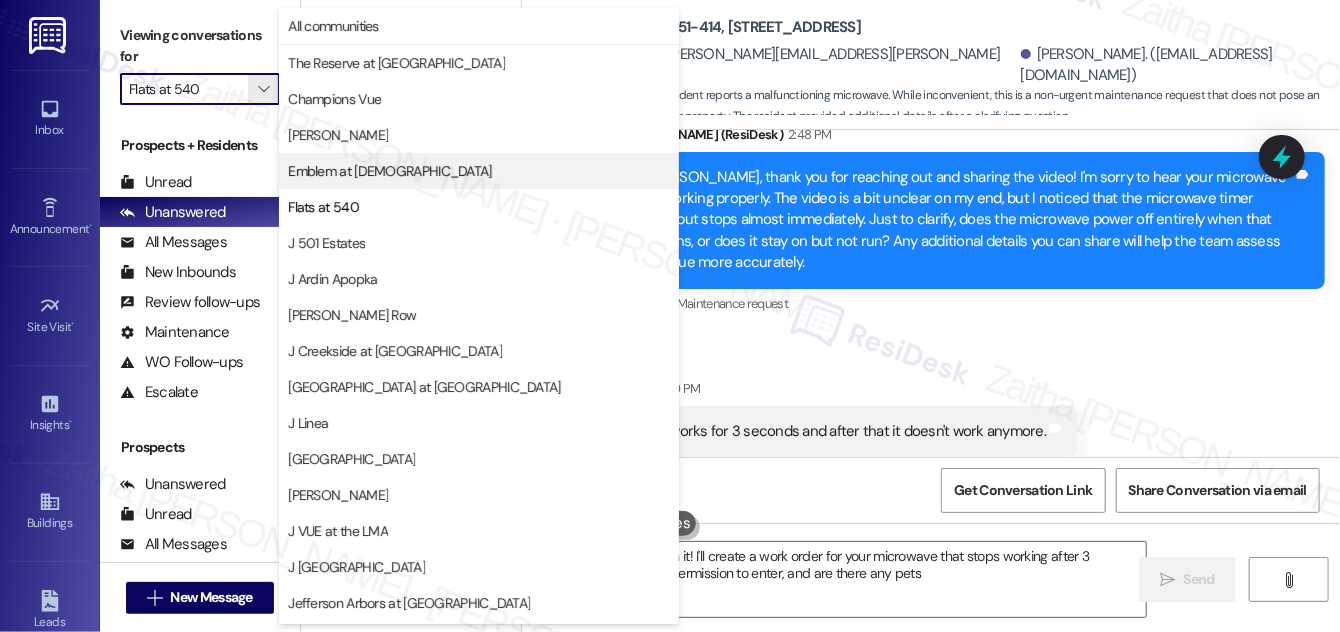 type on "Hi {{first_name}}, I'm on it! I'll create a work order for your microwave that stops working after 3 seconds. Do we have permission to enter, and are there any pets?" 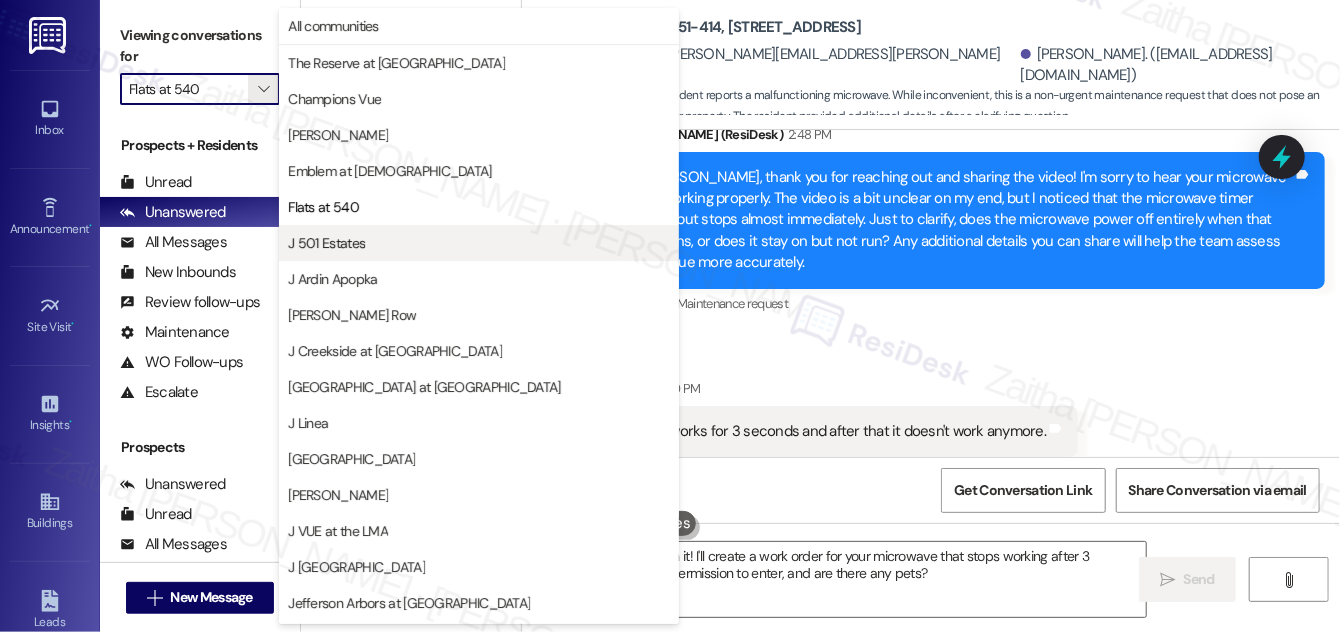 click on "J 501 Estates" at bounding box center (479, 243) 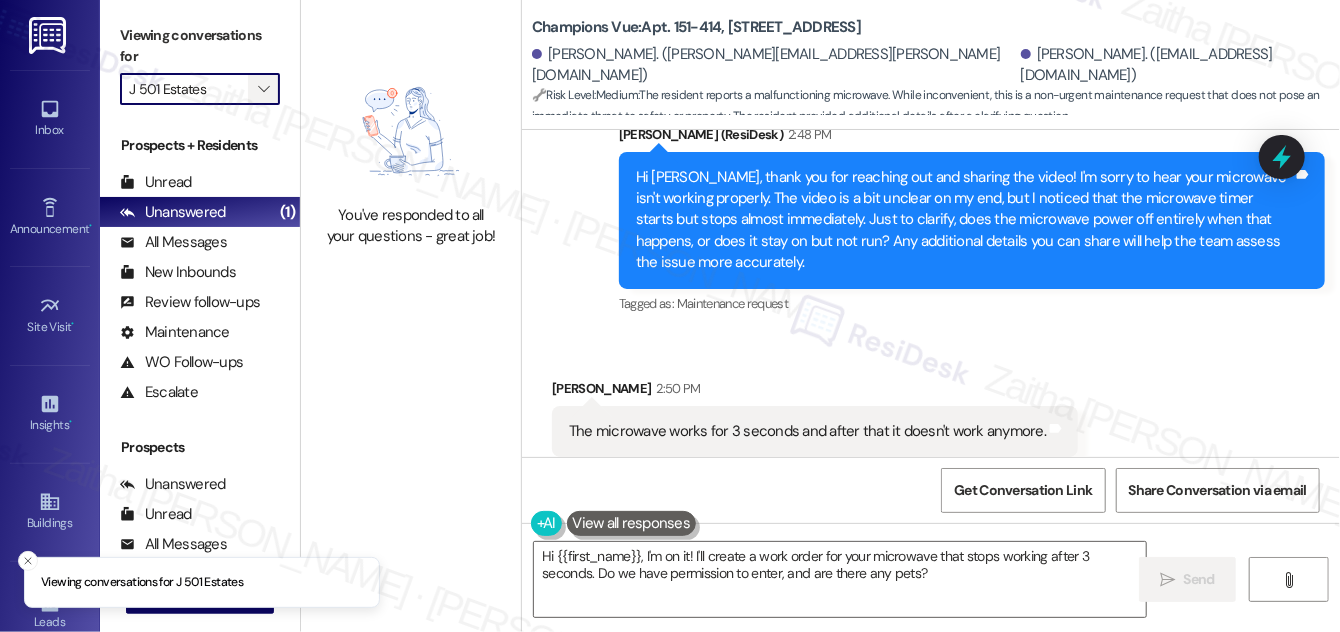 click on "" at bounding box center [263, 89] 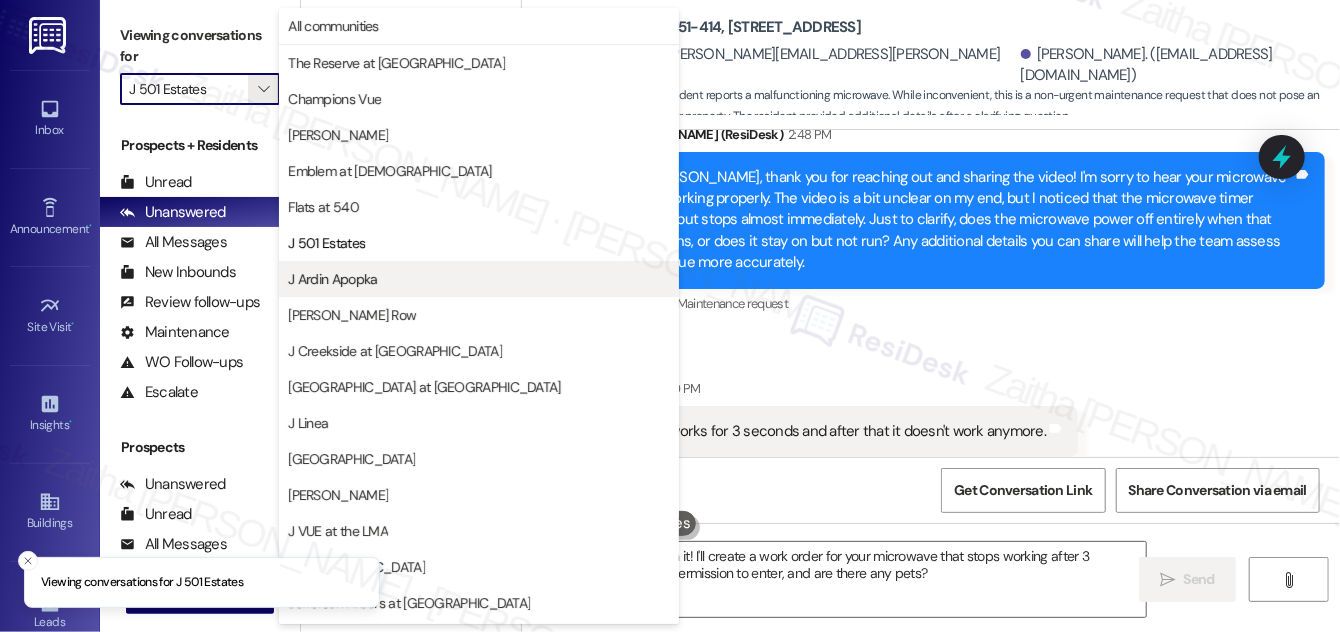 click on "J Ardin Apopka" at bounding box center (332, 279) 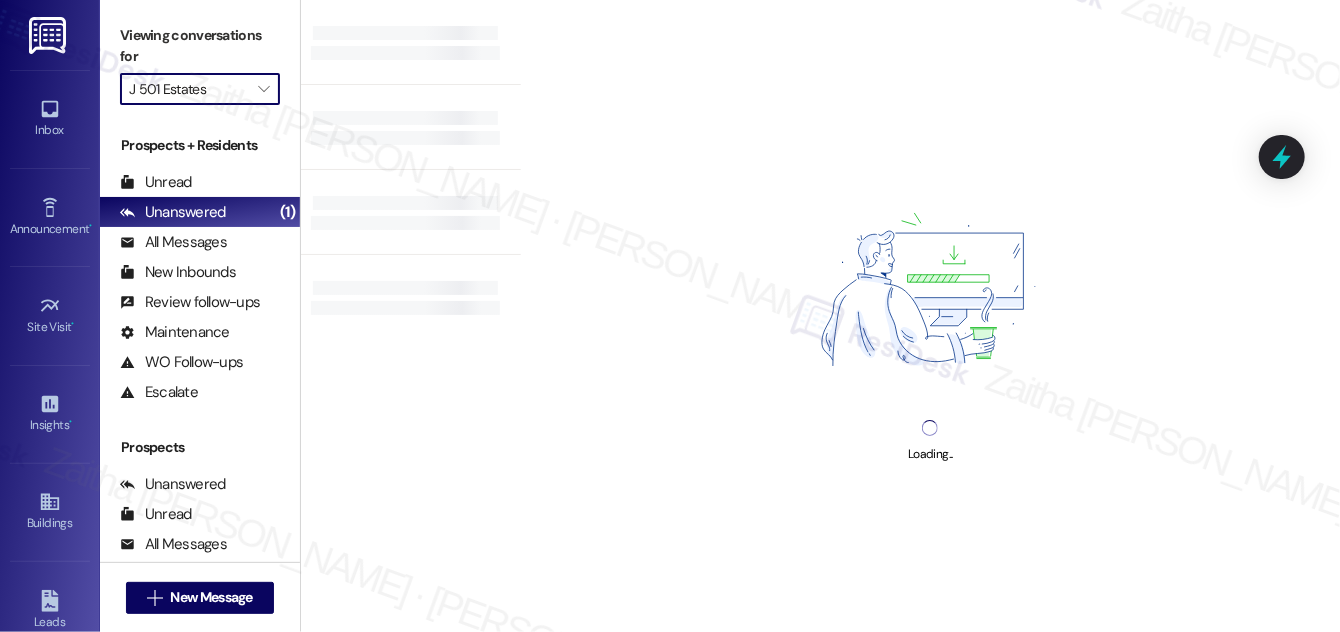 type on "J Ardin Apopka" 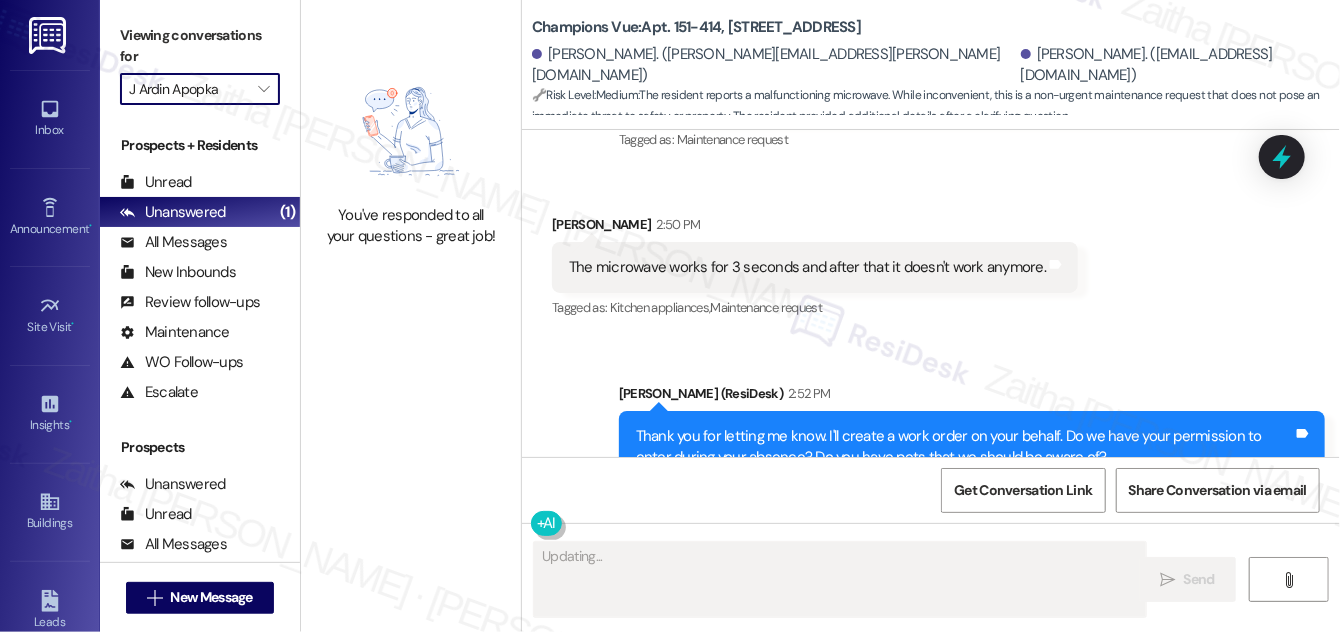 scroll, scrollTop: 17165, scrollLeft: 0, axis: vertical 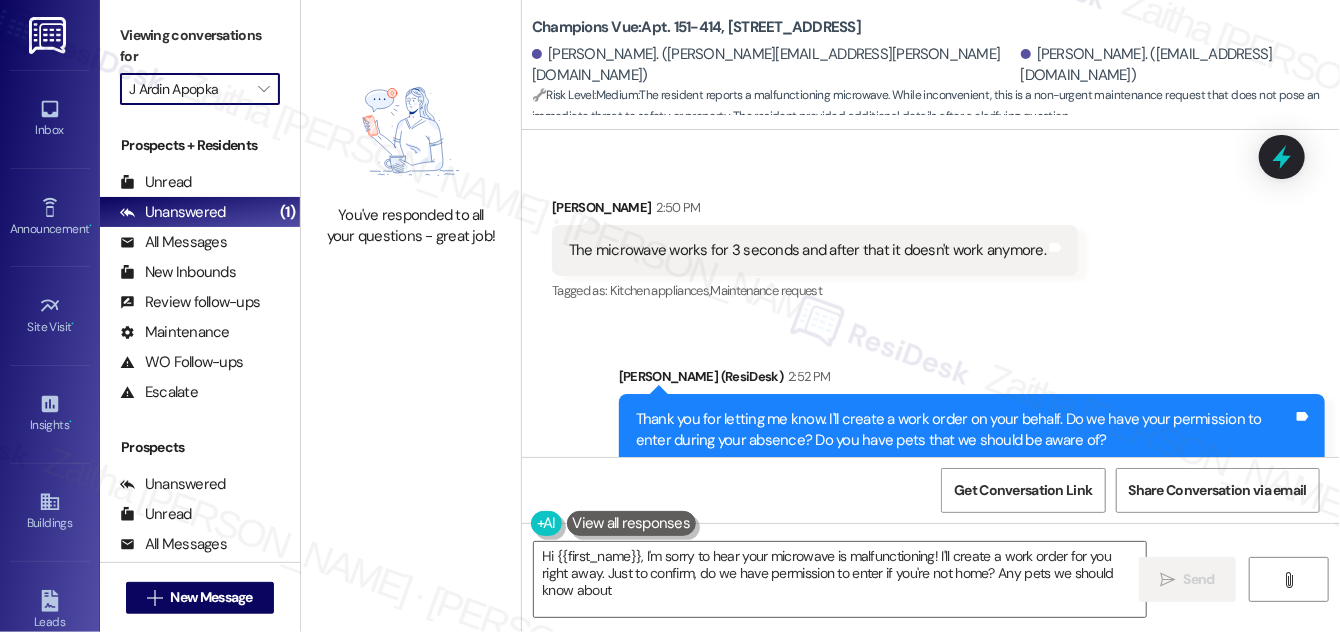 type on "Hi {{first_name}}, I'm sorry to hear your microwave is malfunctioning! I'll create a work order for you right away. Just to confirm, do we have permission to enter if you're not home? Any pets we should know about?" 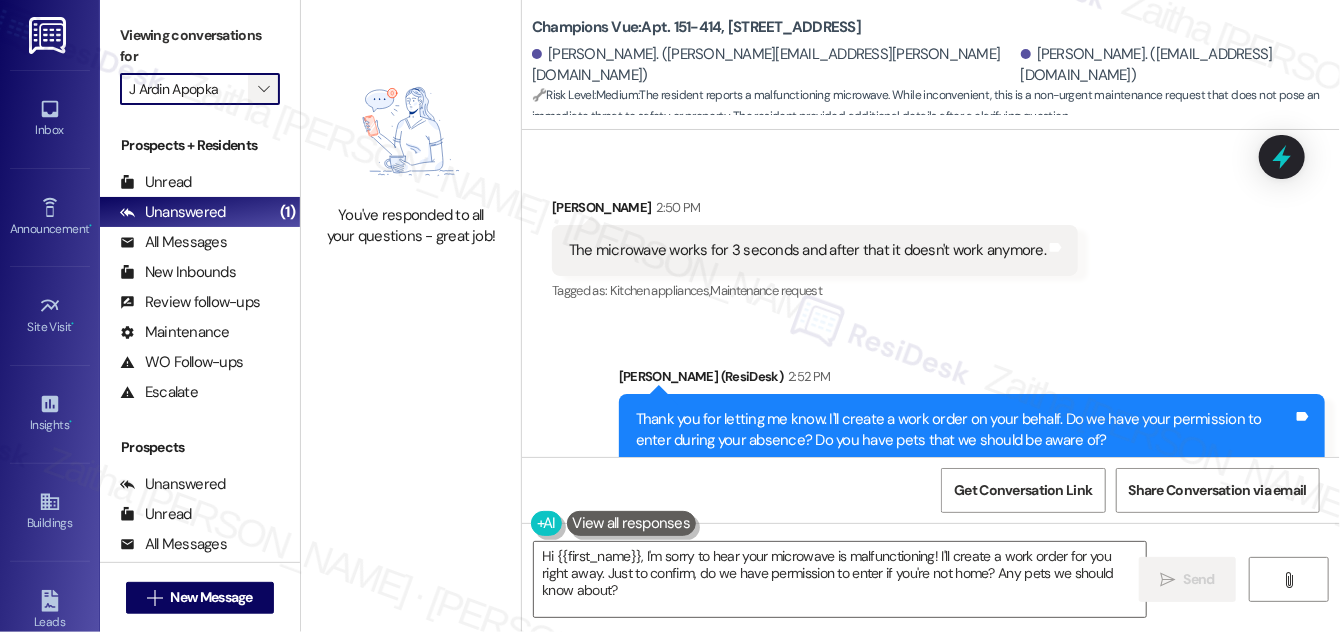 click on "" at bounding box center [264, 89] 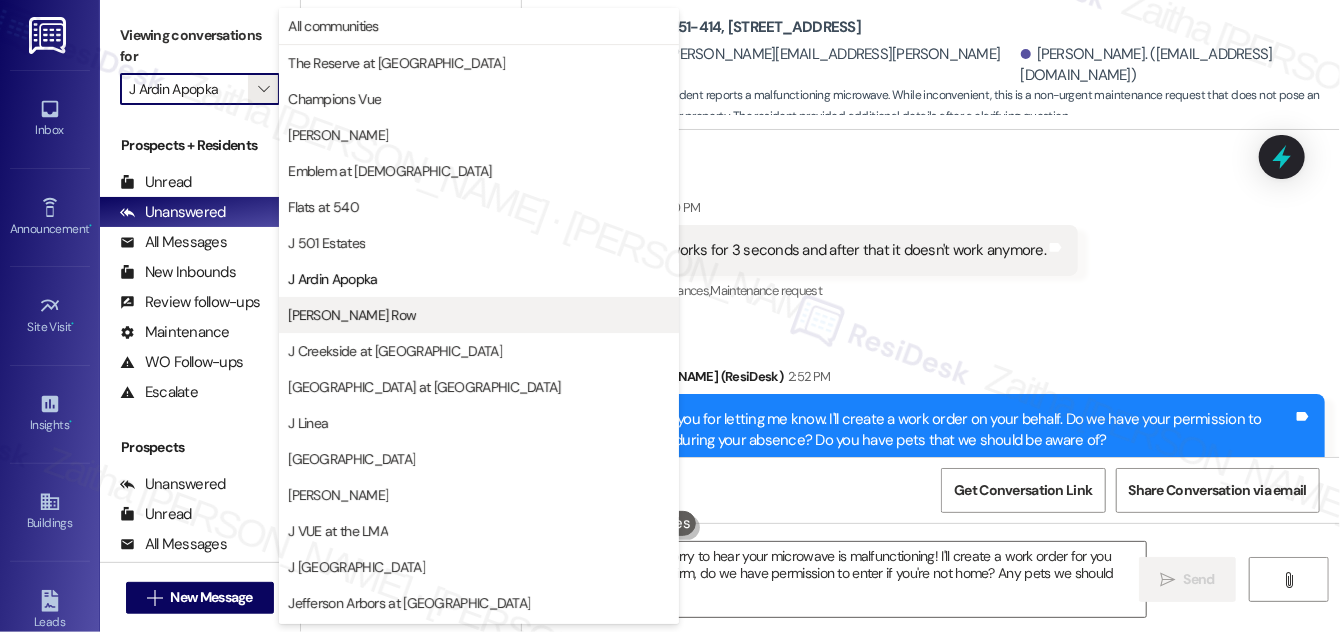 click on "[PERSON_NAME] Row" at bounding box center [352, 315] 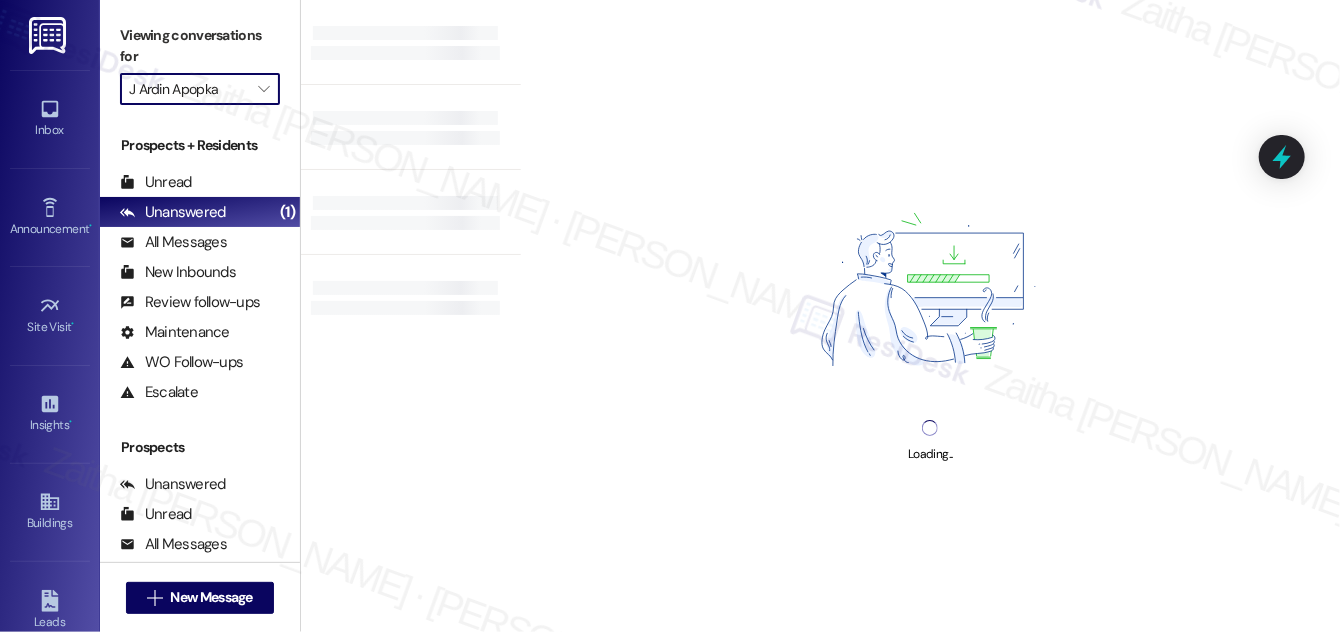 type on "[PERSON_NAME] Row" 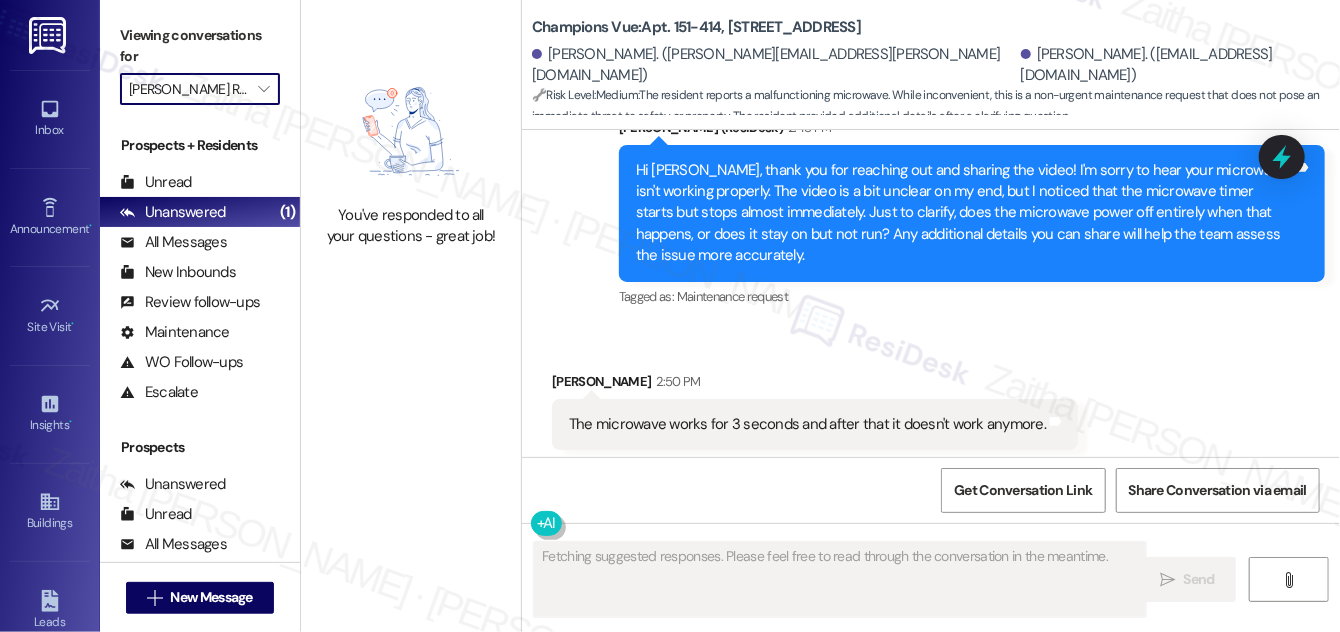 scroll, scrollTop: 16984, scrollLeft: 0, axis: vertical 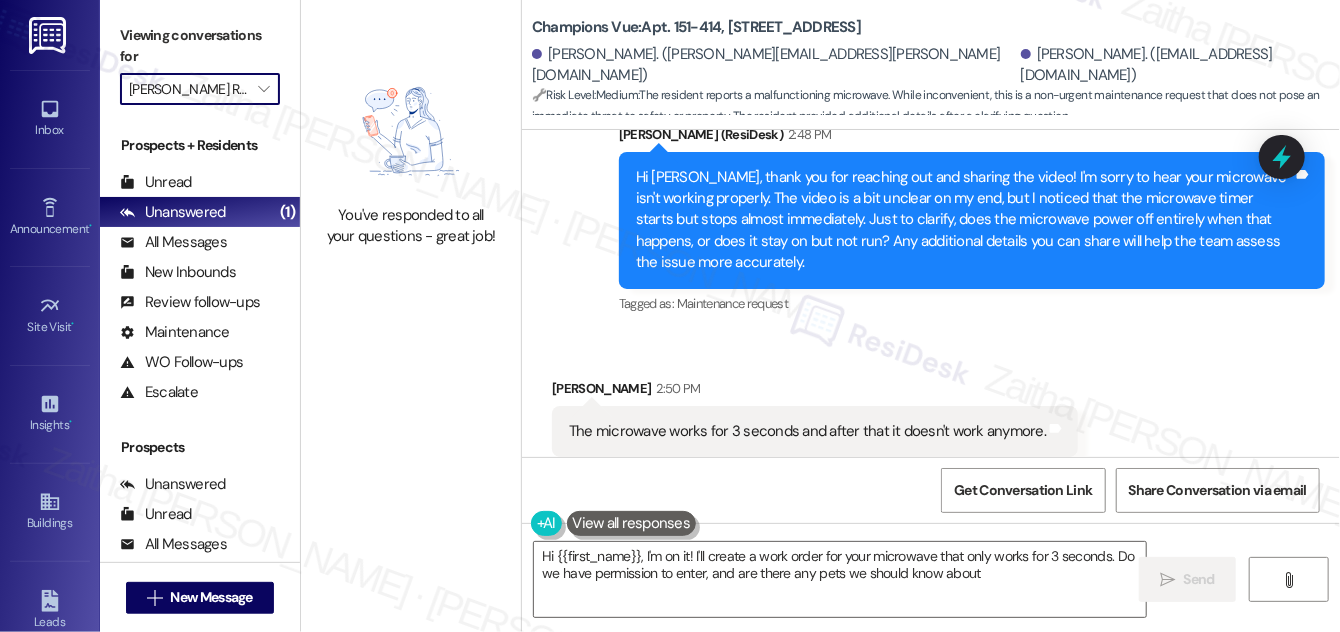 type on "Hi {{first_name}}, I'm on it! I'll create a work order for your microwave that only works for 3 seconds. Do we have permission to enter, and are there any pets we should know about?" 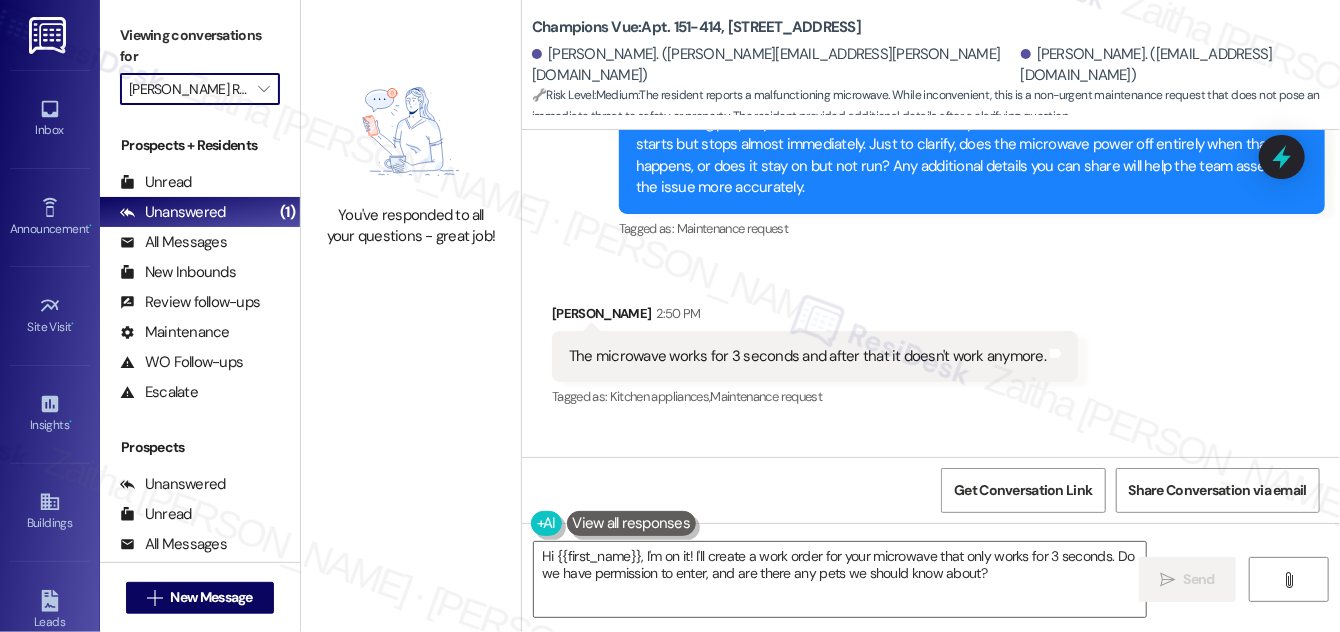 scroll, scrollTop: 17175, scrollLeft: 0, axis: vertical 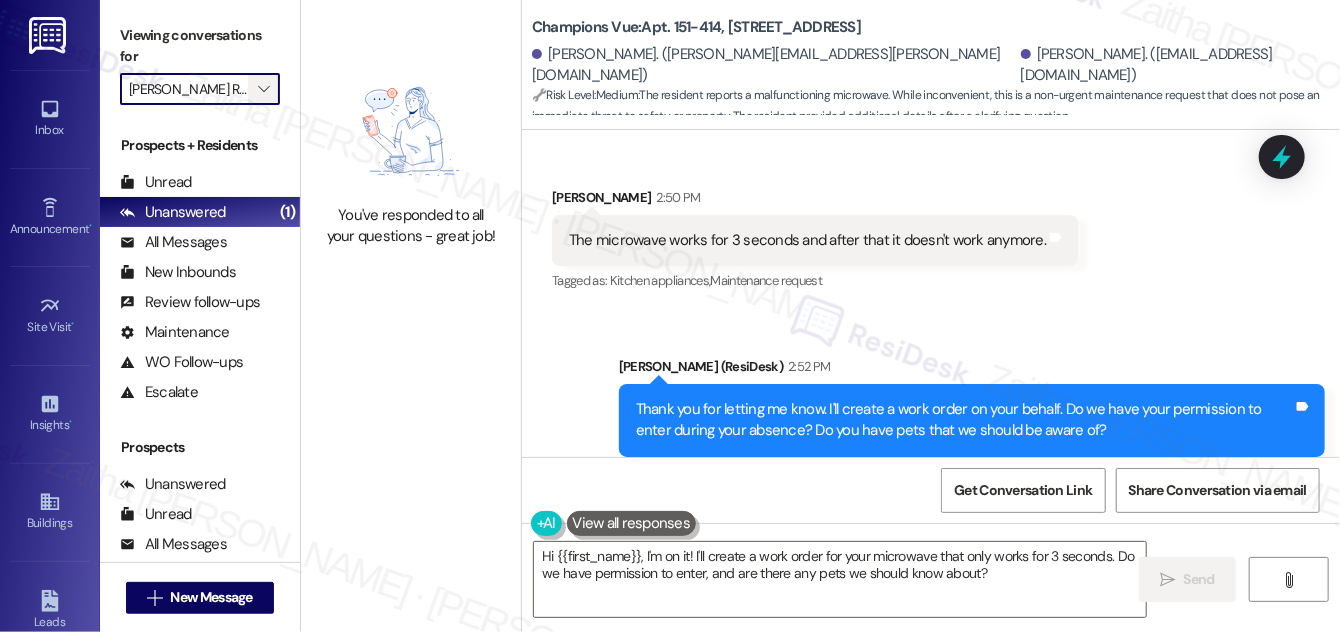 click on "" at bounding box center [263, 89] 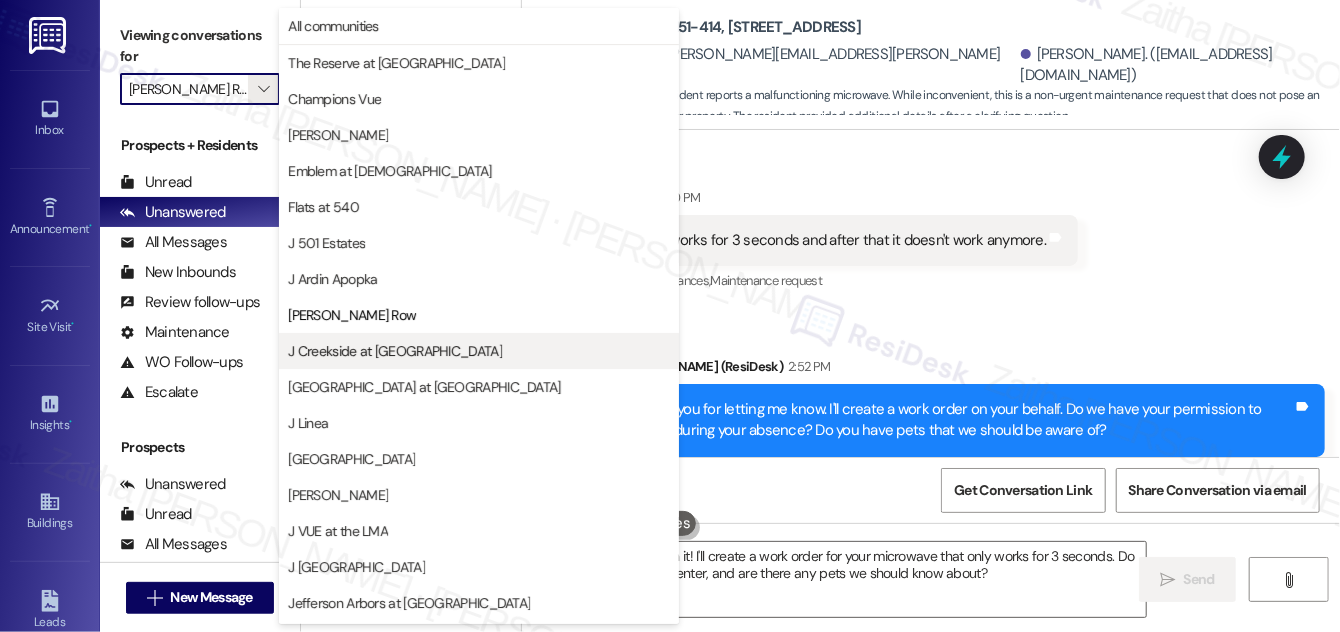 click on "J Creekside at [GEOGRAPHIC_DATA]" at bounding box center [395, 351] 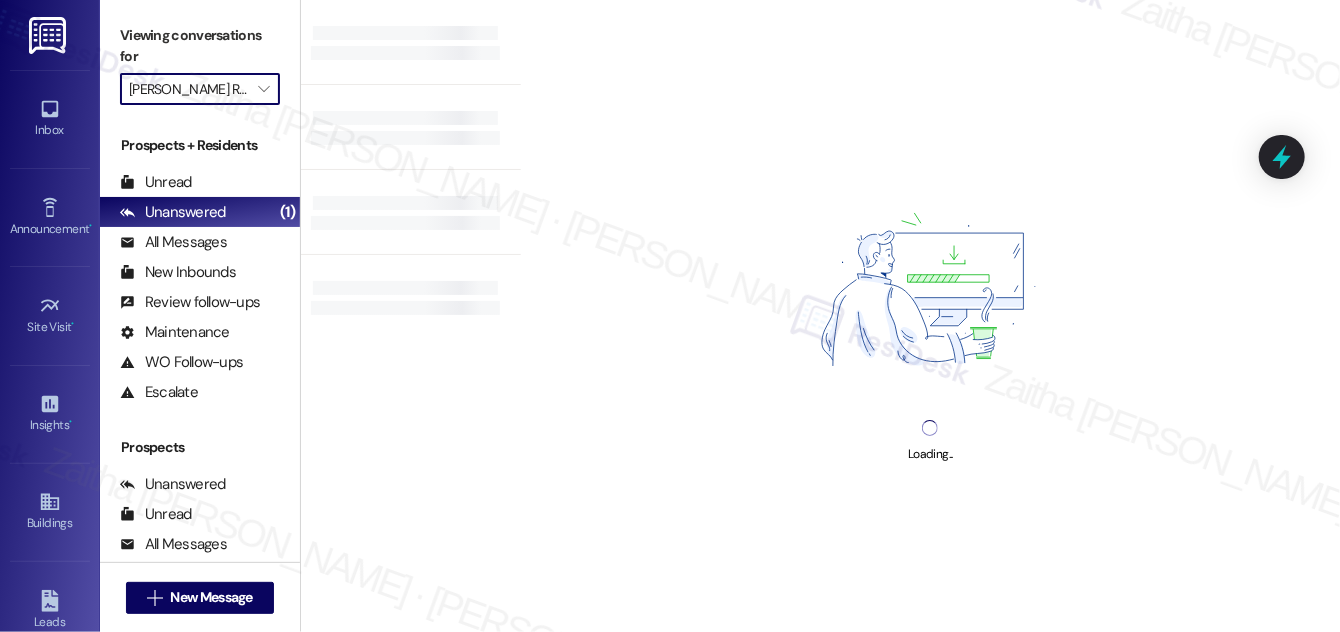 type on "J Creekside at [GEOGRAPHIC_DATA]" 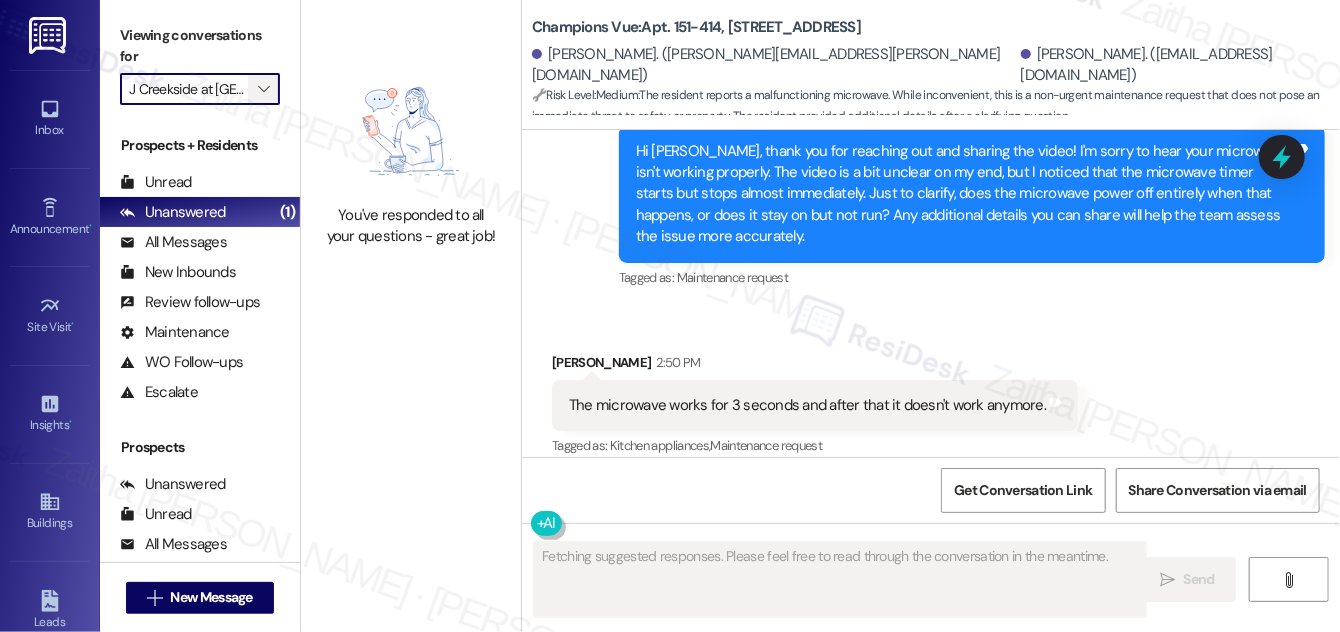 scroll, scrollTop: 16984, scrollLeft: 0, axis: vertical 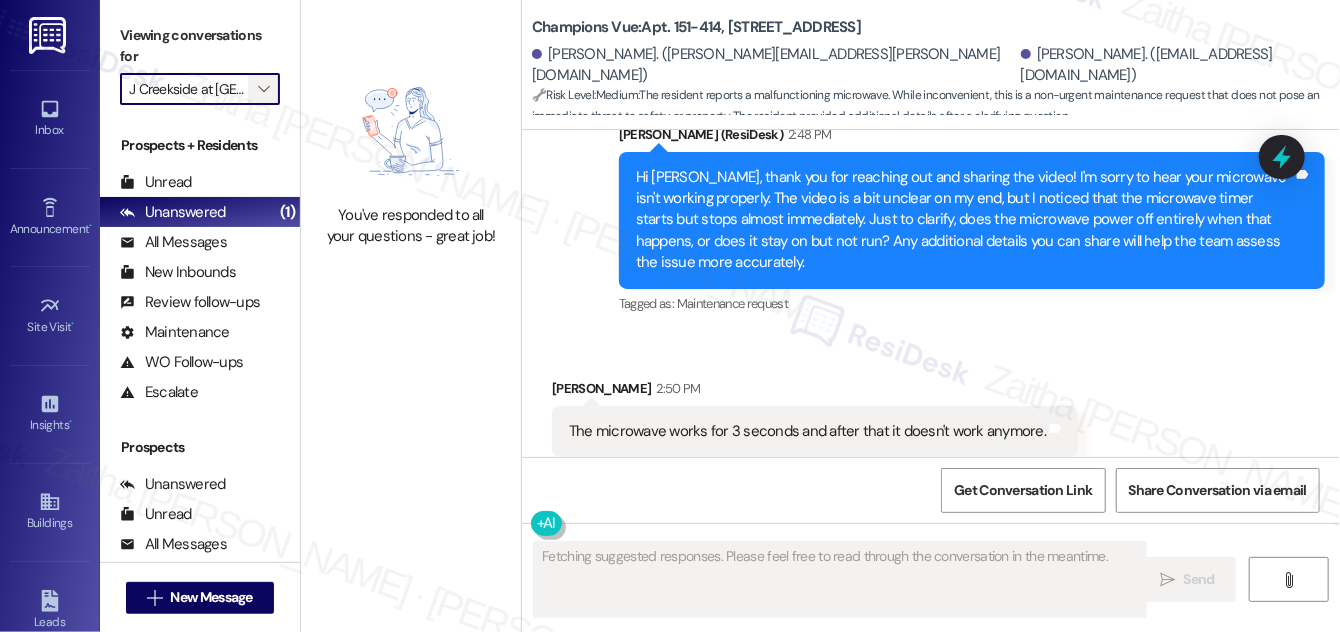 click on "" at bounding box center (263, 89) 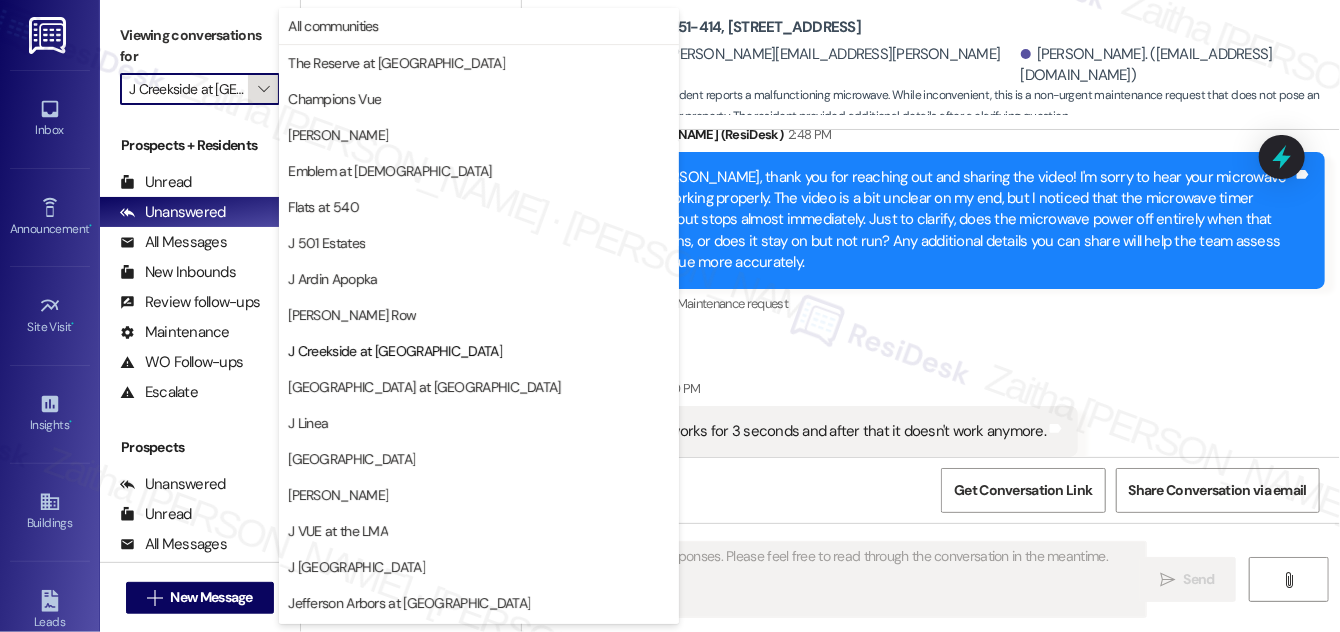 scroll, scrollTop: 325, scrollLeft: 0, axis: vertical 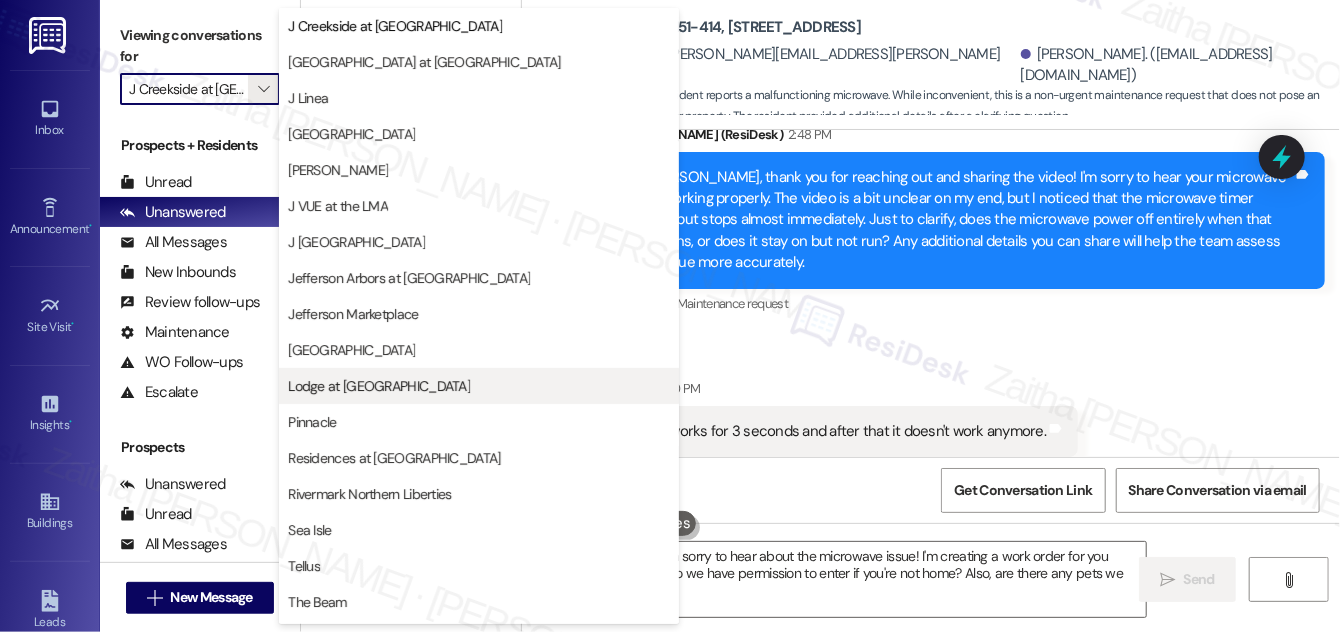 type on "Hello {{first_name}}, I'm sorry to hear about the microwave issue! I'm creating a work order for you now. Just confirming, do we have permission to enter if you're not home? Also, are there any pets we should know about?" 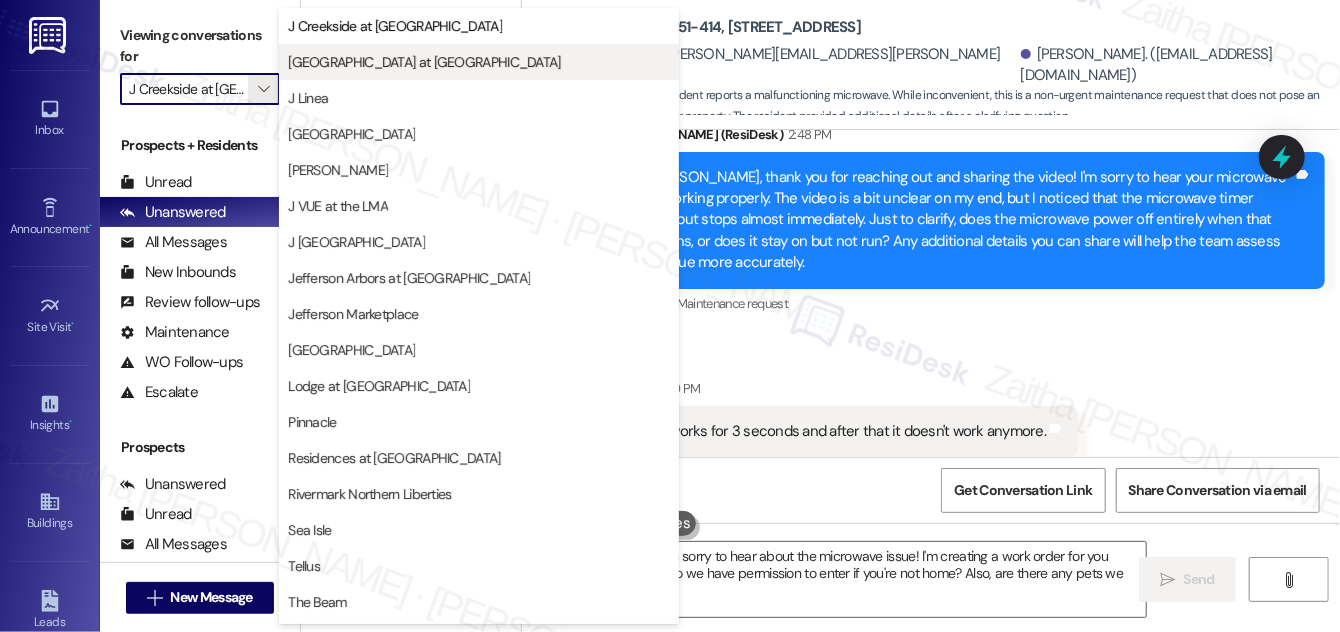 click on "[GEOGRAPHIC_DATA] at [GEOGRAPHIC_DATA]" at bounding box center [424, 62] 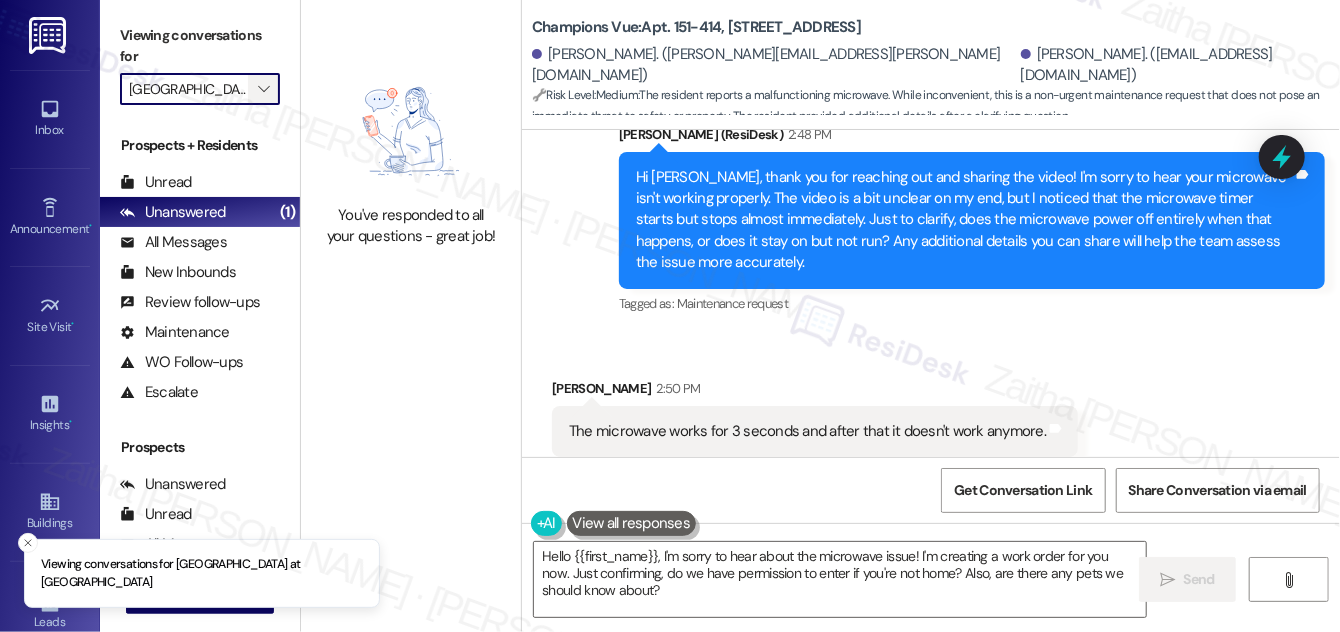 click on "" at bounding box center (263, 89) 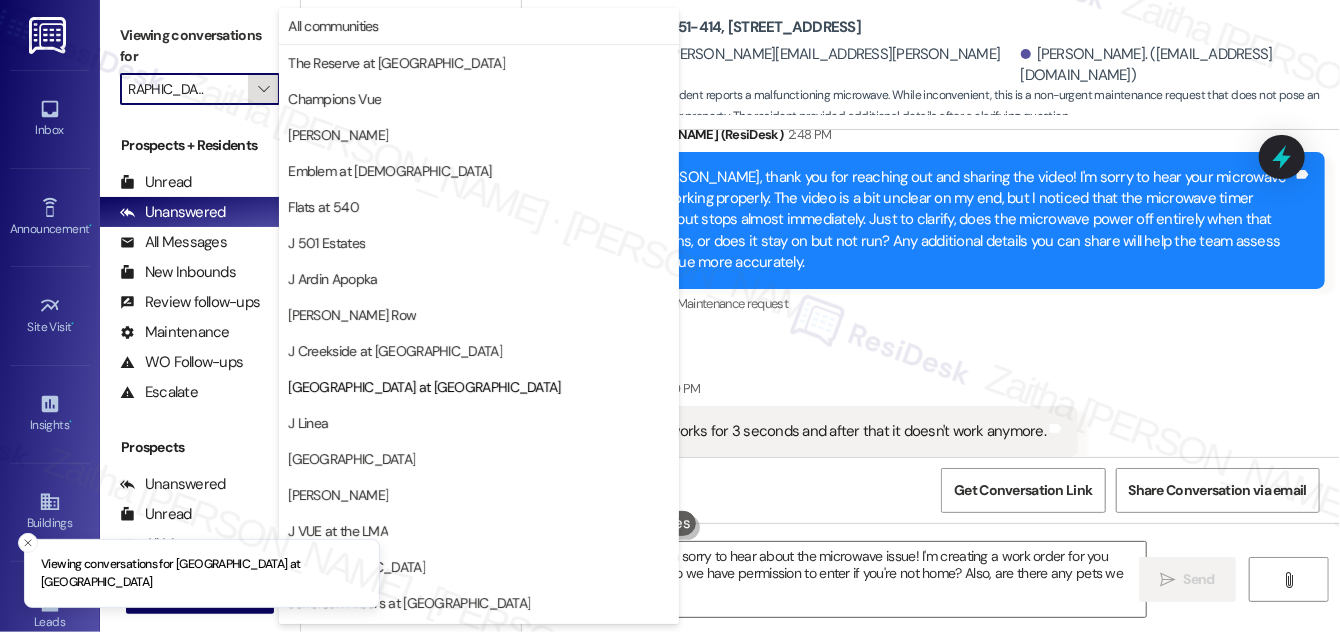 scroll, scrollTop: 325, scrollLeft: 0, axis: vertical 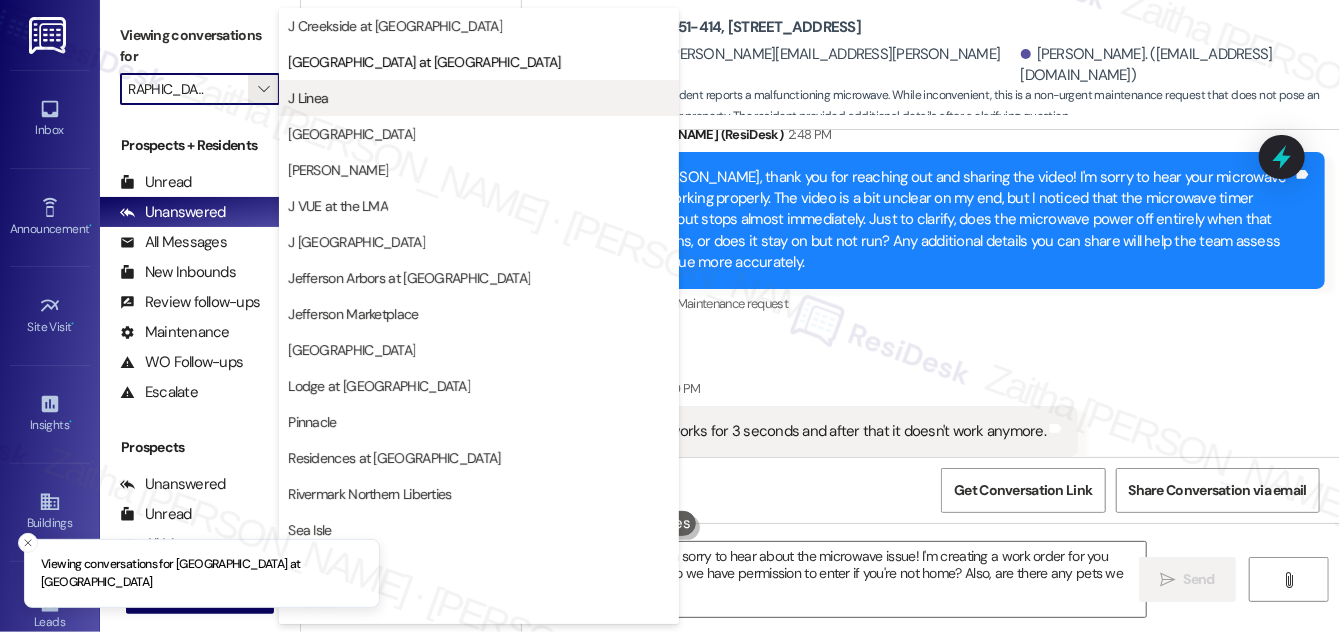 click on "J Linea" at bounding box center (479, 98) 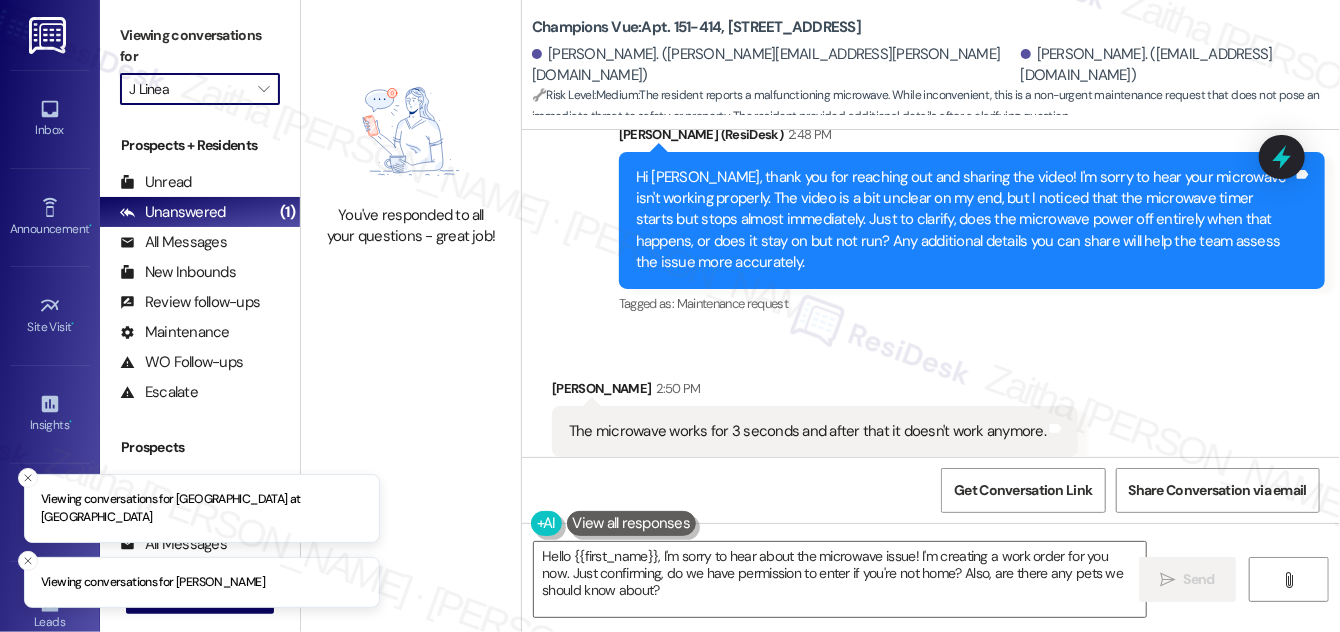 scroll, scrollTop: 0, scrollLeft: 0, axis: both 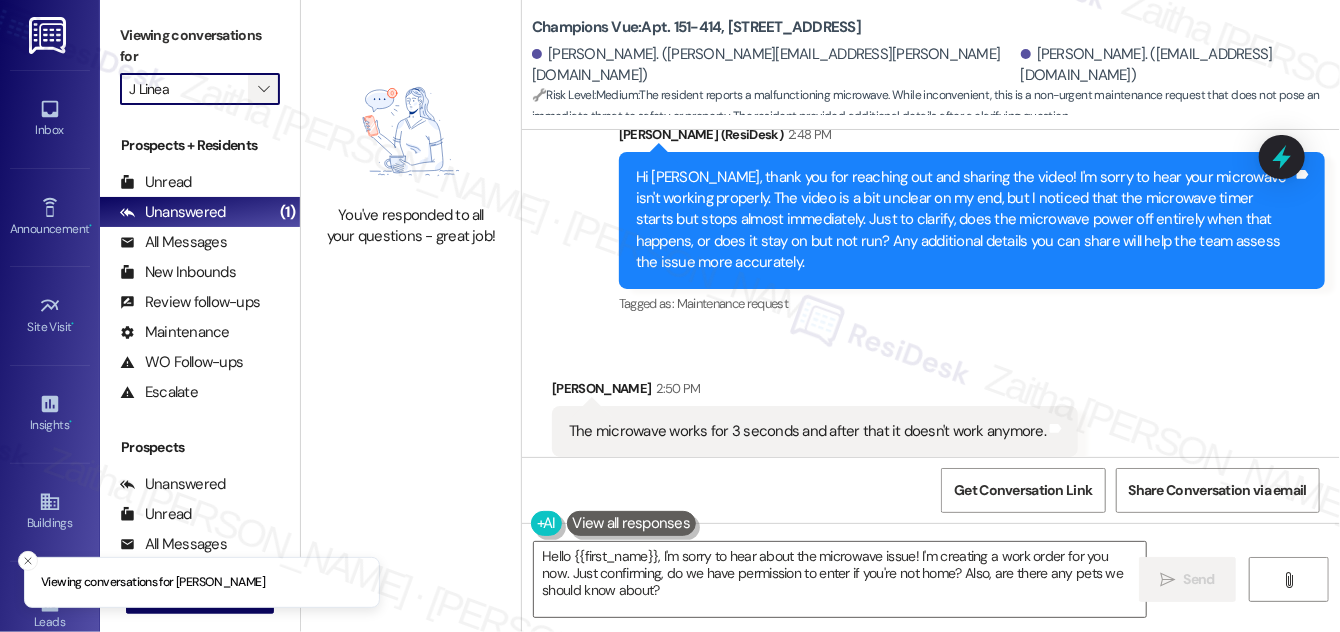 click on "" at bounding box center [263, 89] 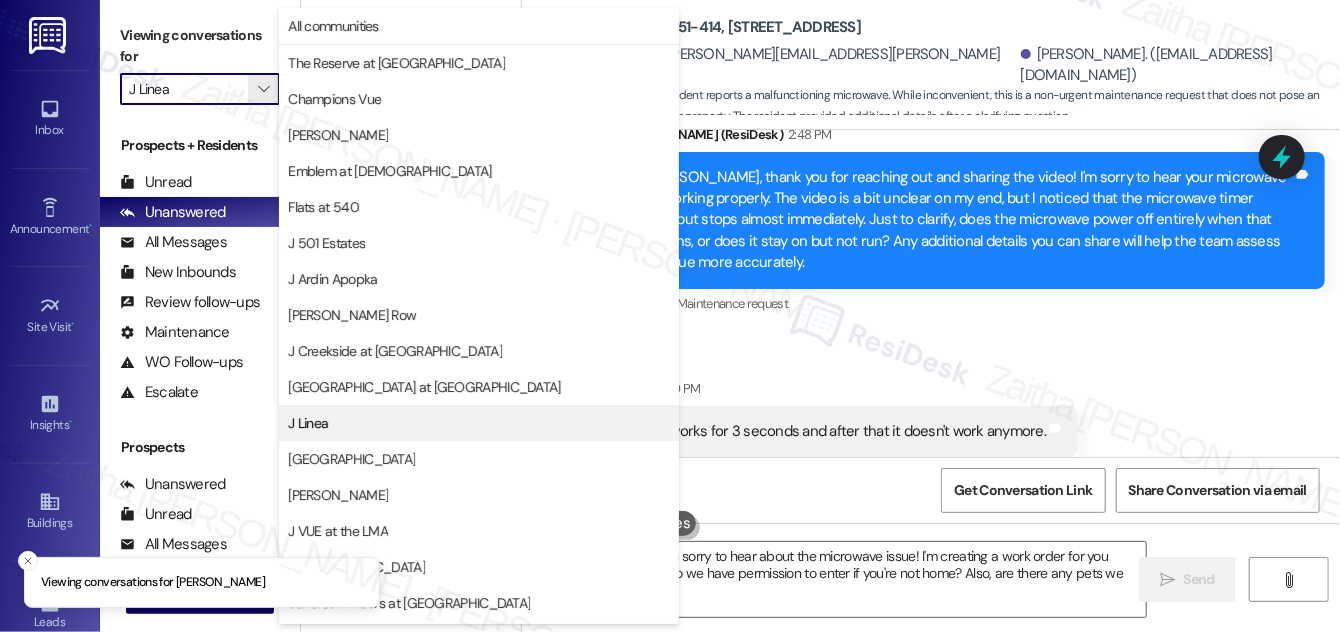 scroll, scrollTop: 325, scrollLeft: 0, axis: vertical 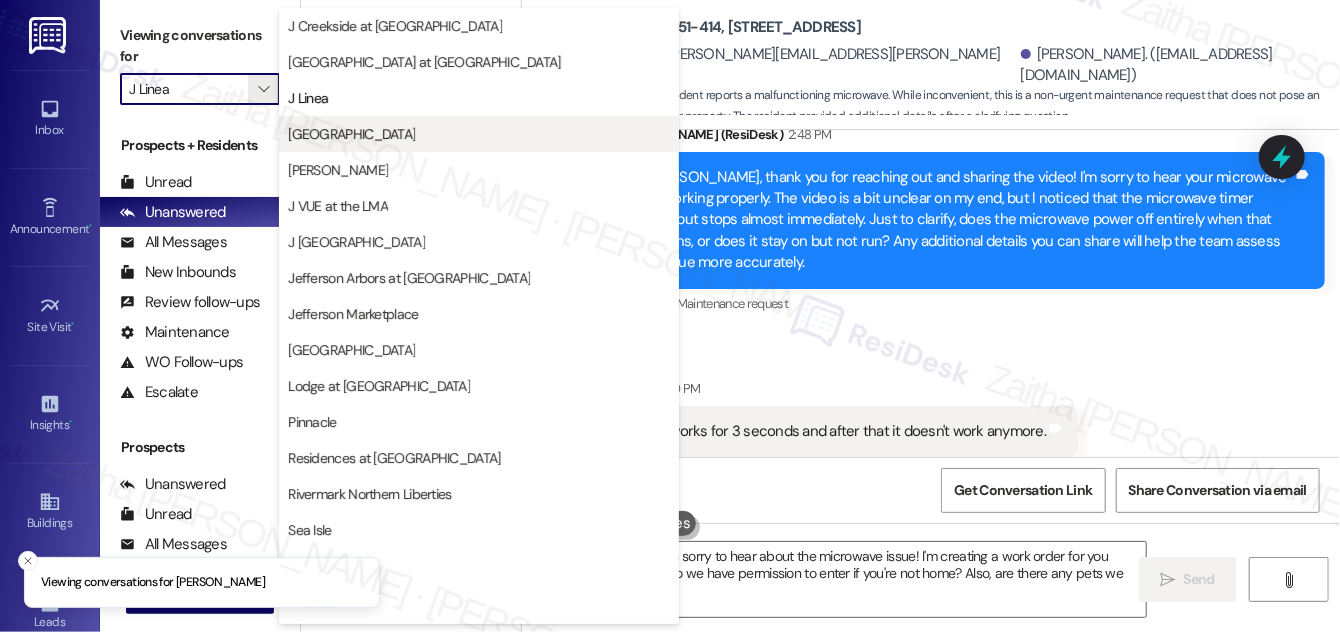 click on "[GEOGRAPHIC_DATA]" at bounding box center [351, 134] 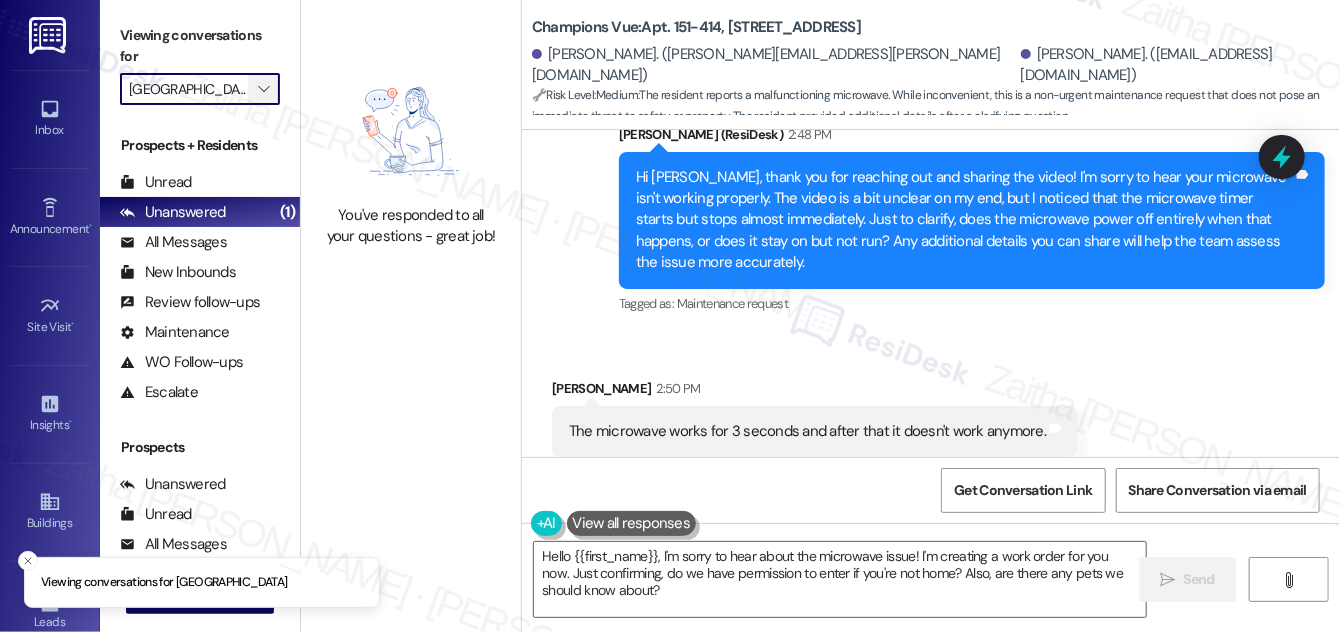 click on "" at bounding box center [263, 89] 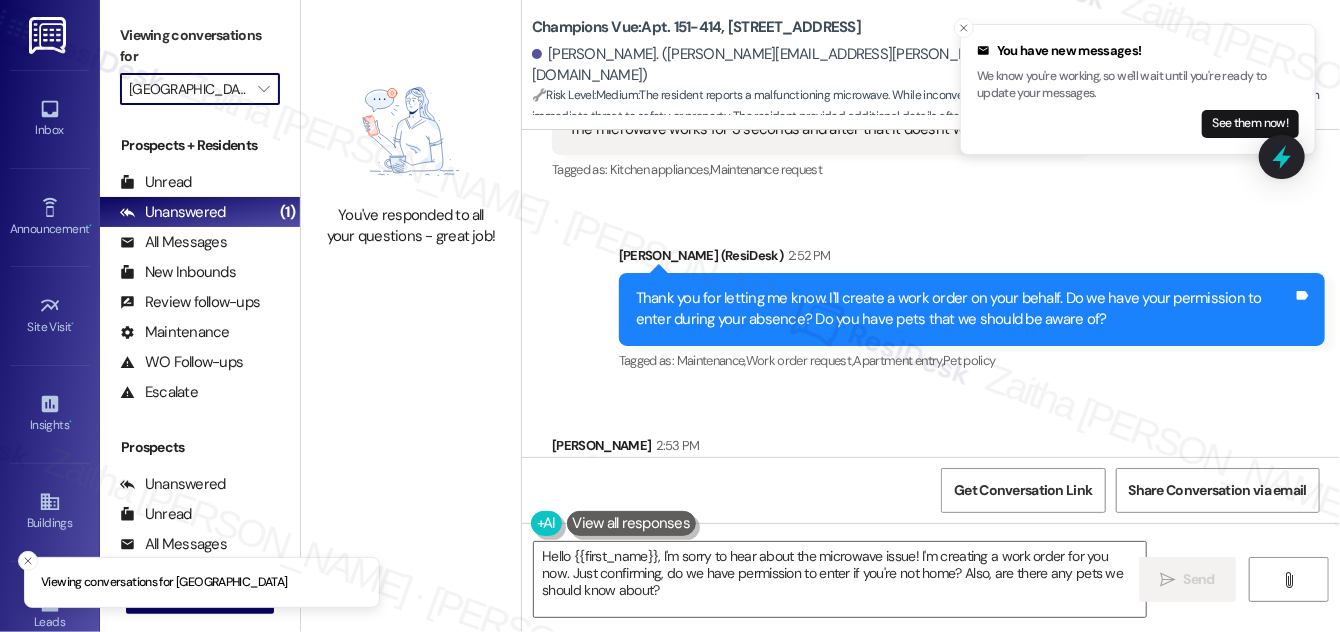 scroll, scrollTop: 17313, scrollLeft: 0, axis: vertical 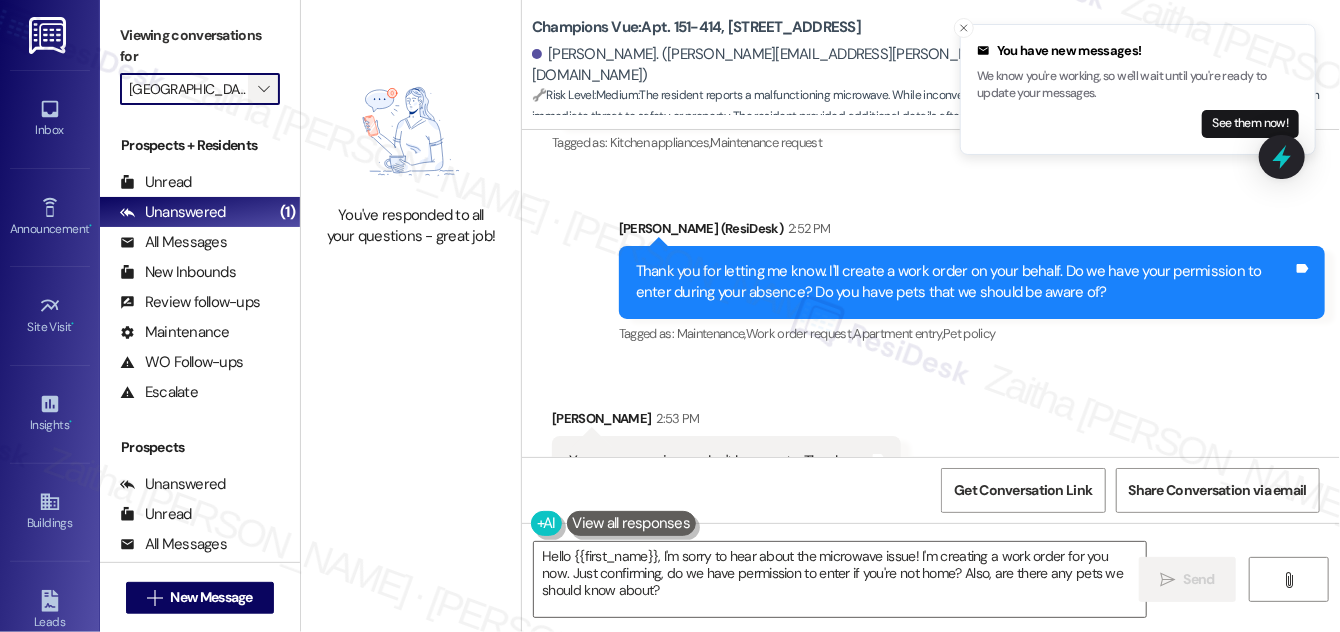 click on "" at bounding box center [263, 89] 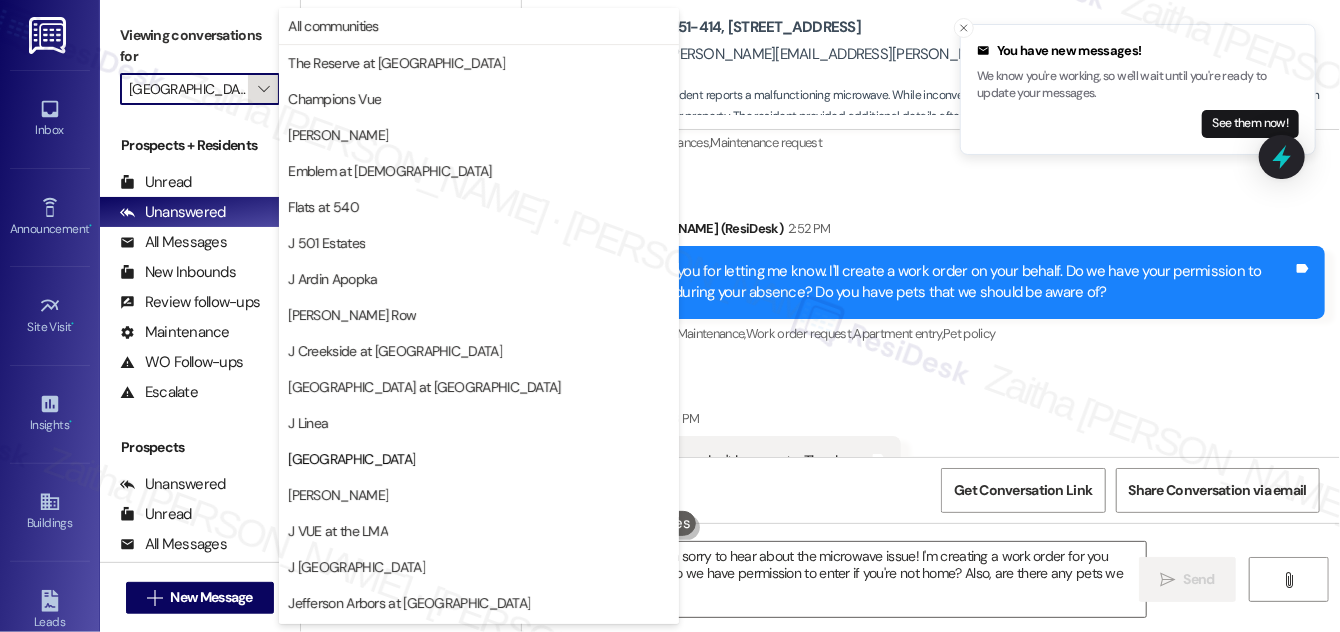 scroll, scrollTop: 325, scrollLeft: 0, axis: vertical 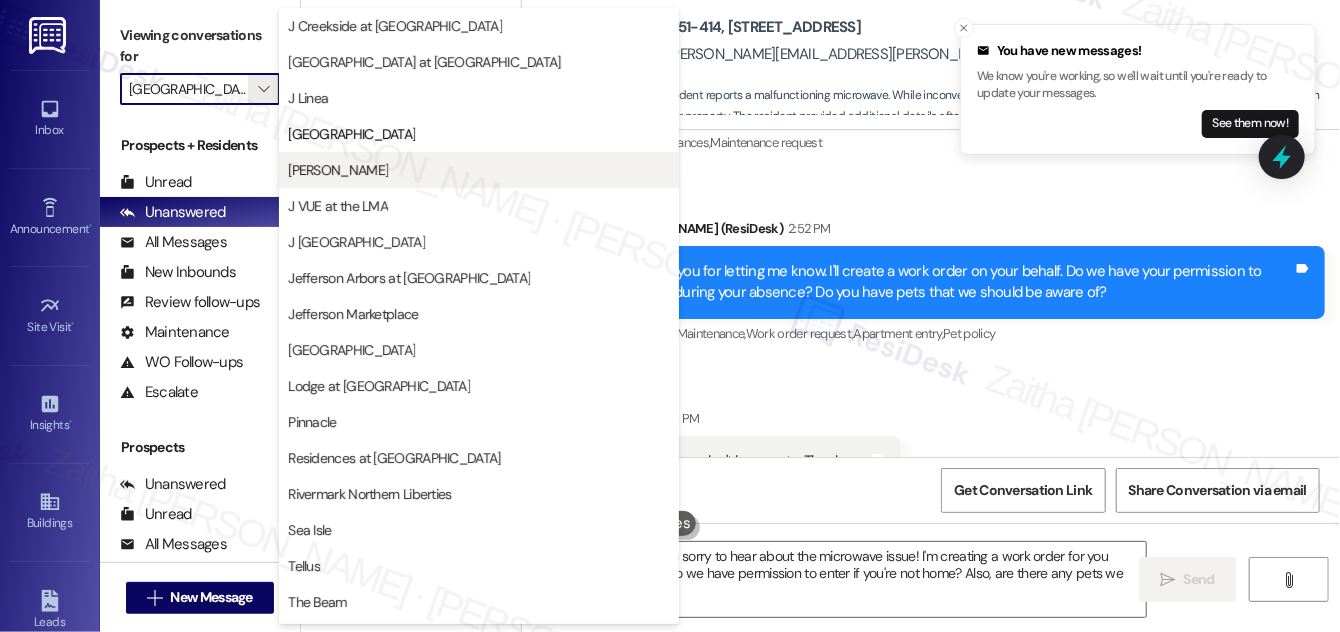 click on "[PERSON_NAME]" at bounding box center [479, 170] 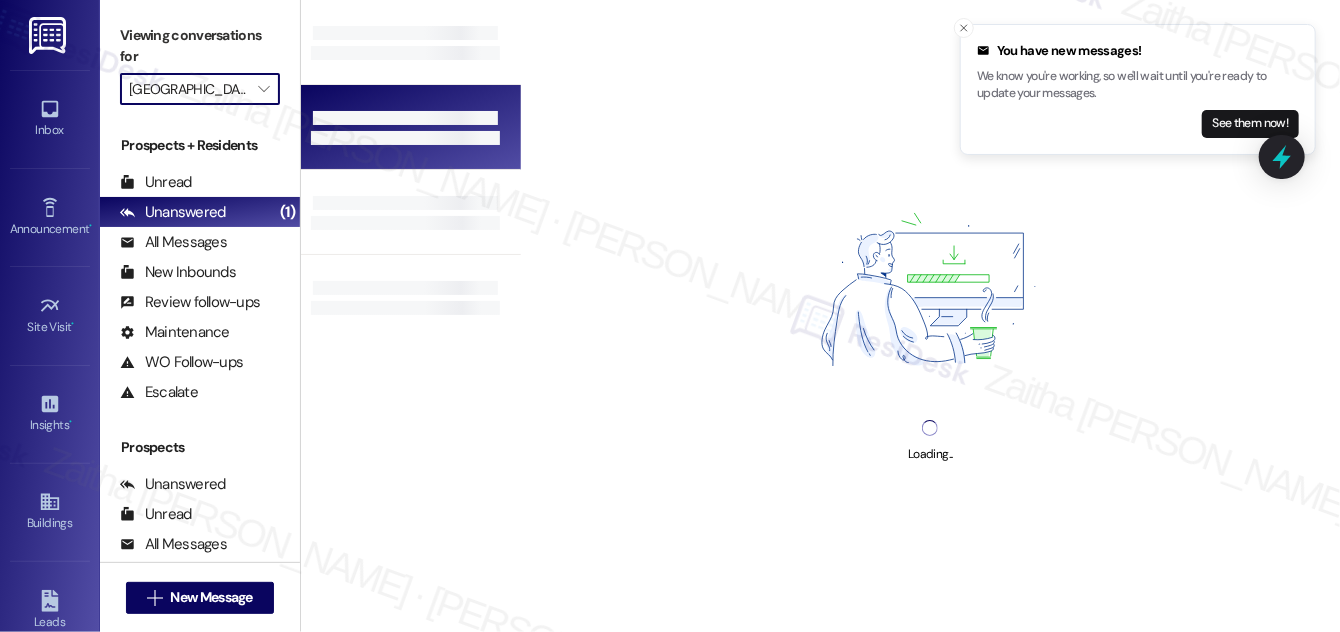 type on "[PERSON_NAME]" 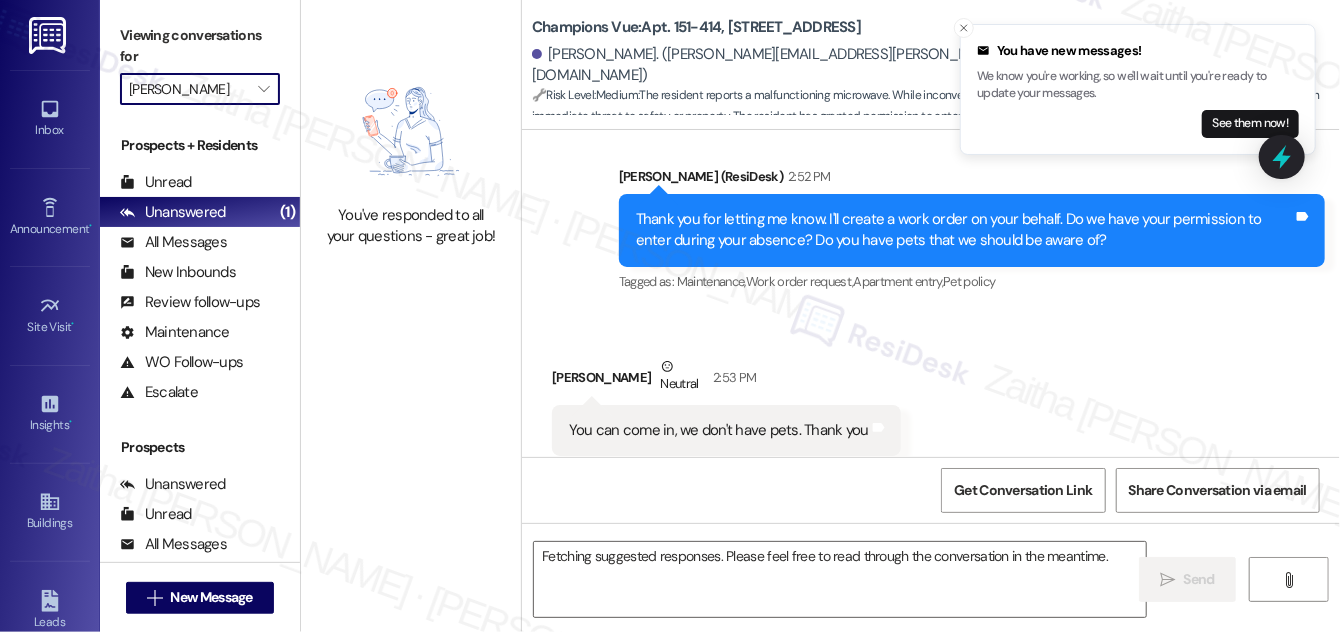 scroll, scrollTop: 17364, scrollLeft: 0, axis: vertical 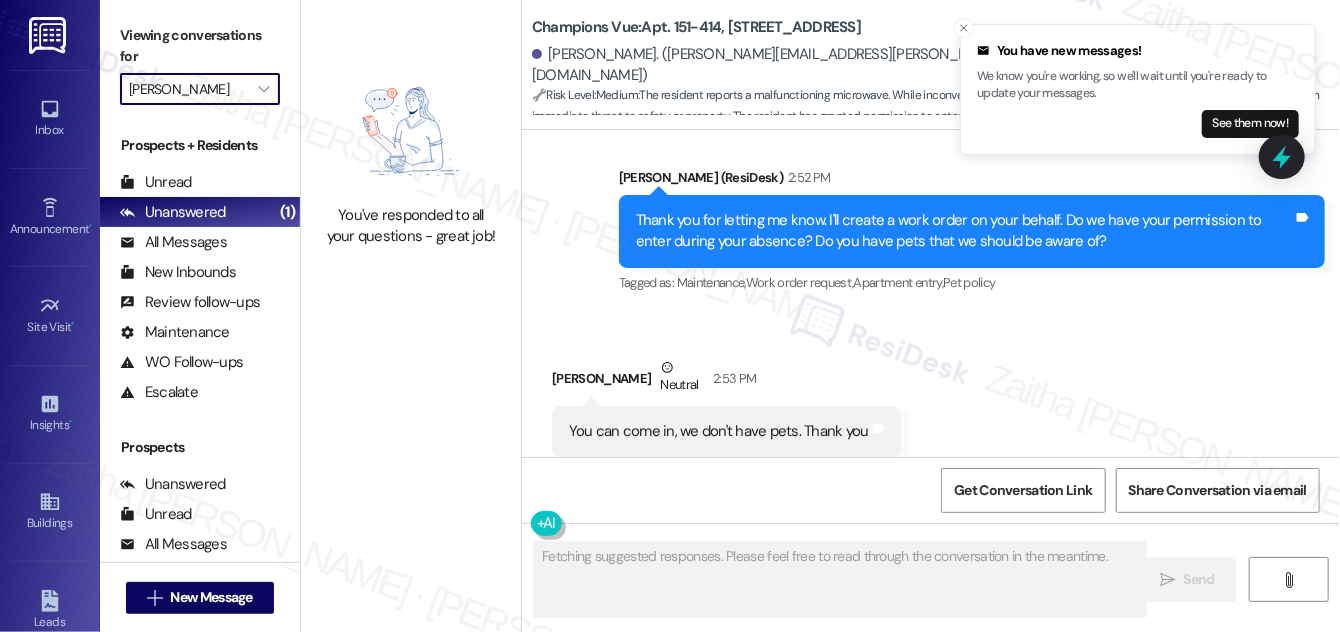 click on "[PERSON_NAME]" at bounding box center (188, 89) 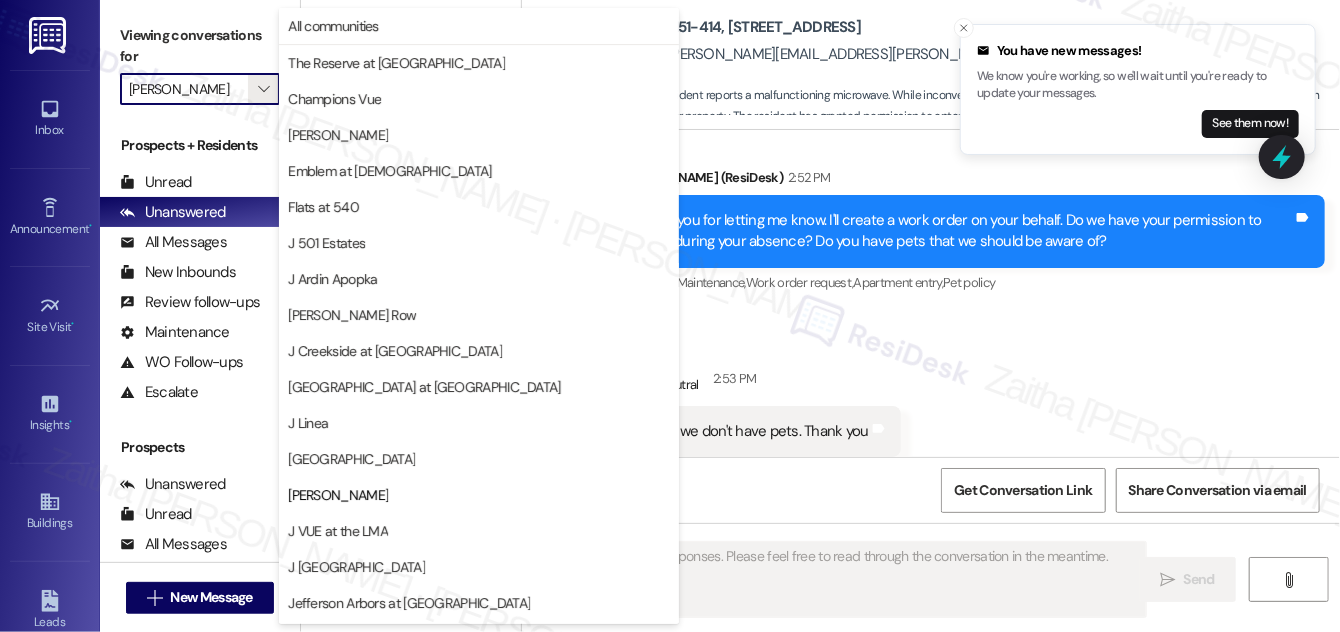 scroll, scrollTop: 325, scrollLeft: 0, axis: vertical 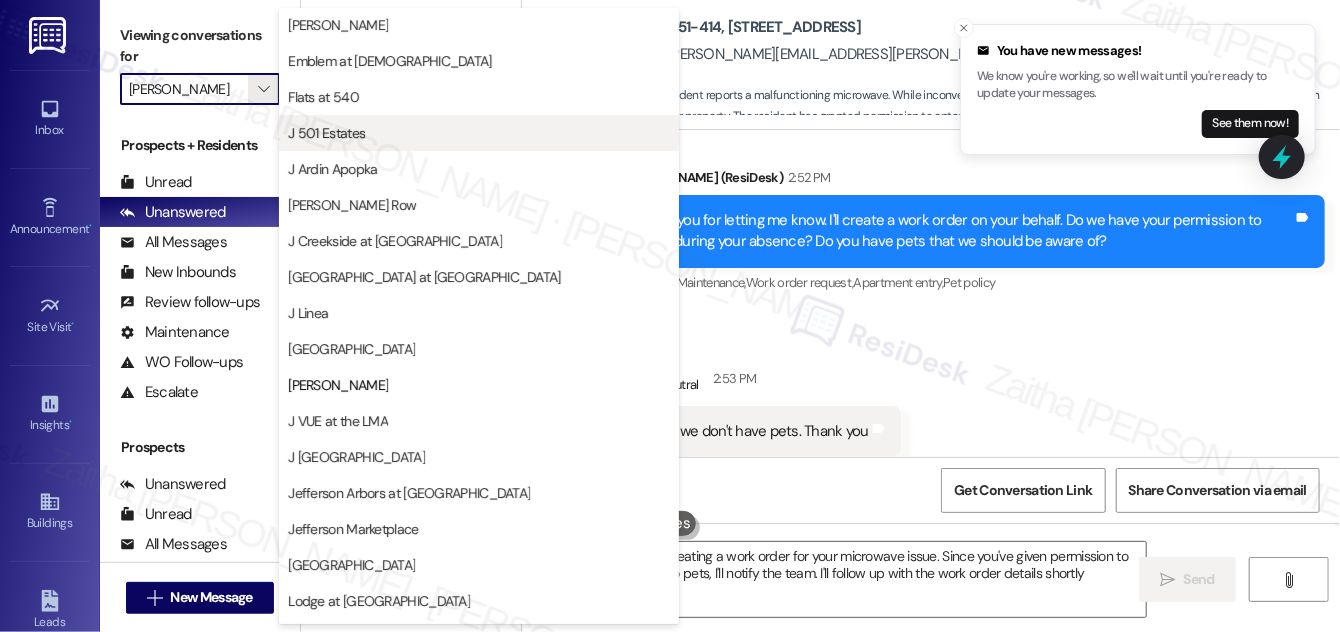 type on "Hi {{first_name}}, I'm creating a work order for your microwave issue. Since you've given permission to enter and confirmed no pets, I'll notify the team. I'll follow up with the work order details shortly!" 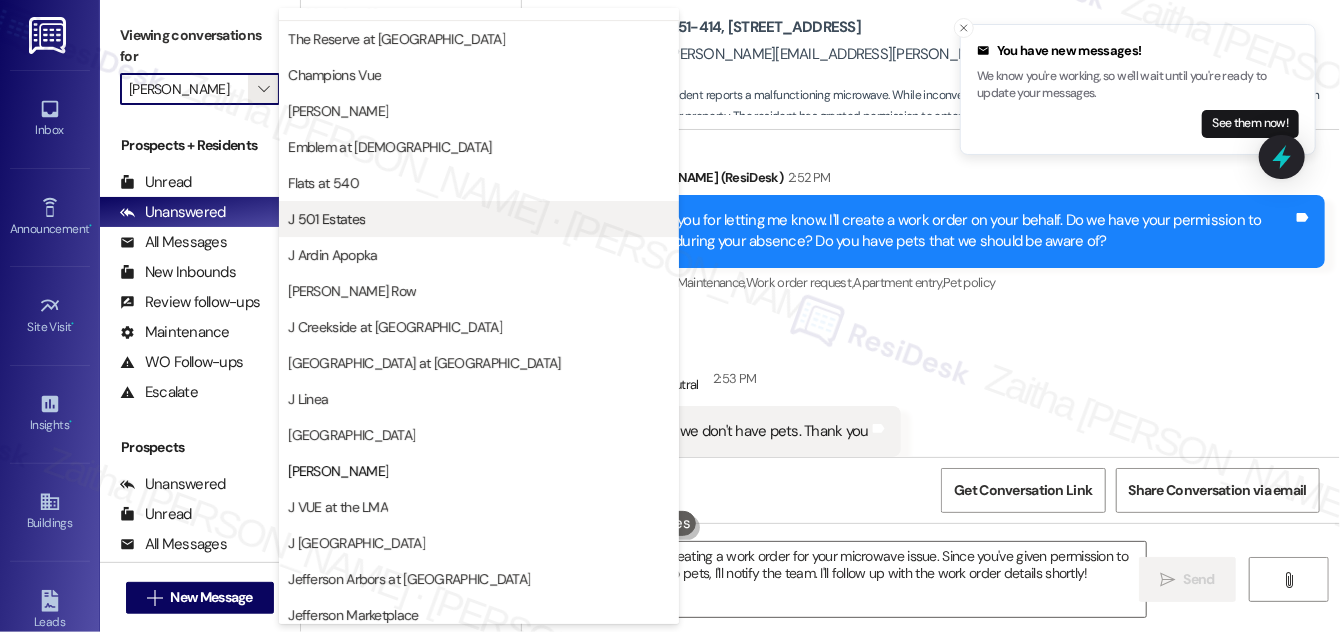 scroll, scrollTop: 0, scrollLeft: 0, axis: both 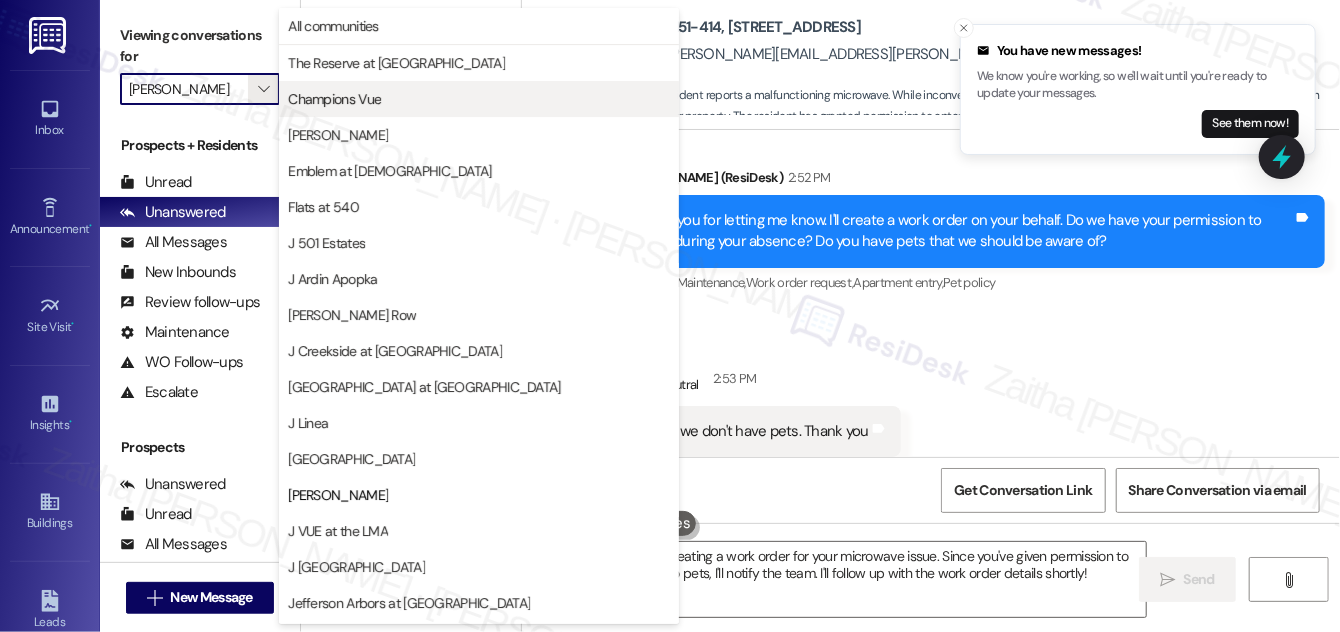 click on "Champions Vue" at bounding box center (334, 99) 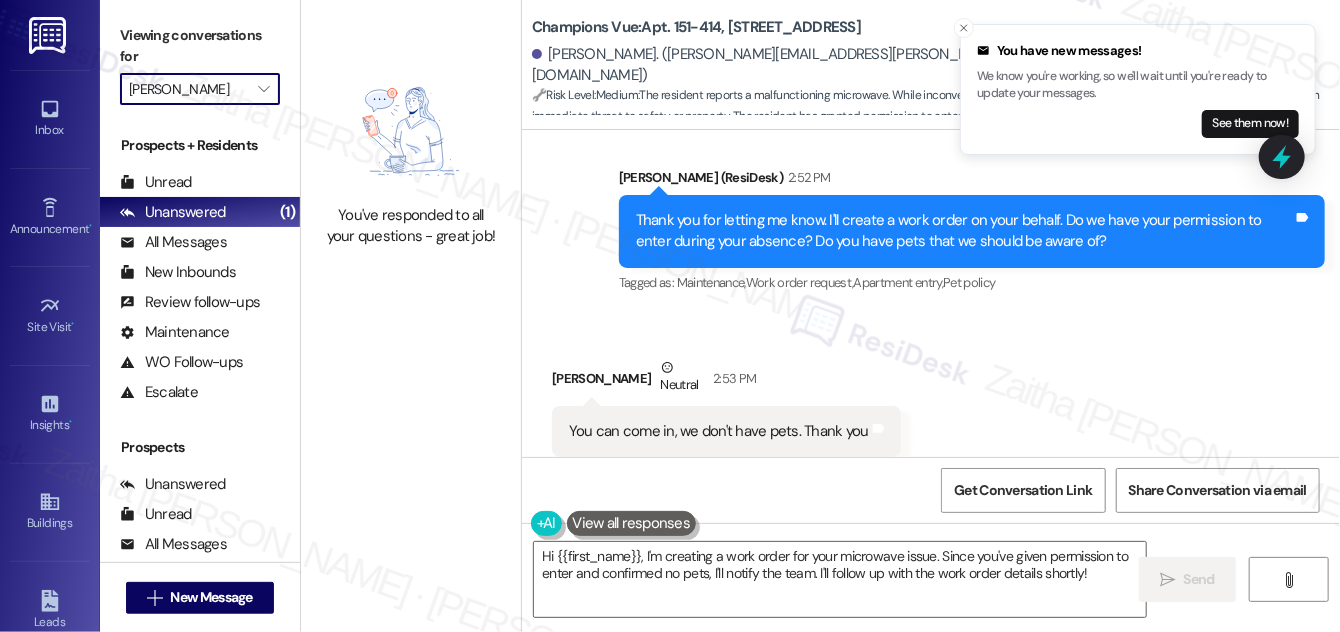 type on "Champions Vue" 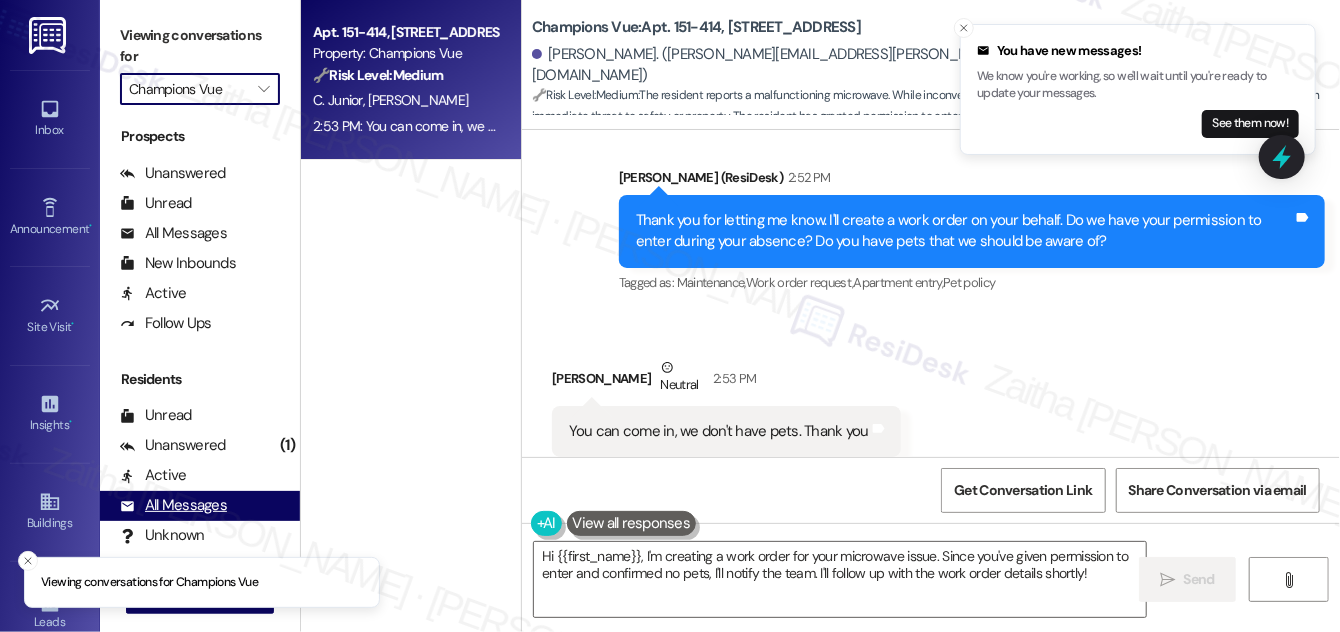 scroll, scrollTop: 384, scrollLeft: 0, axis: vertical 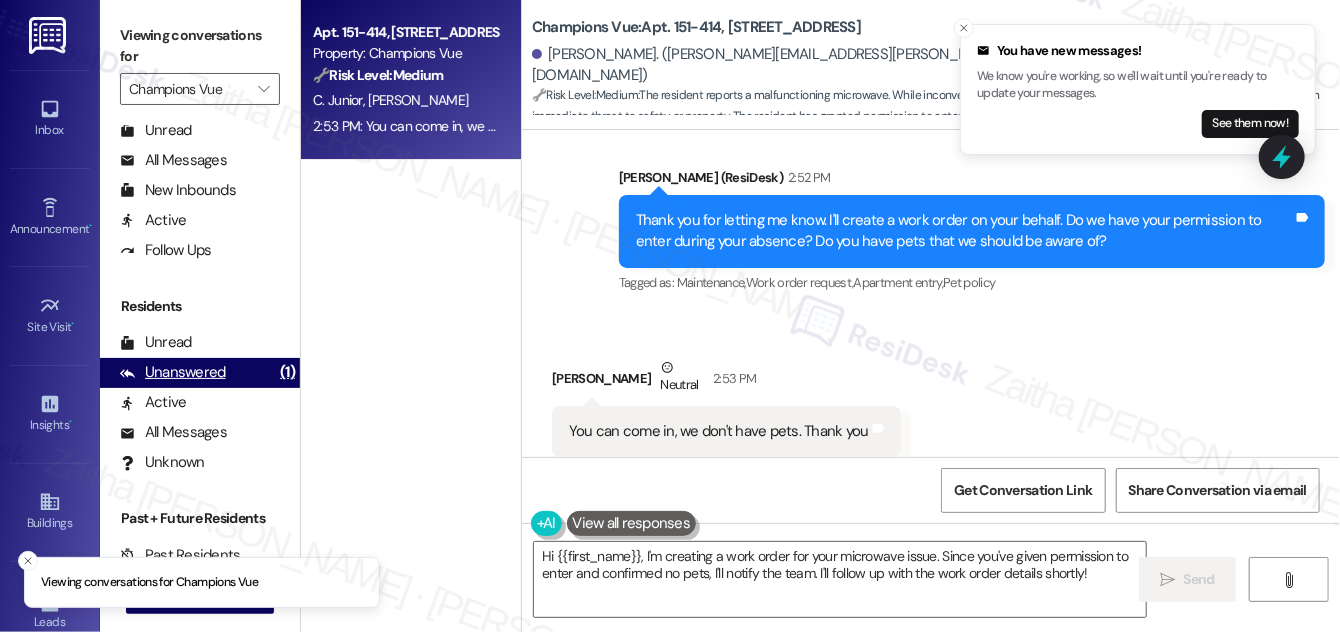 click on "Unanswered" at bounding box center (173, 372) 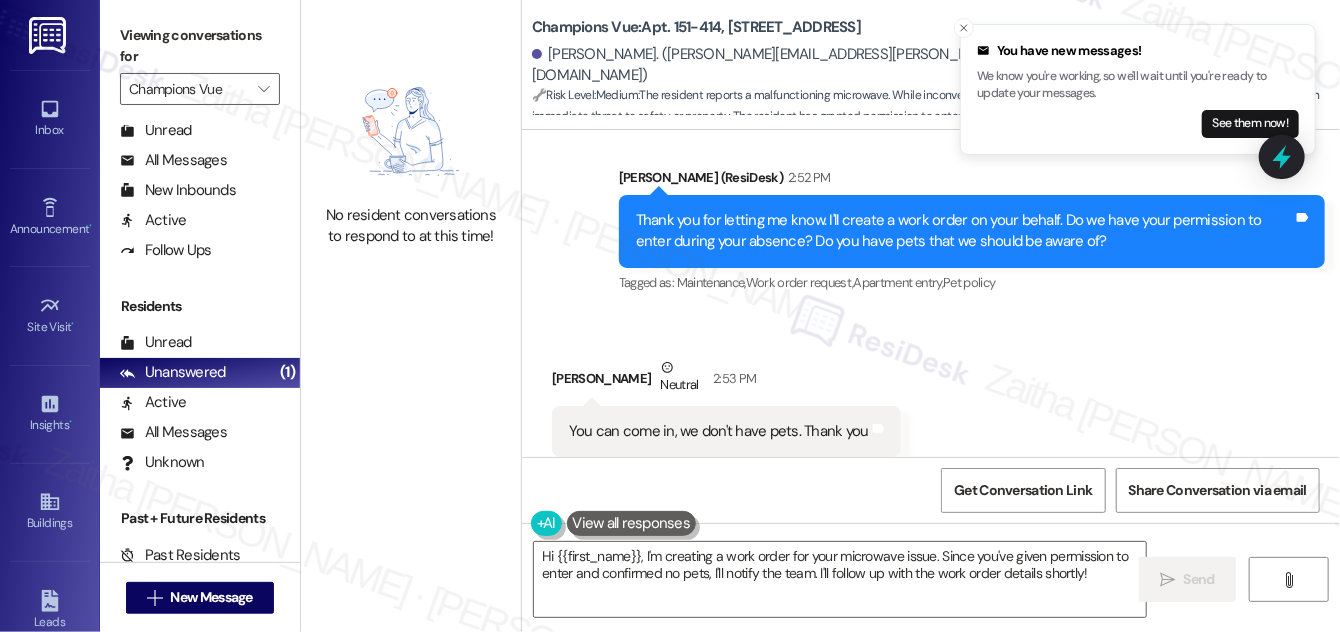 scroll, scrollTop: 17365, scrollLeft: 0, axis: vertical 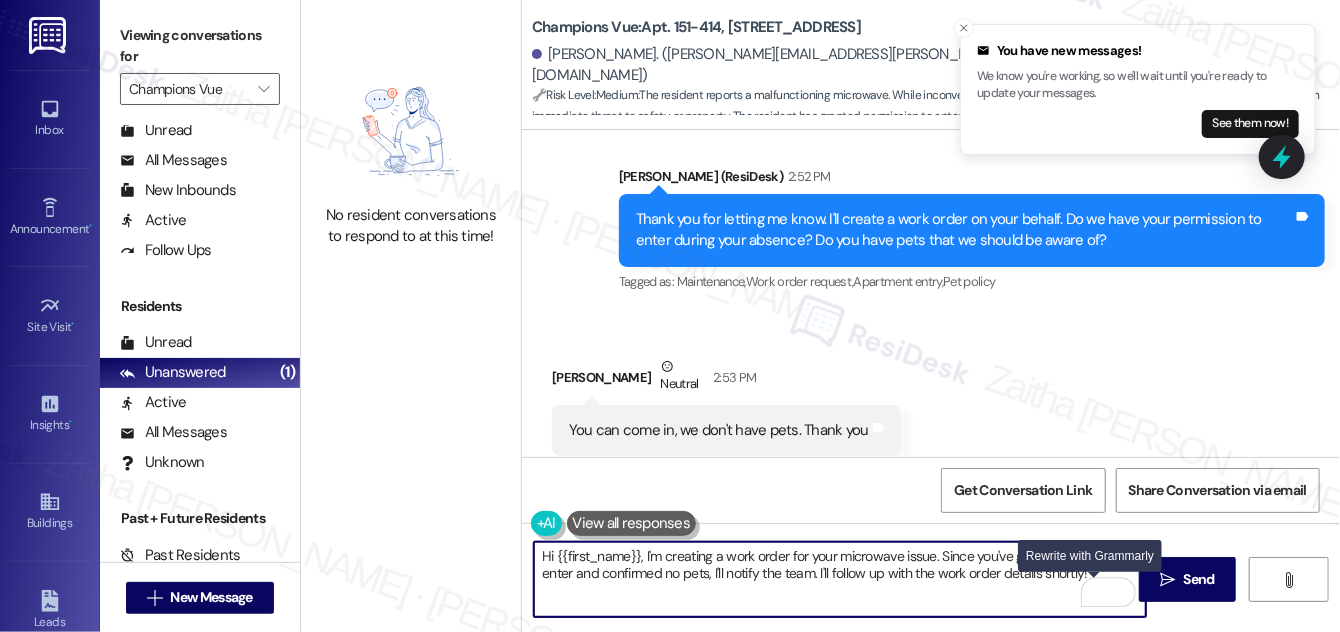 drag, startPoint x: 538, startPoint y: 554, endPoint x: 1008, endPoint y: 584, distance: 470.95648 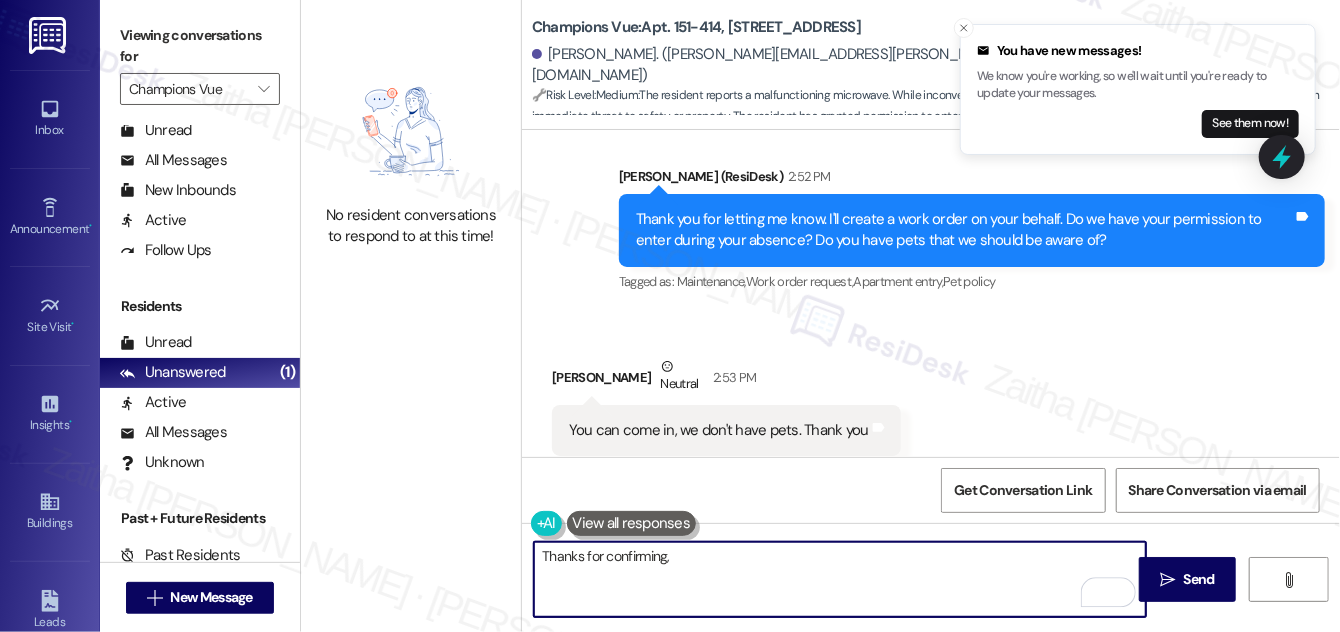click on "[PERSON_NAME]   Neutral 2:53 PM" at bounding box center [726, 380] 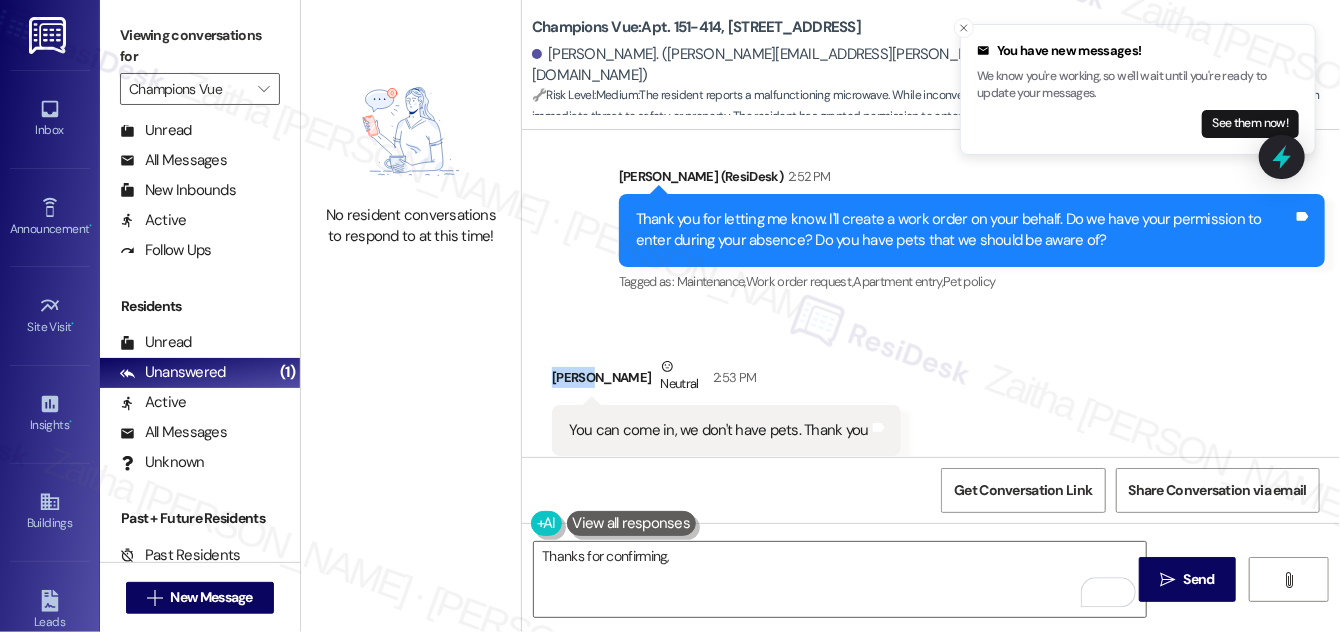click on "[PERSON_NAME]   Neutral 2:53 PM" at bounding box center [726, 380] 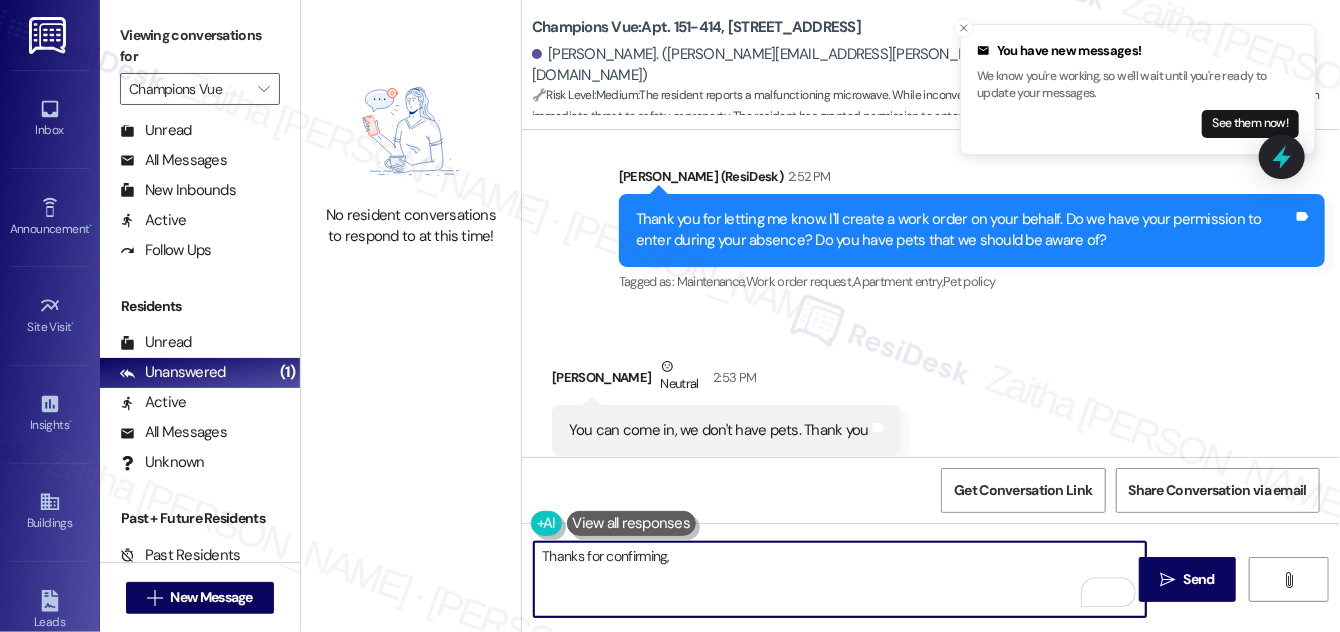 click on "Thanks for confirming," at bounding box center (840, 579) 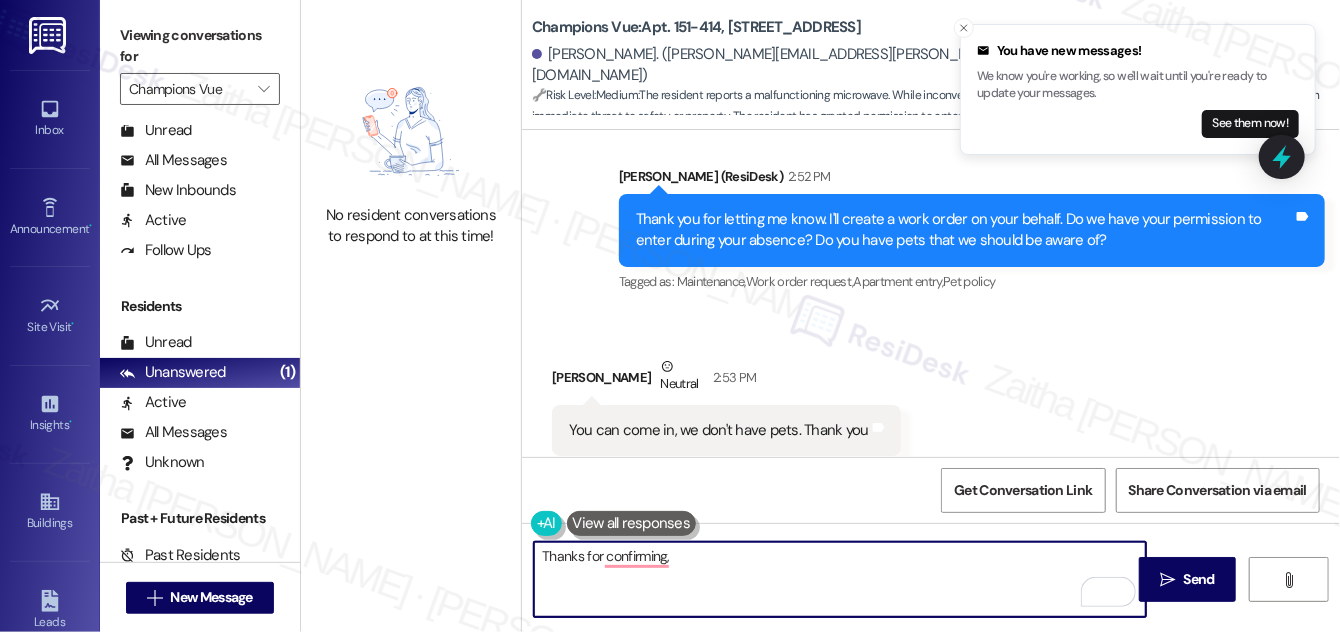 paste on "Marina" 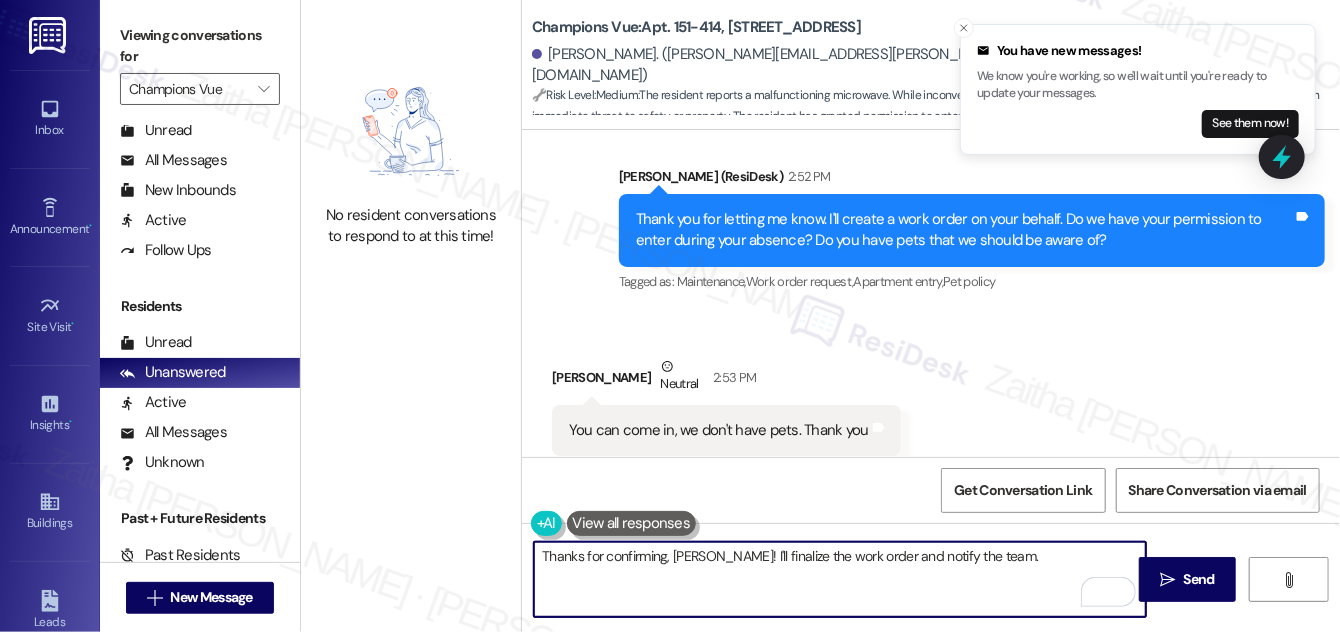 paste on "Is there anything else I can assist you with?" 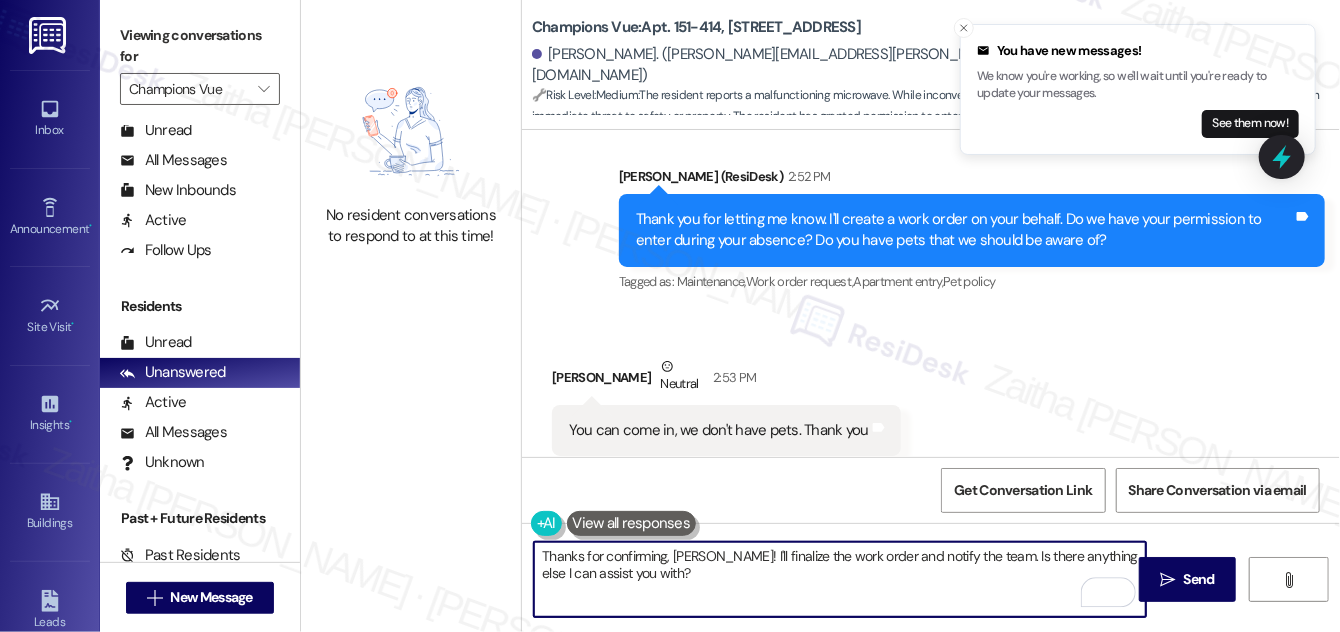 click on "Thanks for confirming, [PERSON_NAME]! I'll finalize the work order and notify the team. Is there anything else I can assist you with?" at bounding box center (840, 579) 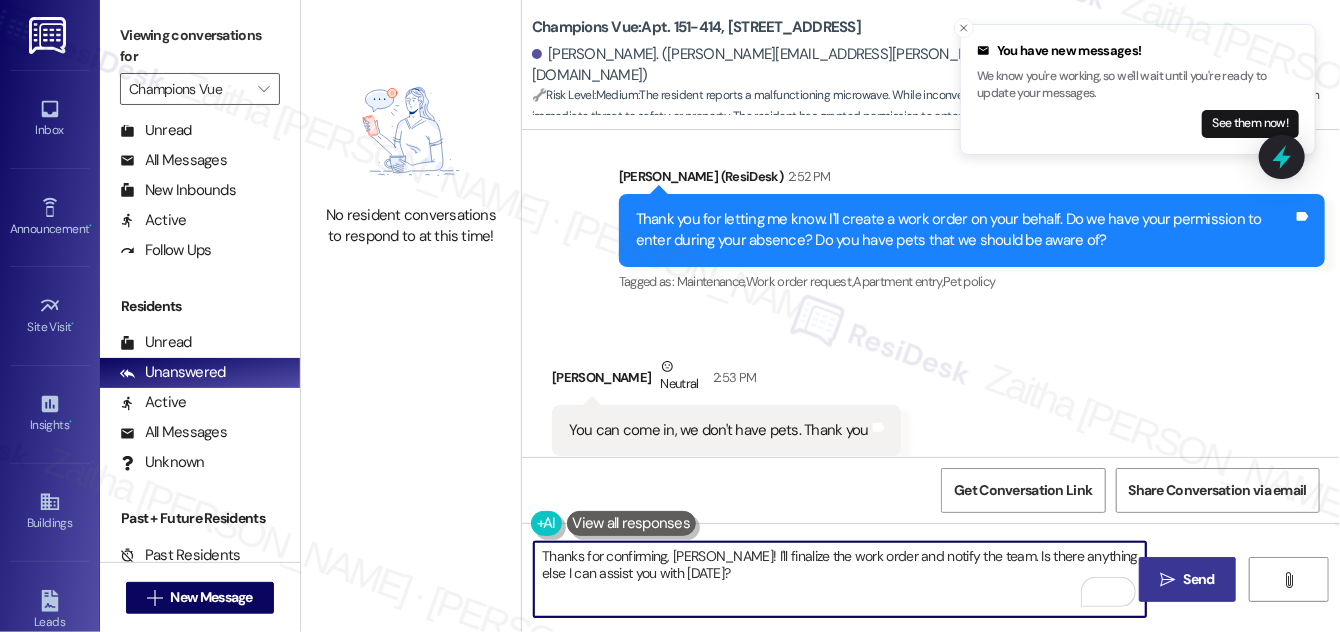 type on "Thanks for confirming, [PERSON_NAME]! I'll finalize the work order and notify the team. Is there anything else I can assist you with [DATE]?" 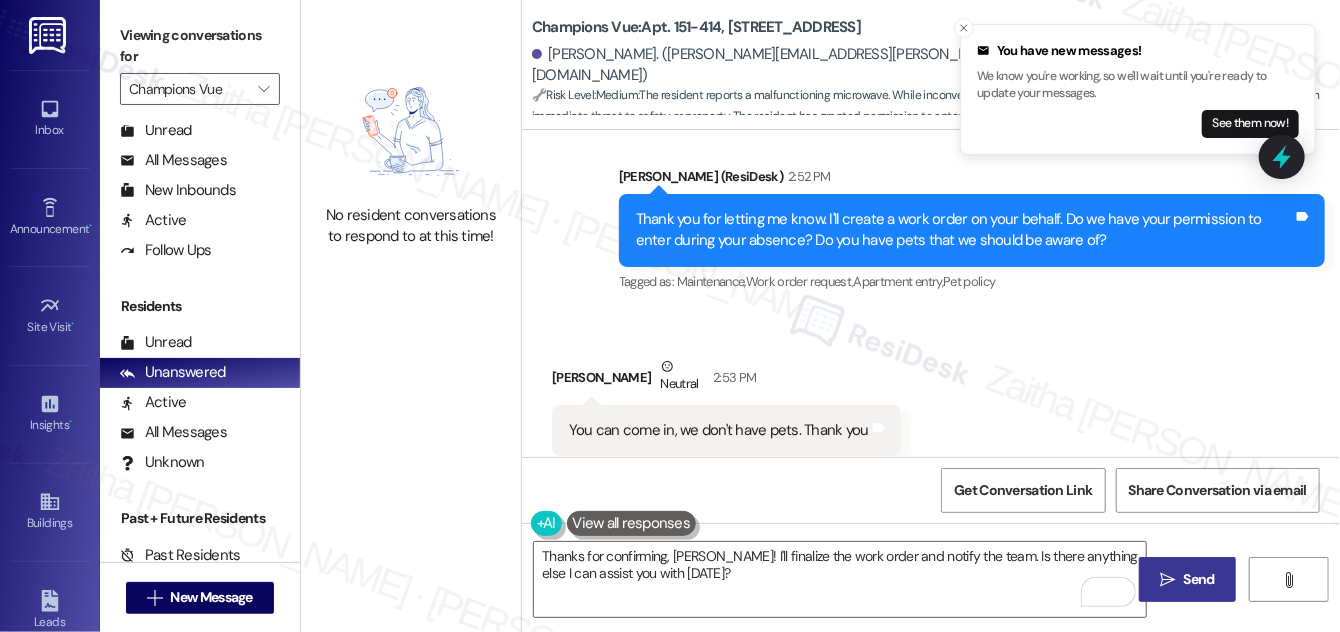 click on "Send" at bounding box center (1199, 579) 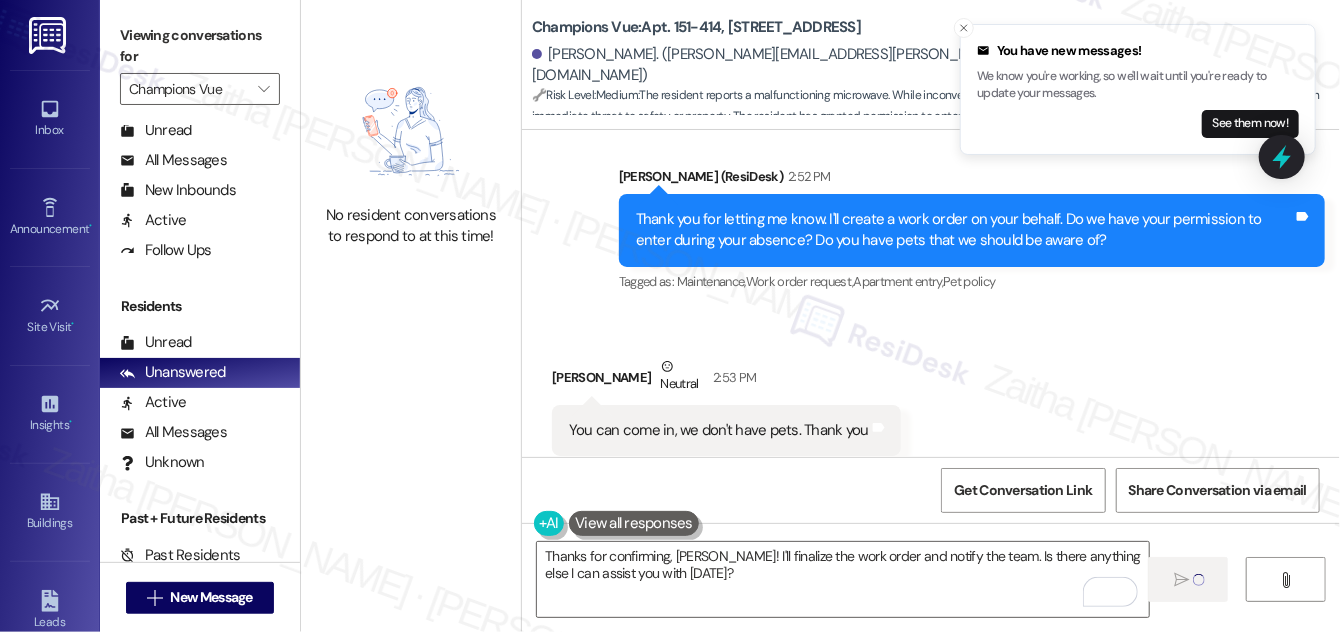 type 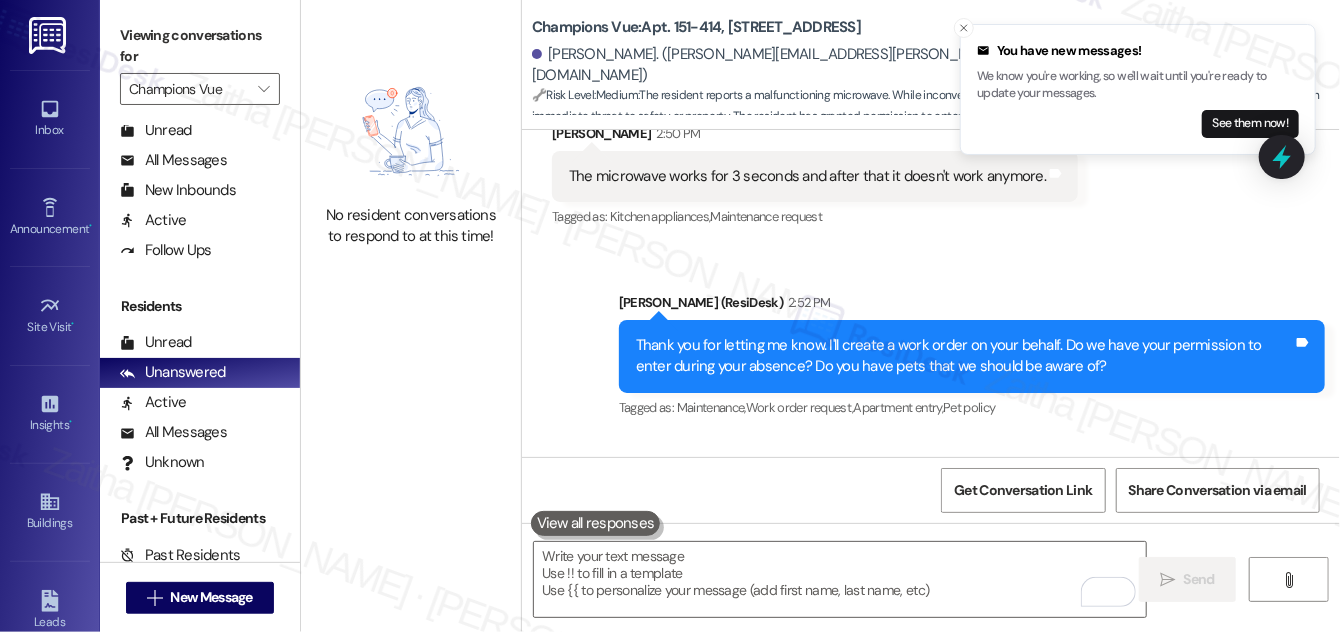 scroll, scrollTop: 17182, scrollLeft: 0, axis: vertical 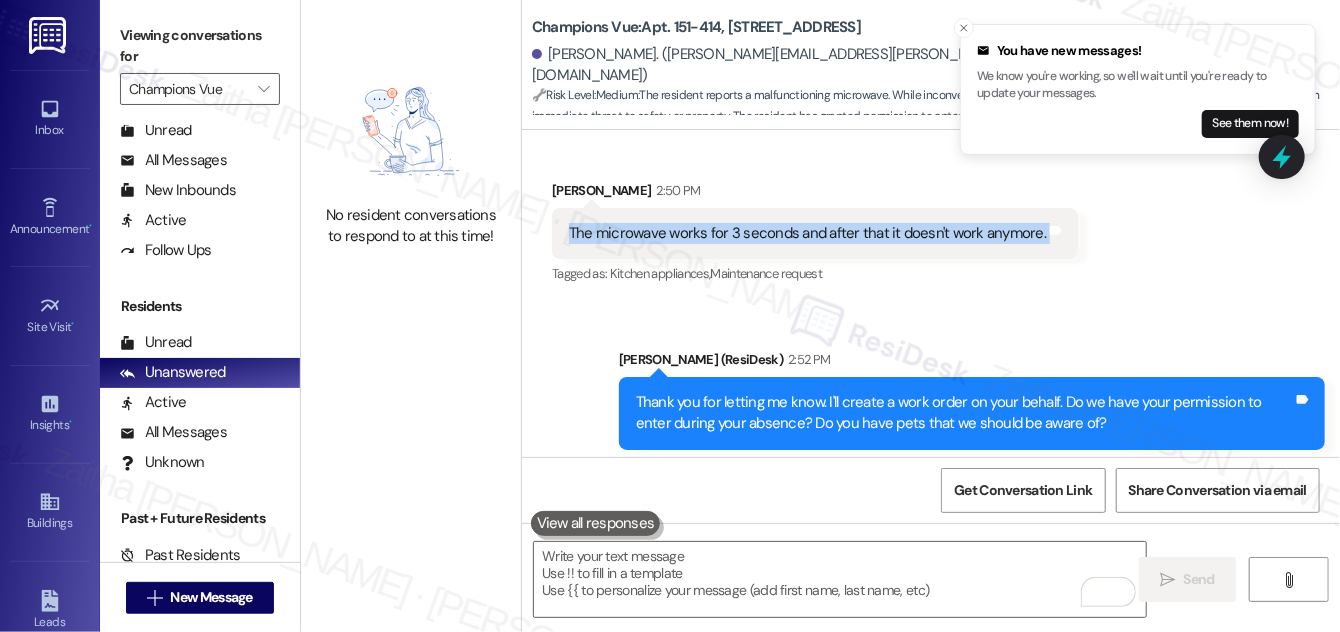 drag, startPoint x: 569, startPoint y: 185, endPoint x: 1036, endPoint y: 199, distance: 467.2098 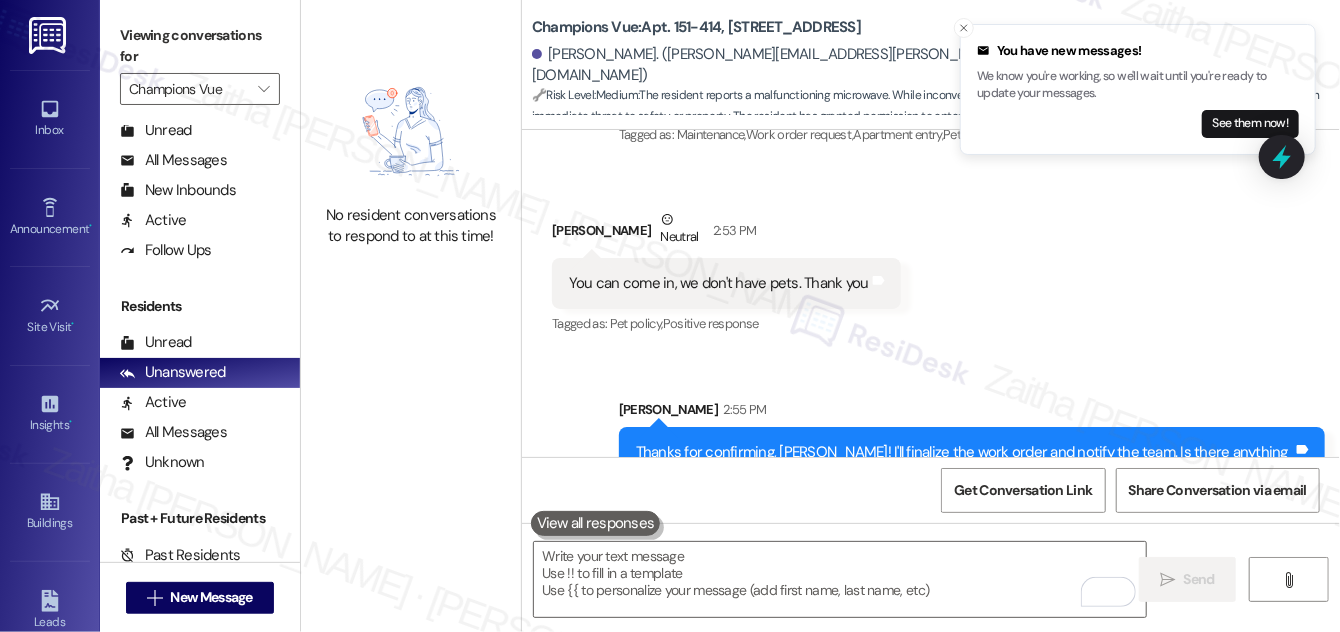 scroll, scrollTop: 17525, scrollLeft: 0, axis: vertical 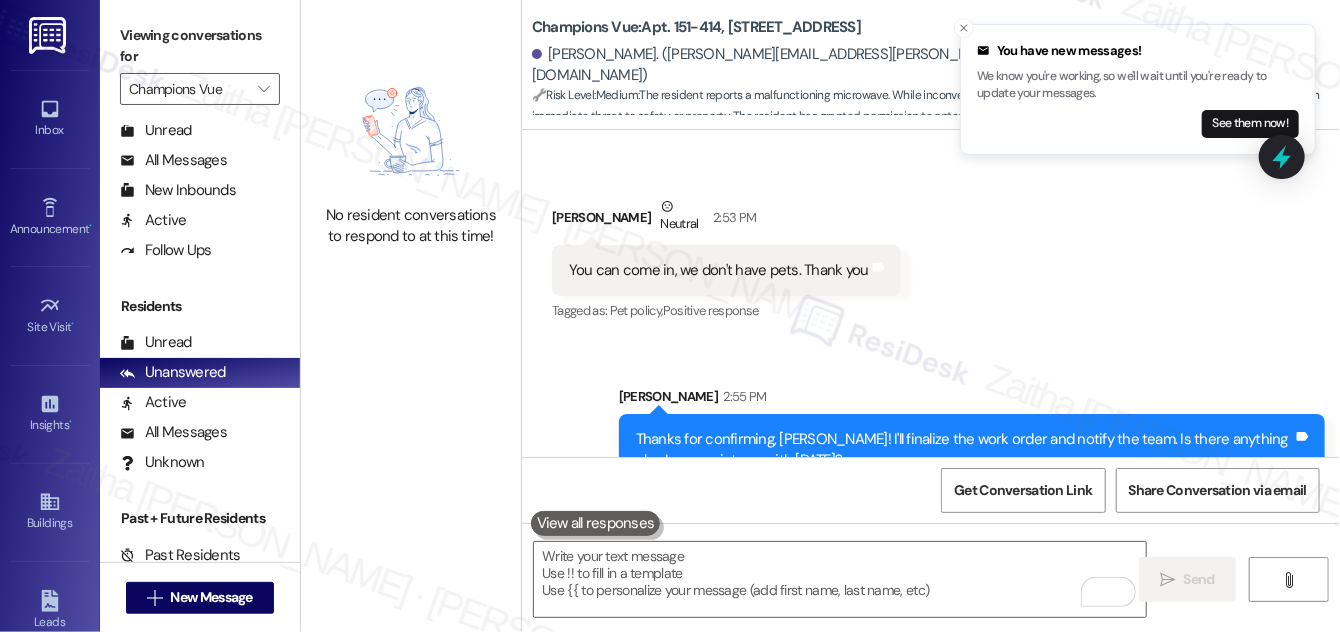 click on "Received via SMS [PERSON_NAME]   Neutral 2:53 PM You can come in, we don't have pets. Thank you Tags and notes Tagged as:   Pet policy ,  Click to highlight conversations about Pet policy Positive response Click to highlight conversations about Positive response" at bounding box center [931, 246] 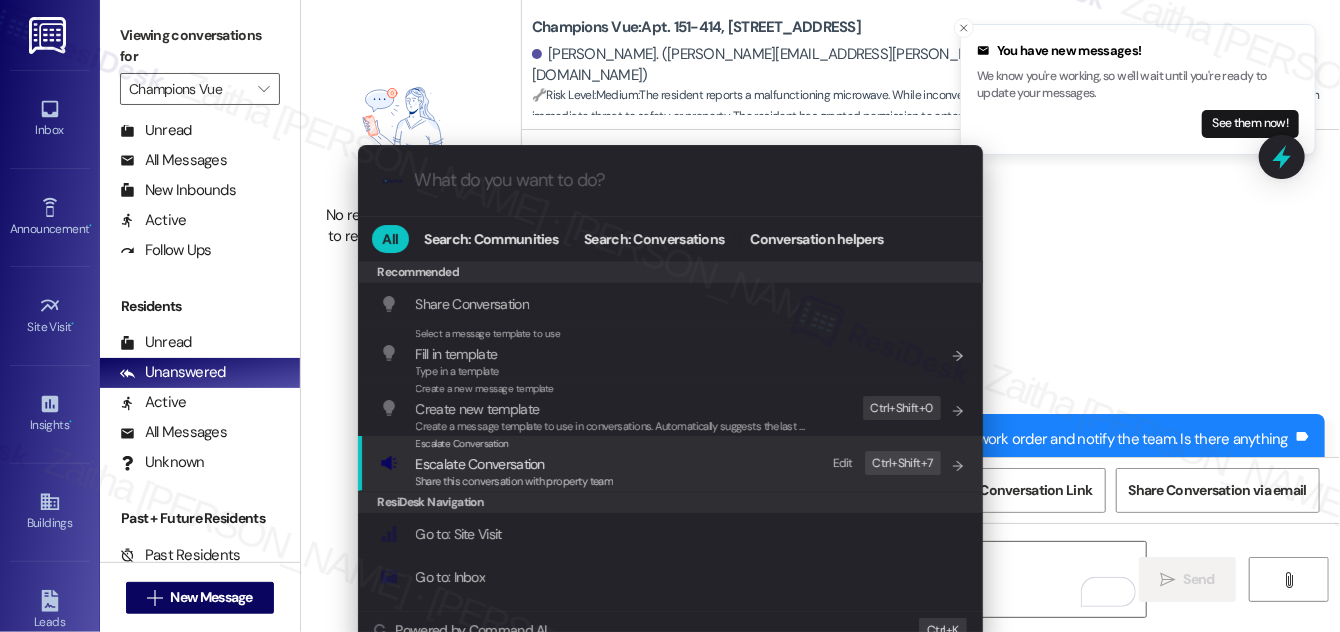 drag, startPoint x: 528, startPoint y: 465, endPoint x: 528, endPoint y: 453, distance: 12 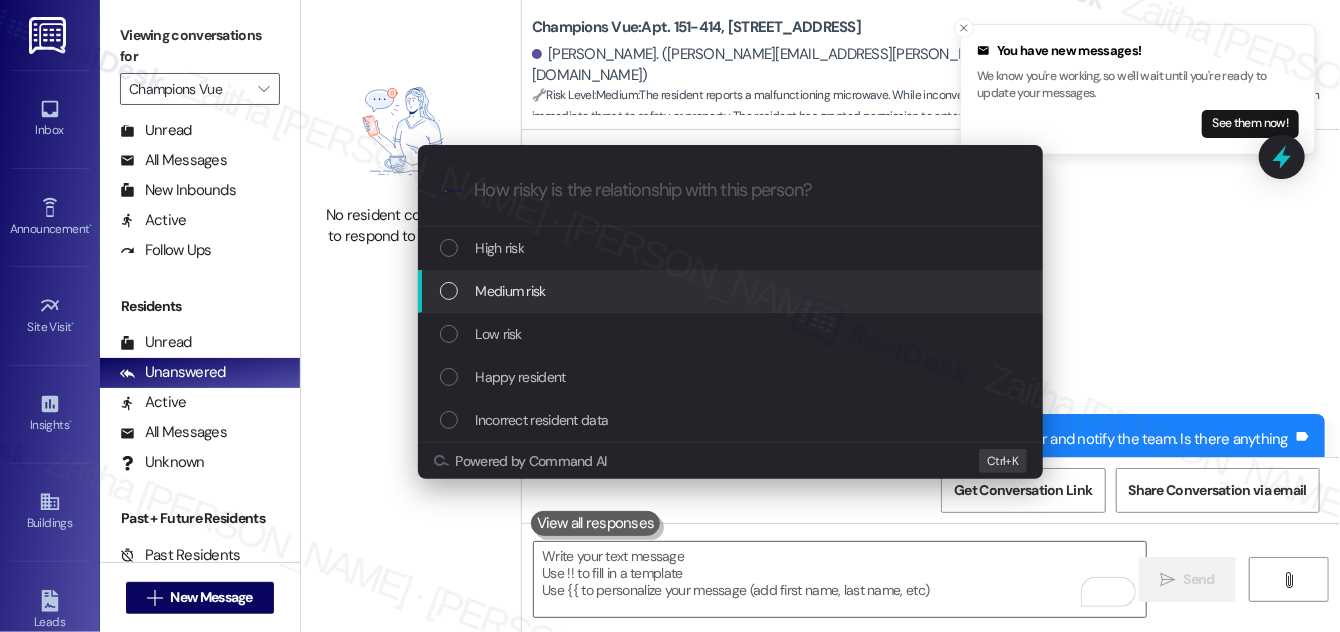 click on "Medium risk" at bounding box center [511, 291] 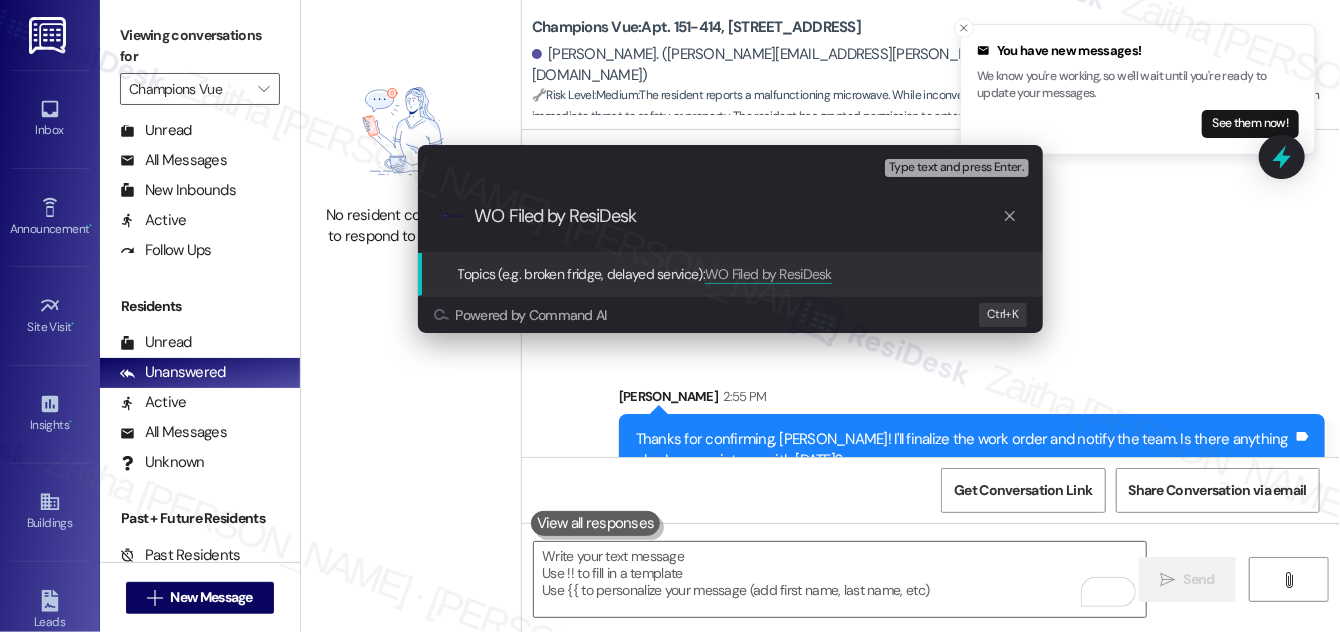 click on "WO Filed by ResiDesk" at bounding box center (738, 216) 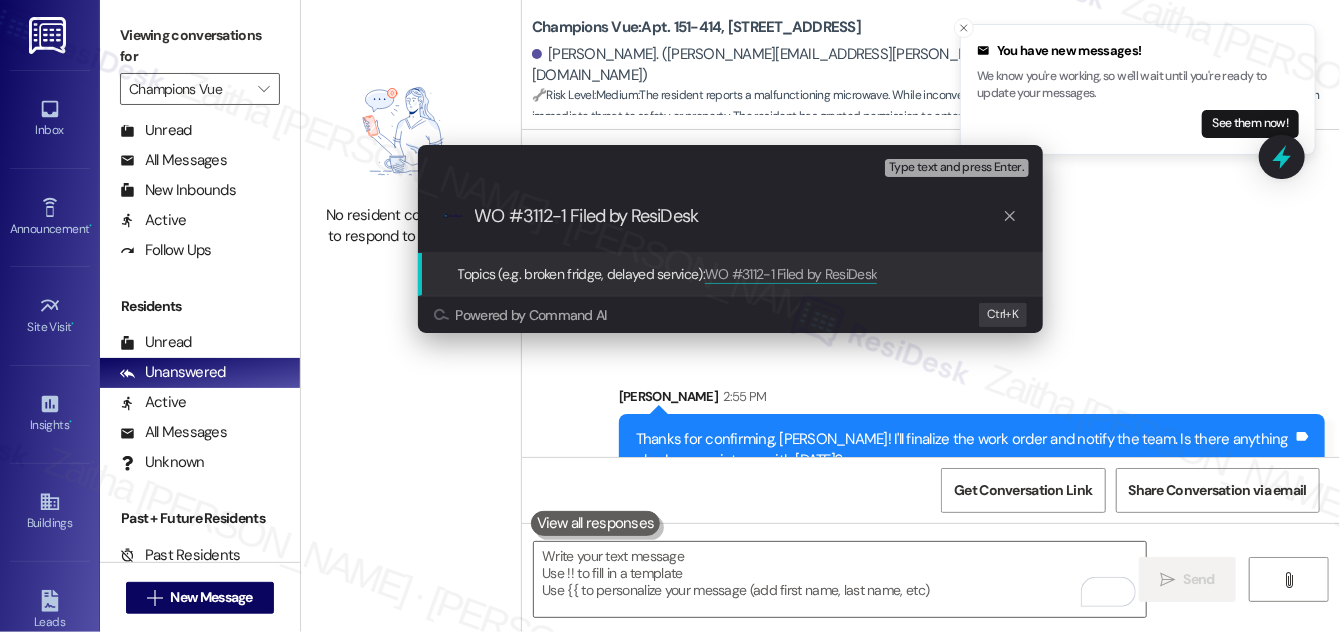 click on "WO #3112-1 Filed by ResiDesk" at bounding box center [738, 216] 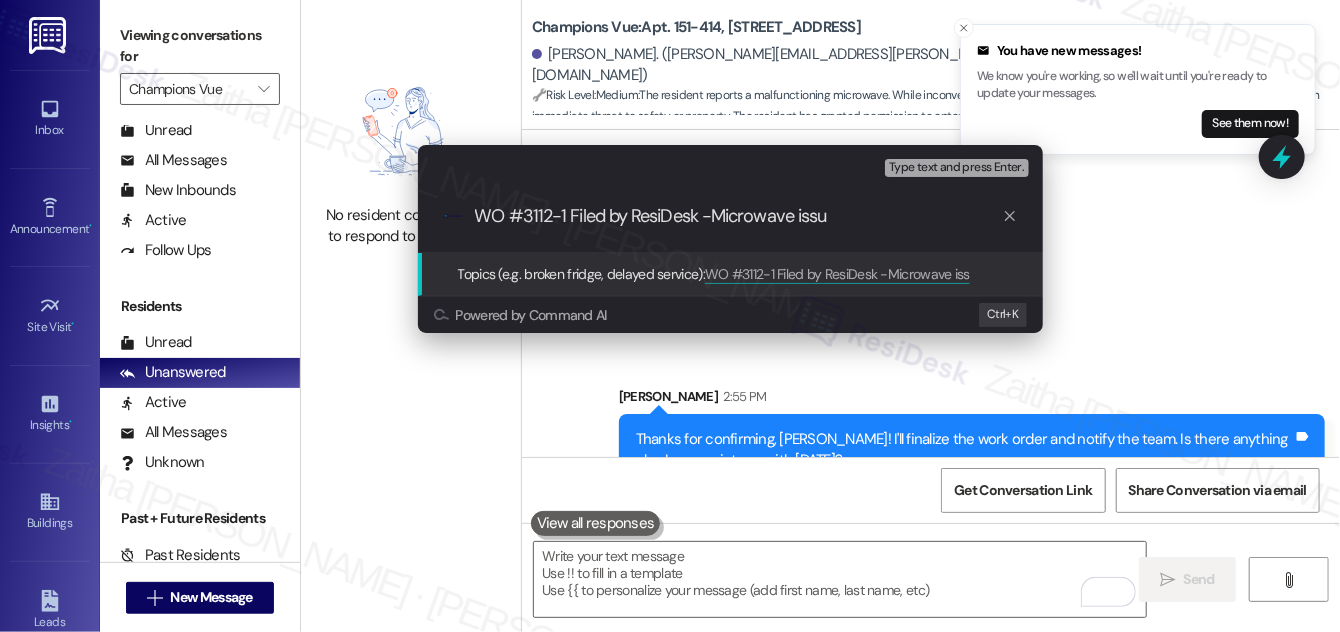 type on "WO #3112-1 Filed by ResiDesk -Microwave issue" 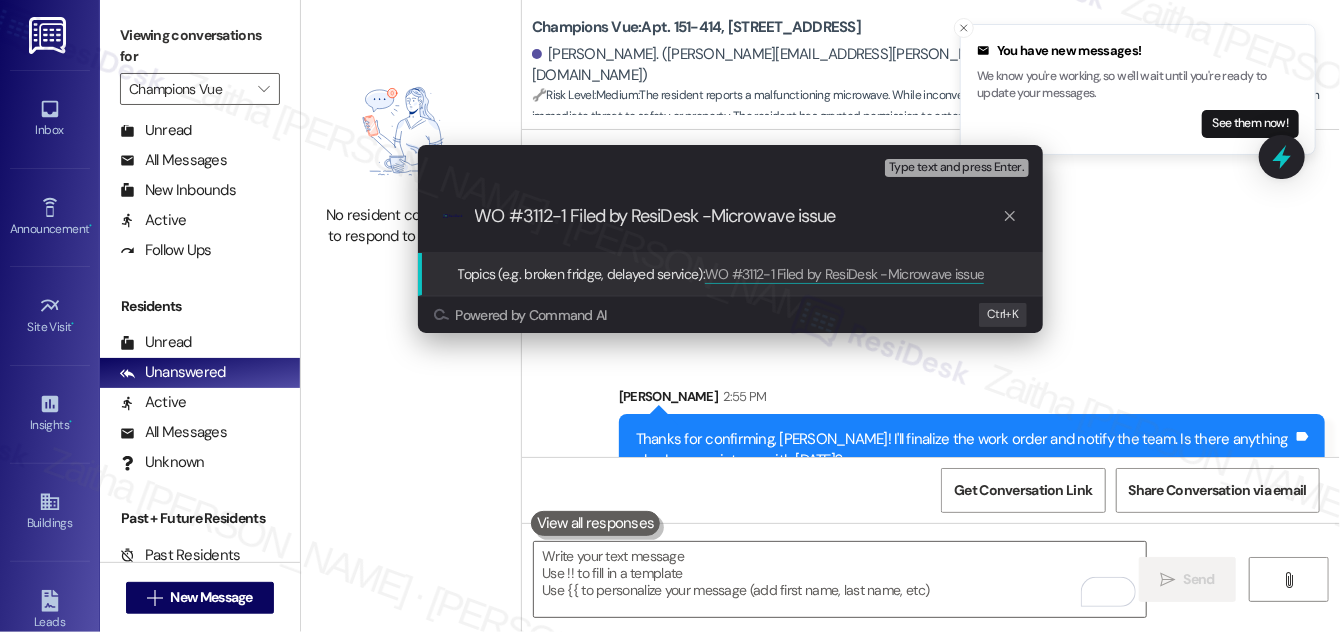 type 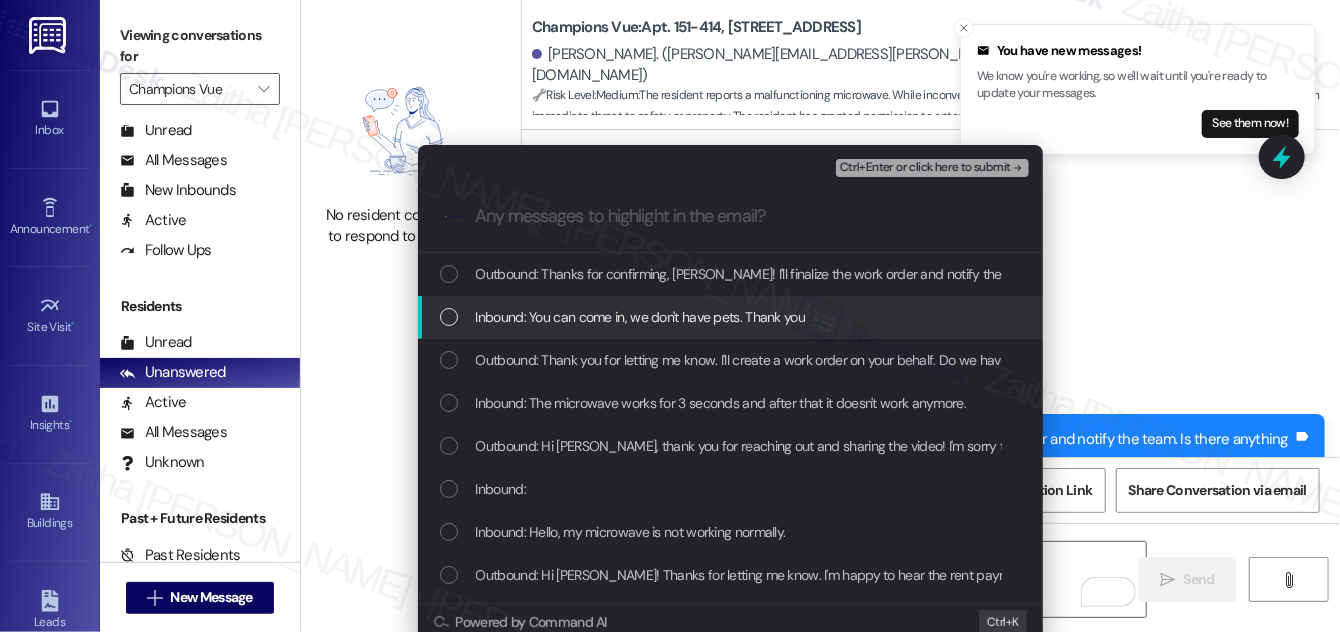 click at bounding box center (449, 317) 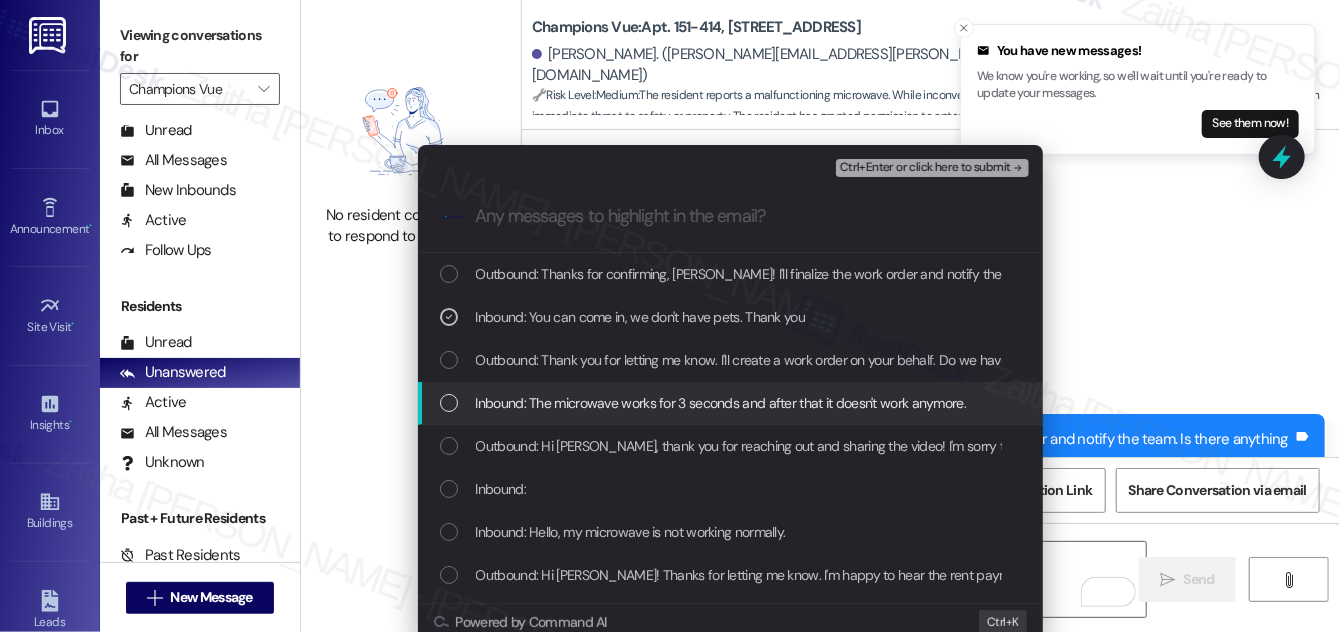 click at bounding box center [449, 403] 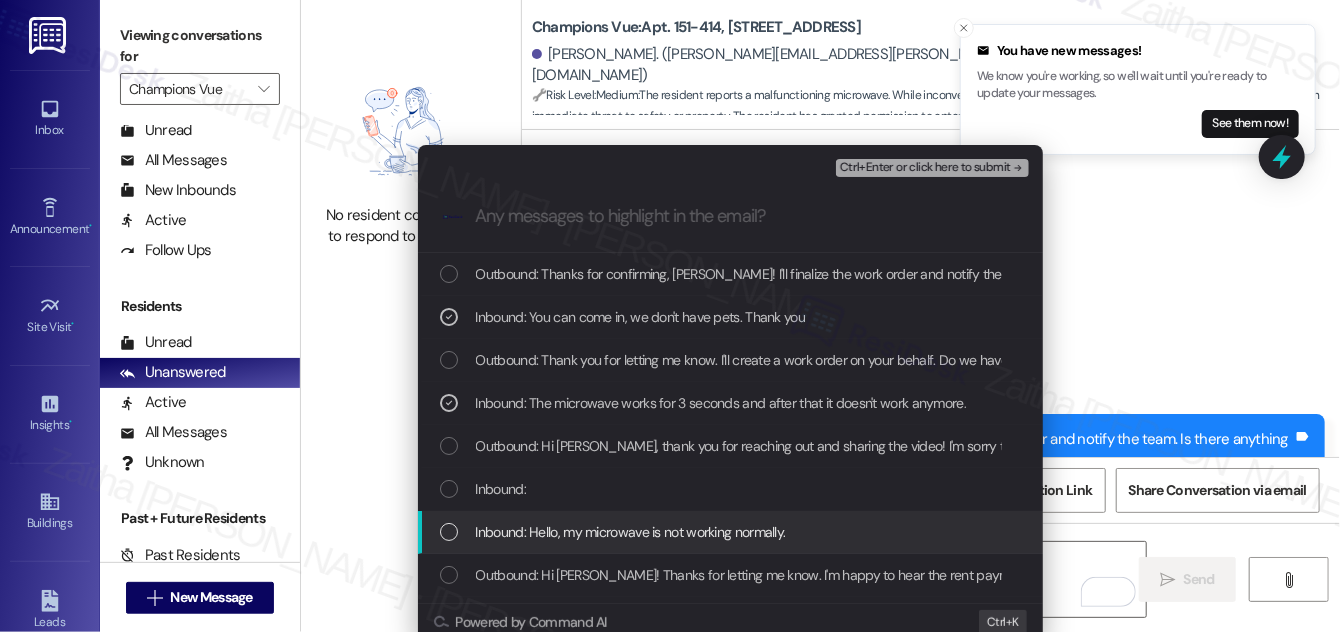 click at bounding box center [449, 532] 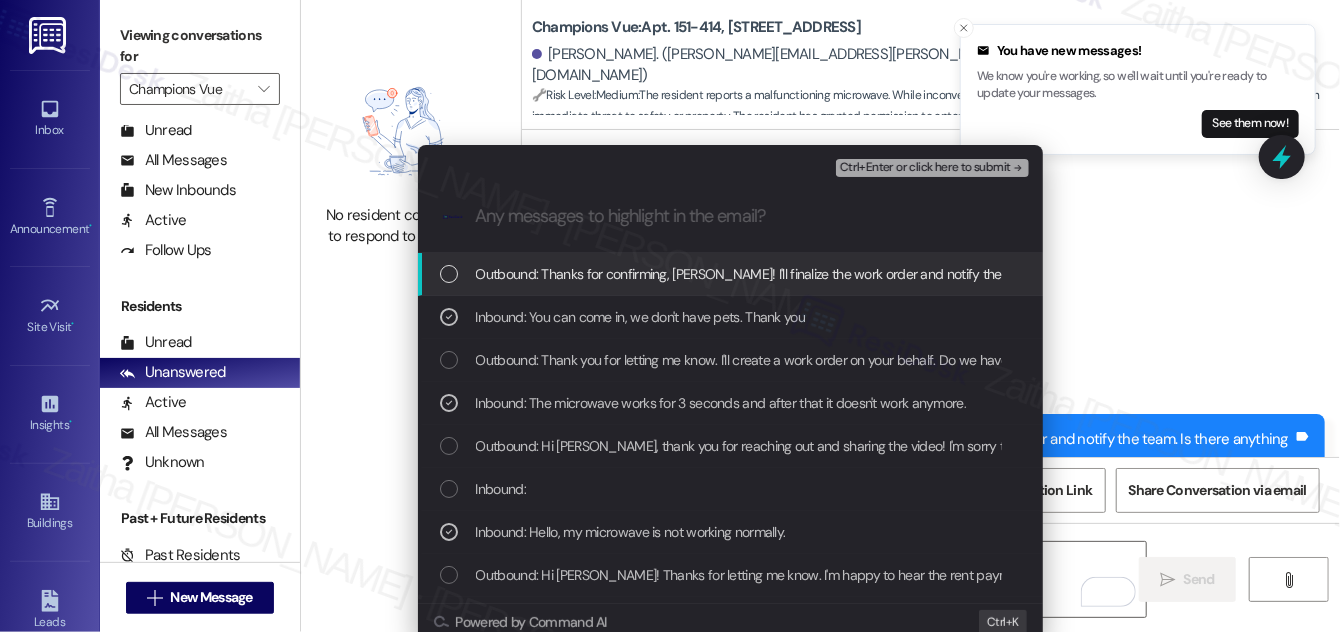 click on "Ctrl+Enter or click here to submit" at bounding box center [925, 168] 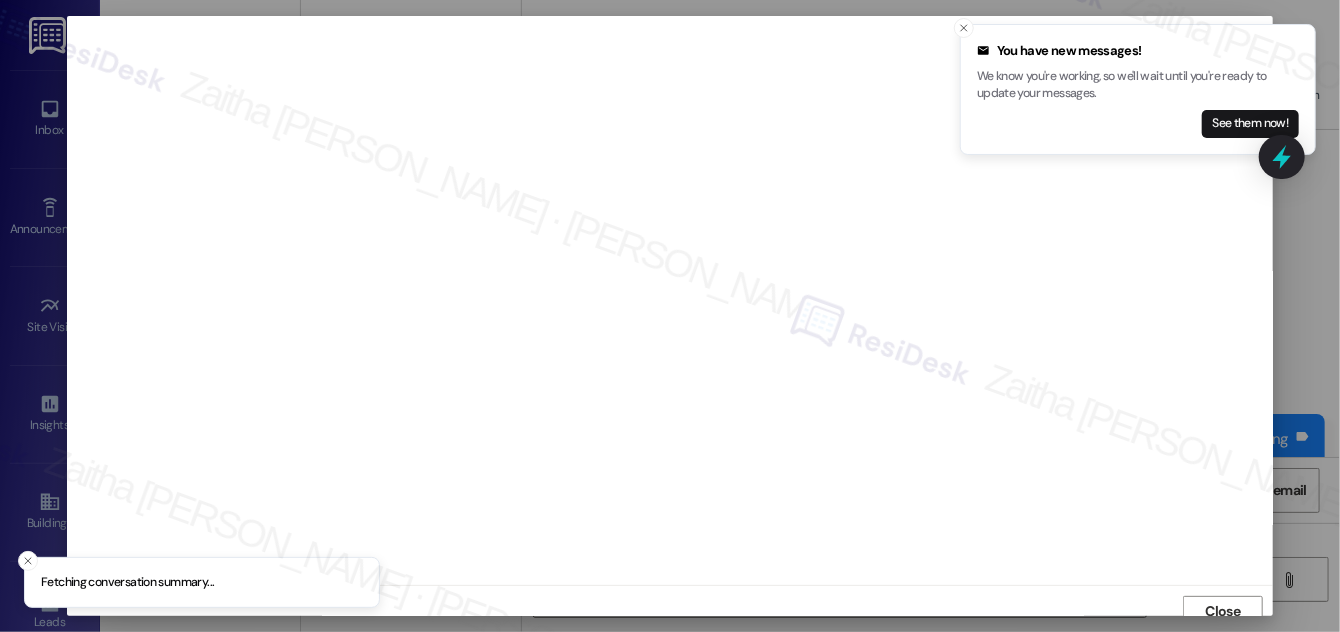 scroll, scrollTop: 11, scrollLeft: 0, axis: vertical 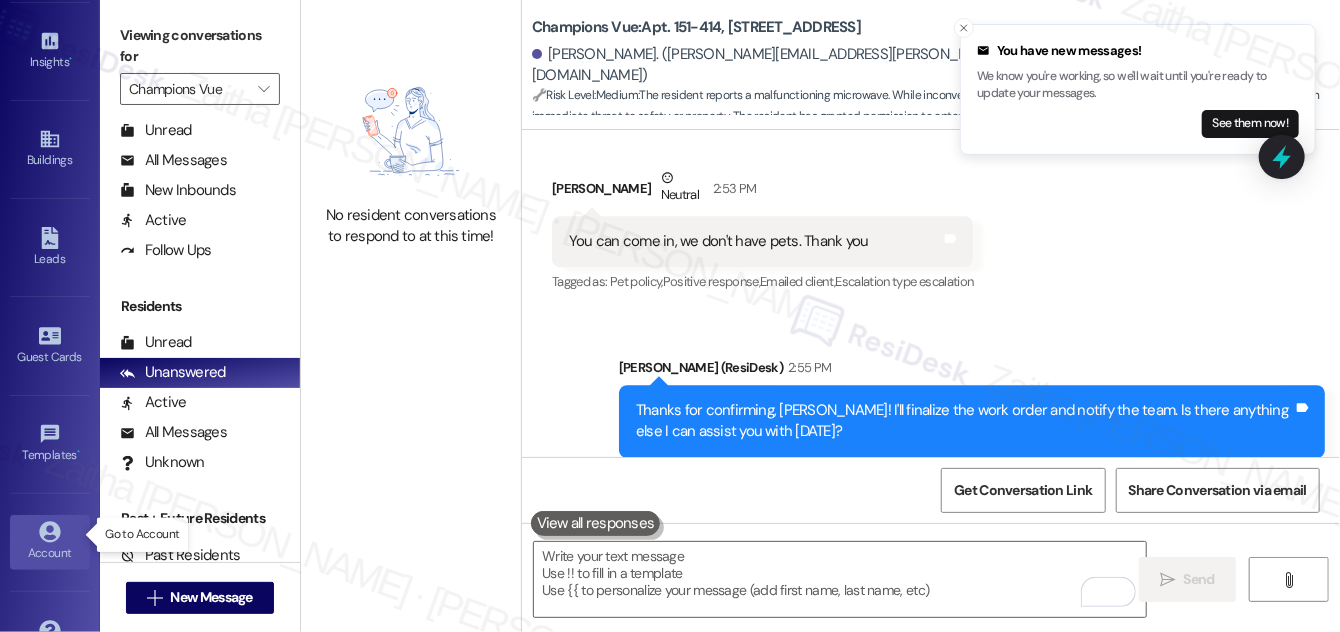 click on "Account" at bounding box center [50, 553] 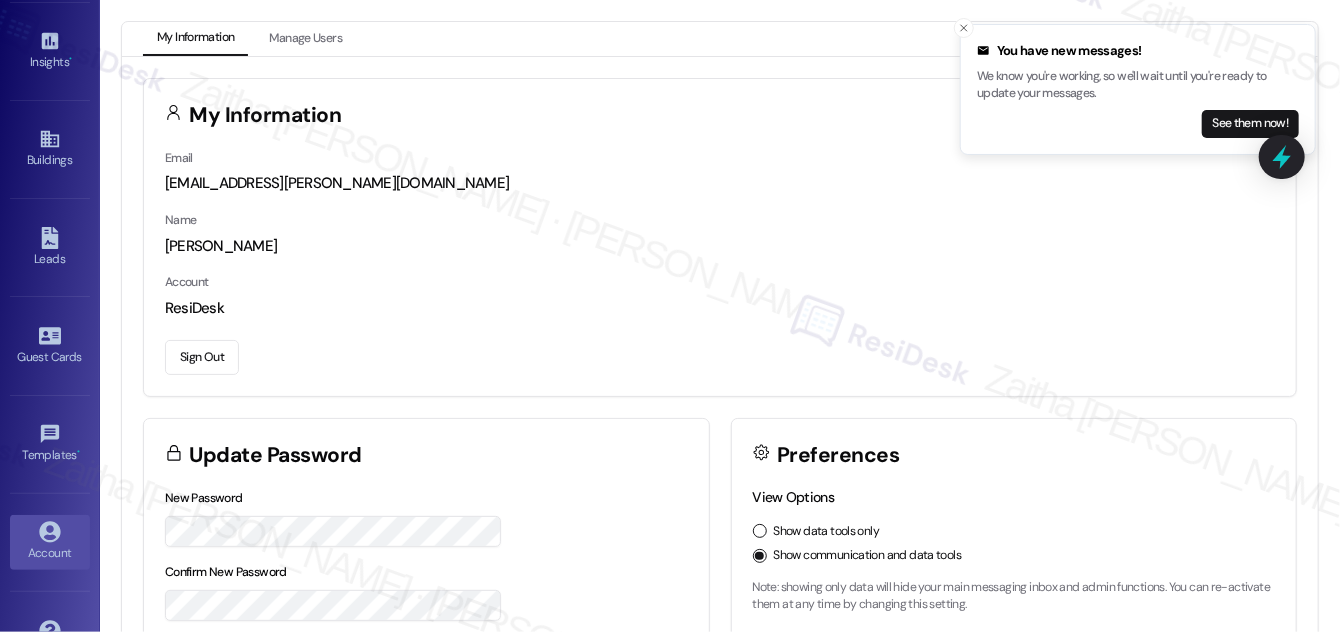click on "Sign Out" at bounding box center [202, 357] 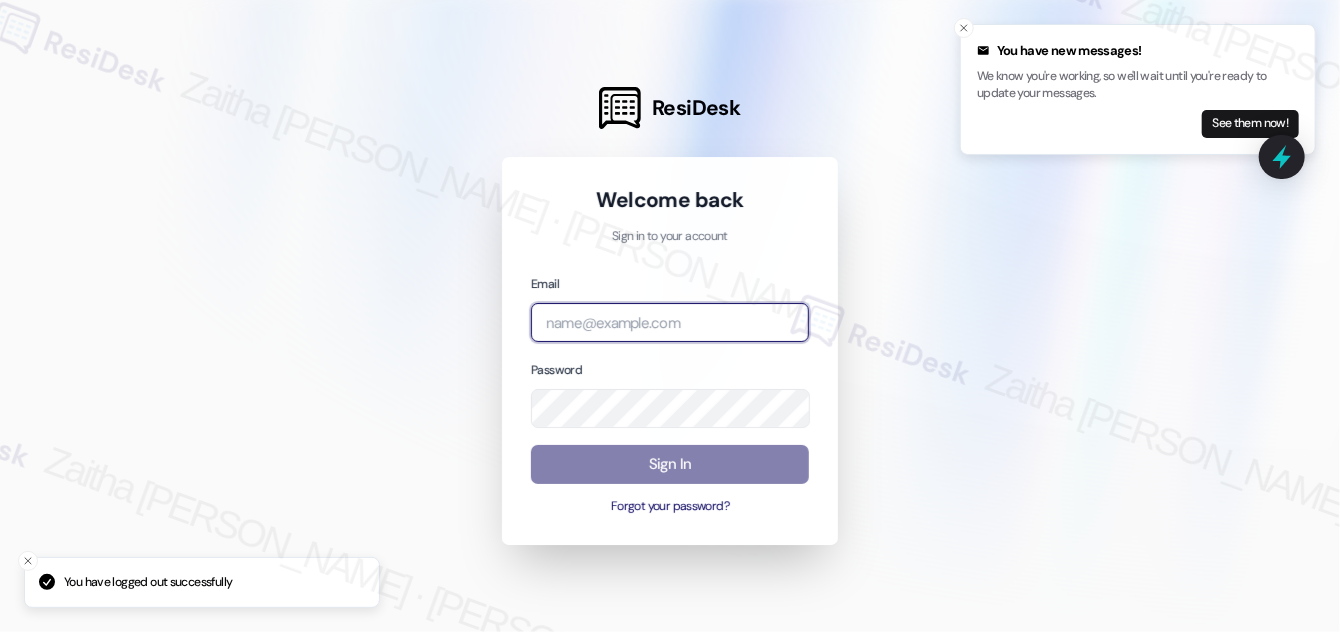 click at bounding box center (670, 322) 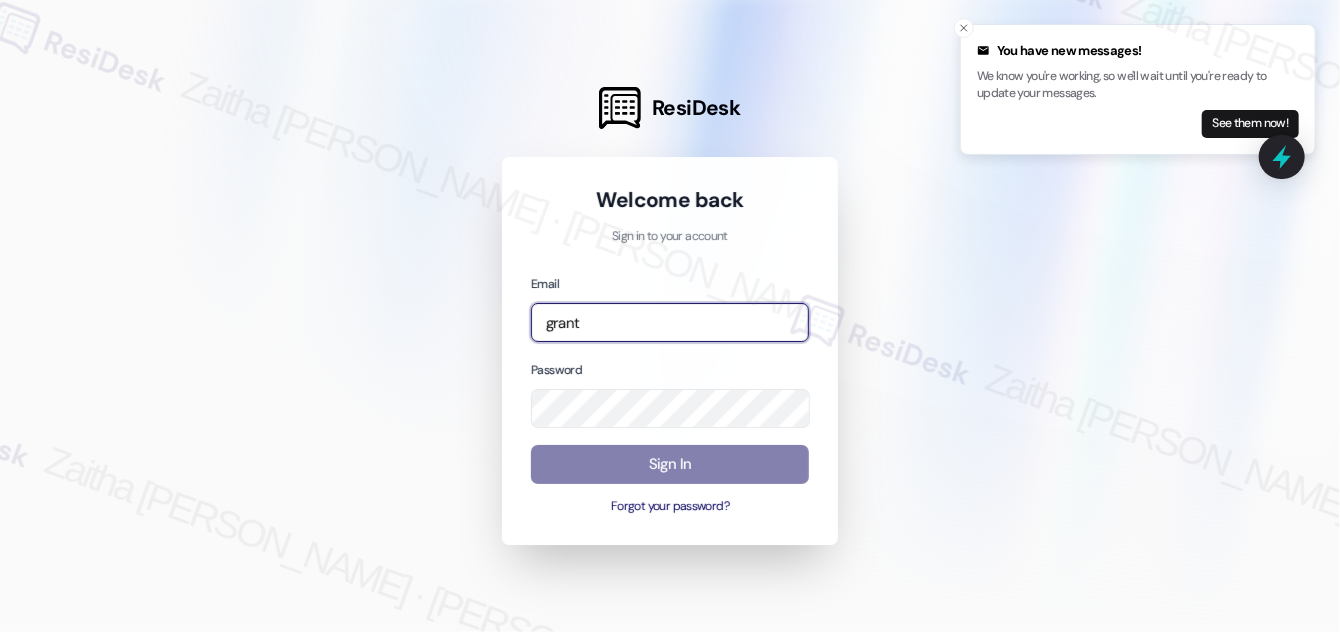 type on "grant" 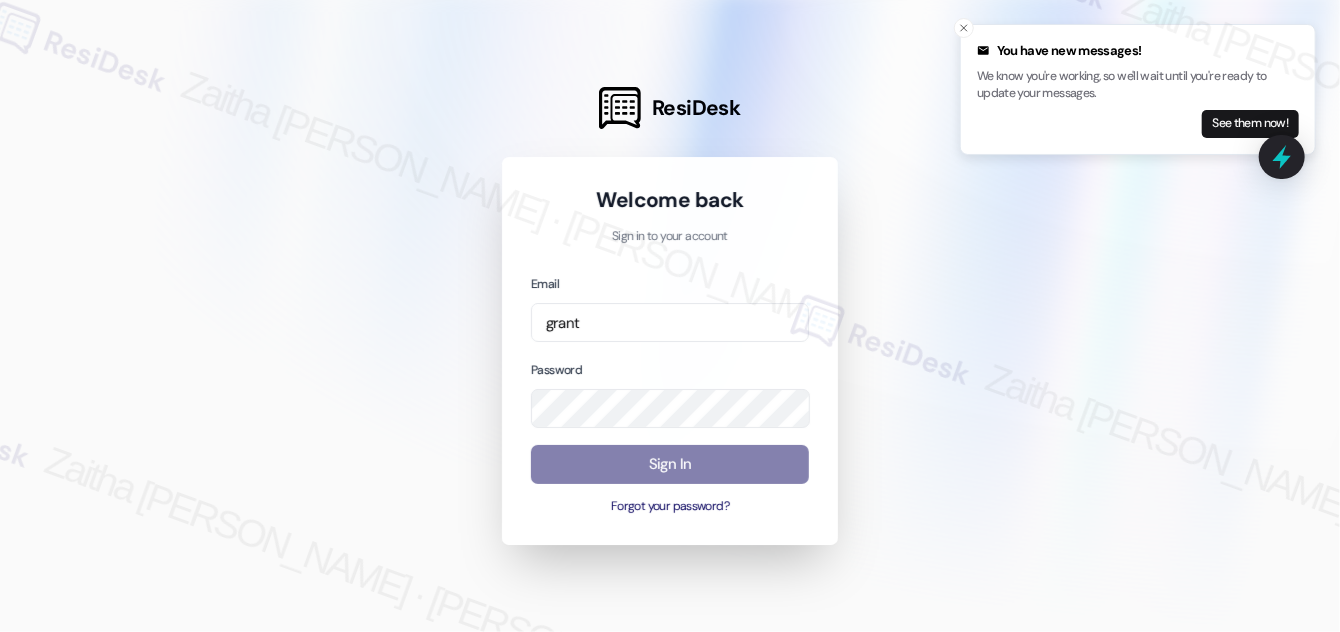 click at bounding box center (670, 316) 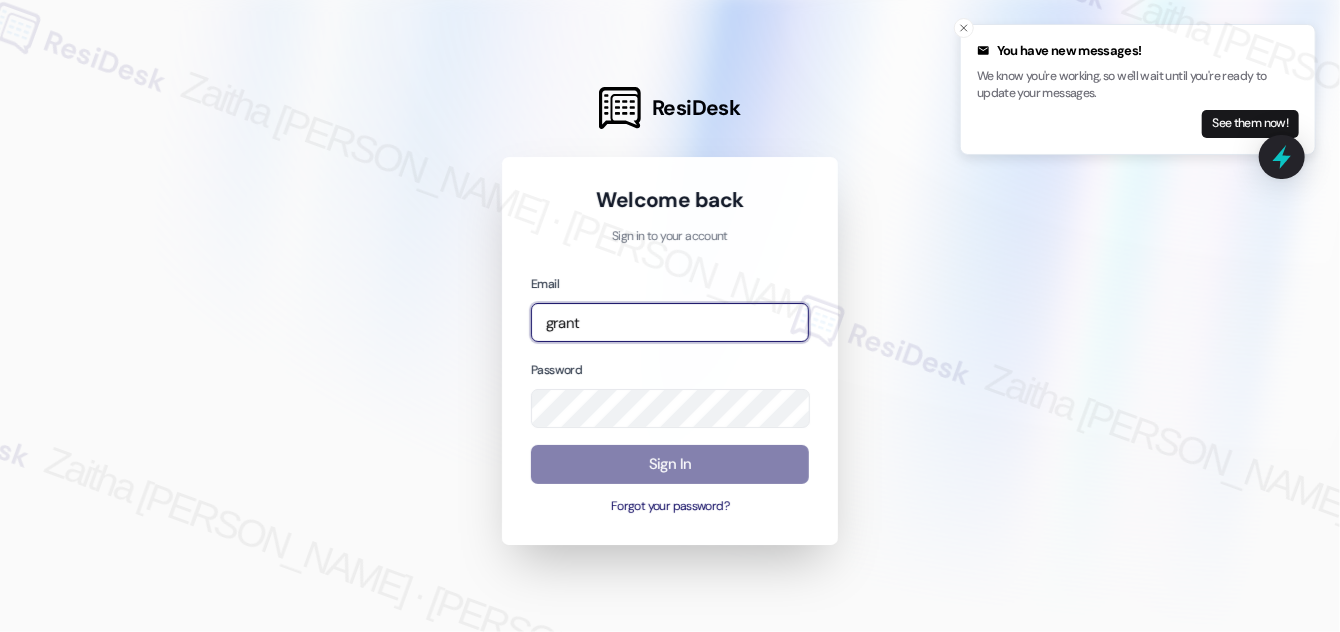 drag, startPoint x: 639, startPoint y: 337, endPoint x: 472, endPoint y: 351, distance: 167.5858 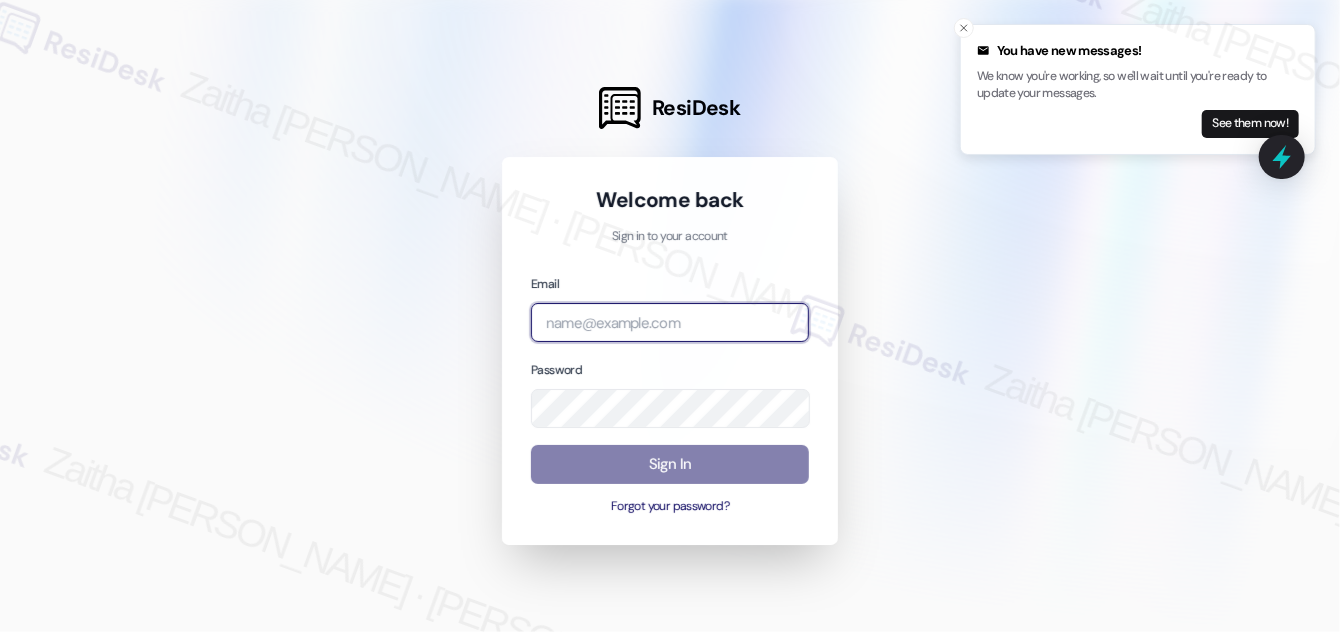 type 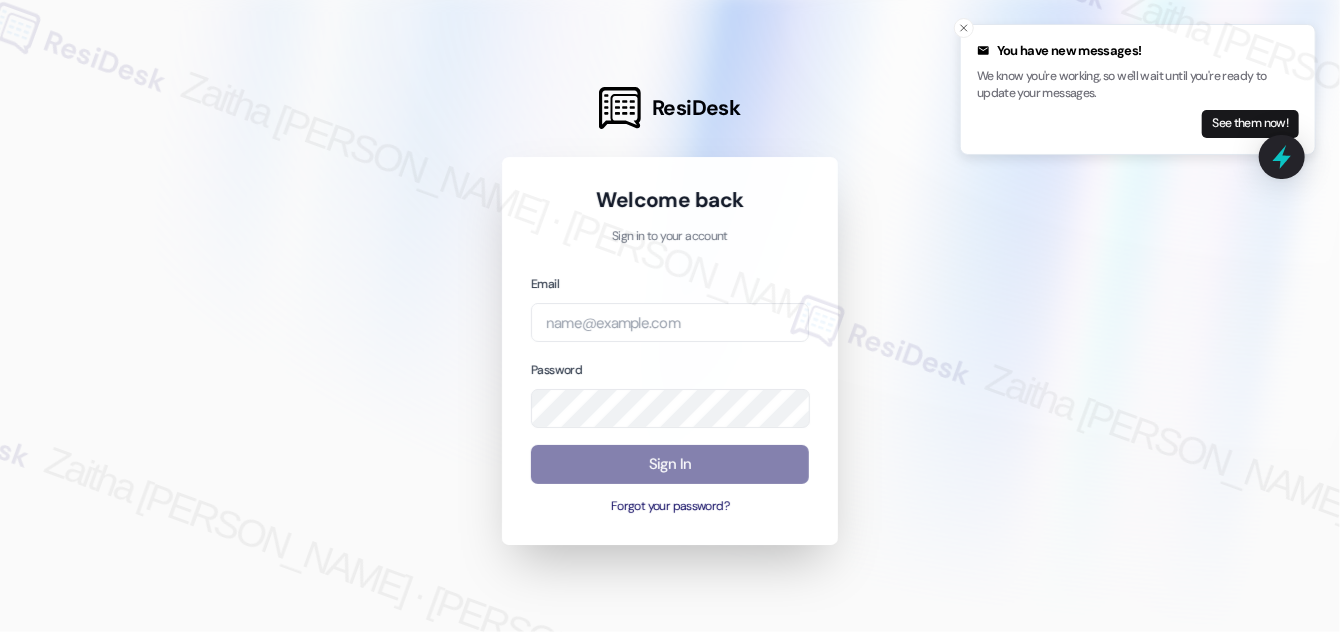 click at bounding box center [670, 316] 